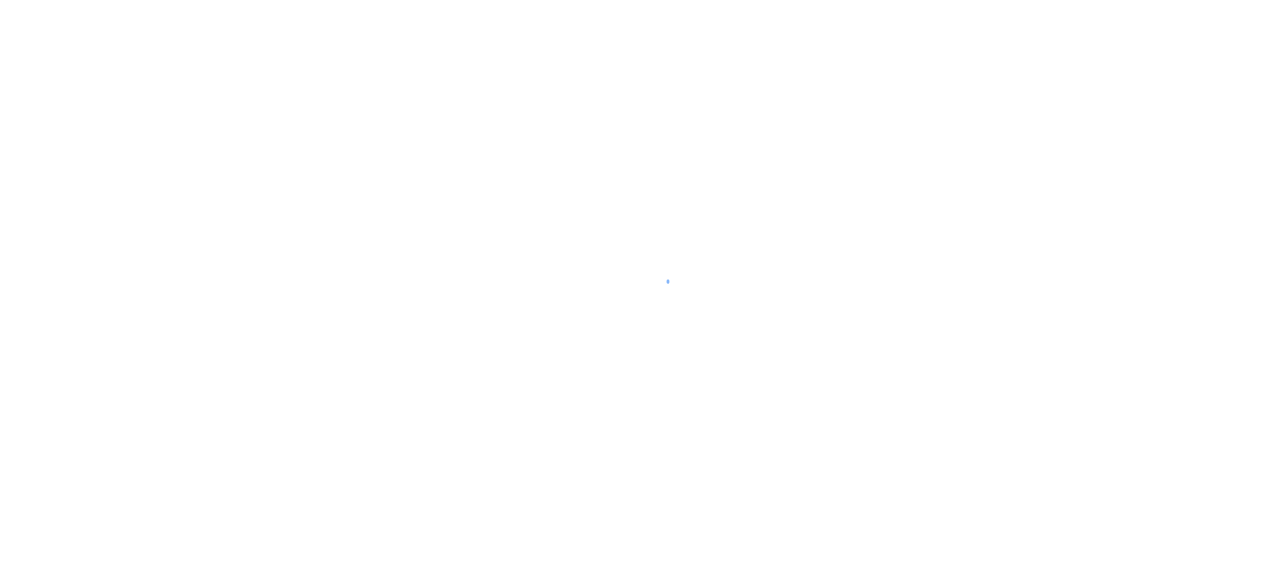 scroll, scrollTop: 0, scrollLeft: 0, axis: both 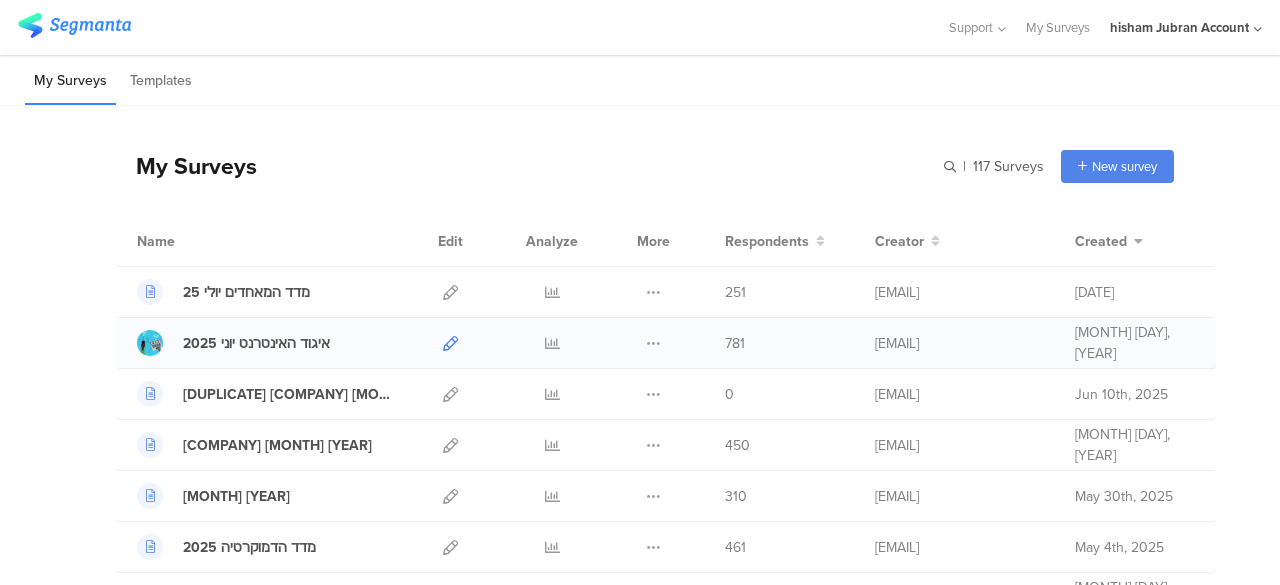 click at bounding box center (450, 343) 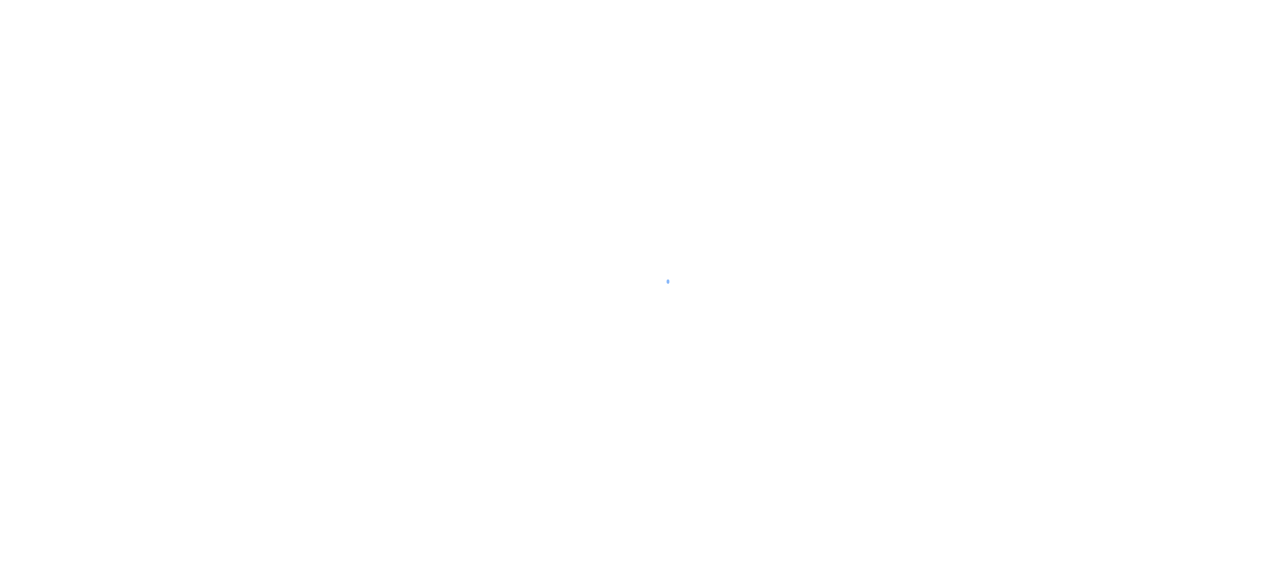 scroll, scrollTop: 0, scrollLeft: 0, axis: both 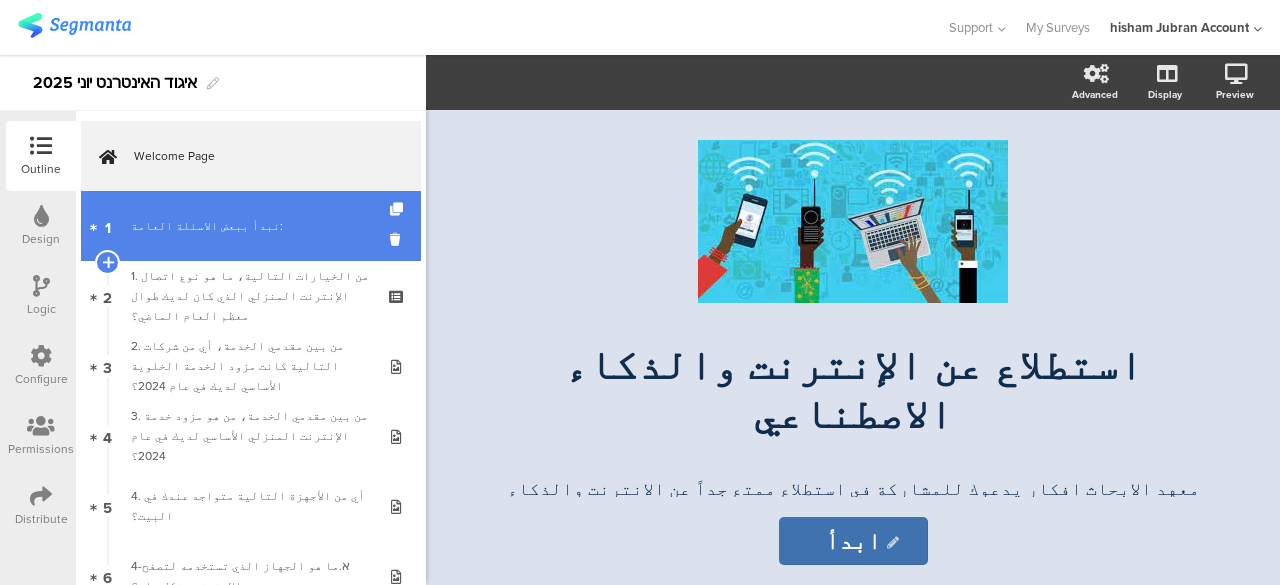 click on "1
نبدأ ببعض الاسئلة العامة:" at bounding box center (251, 226) 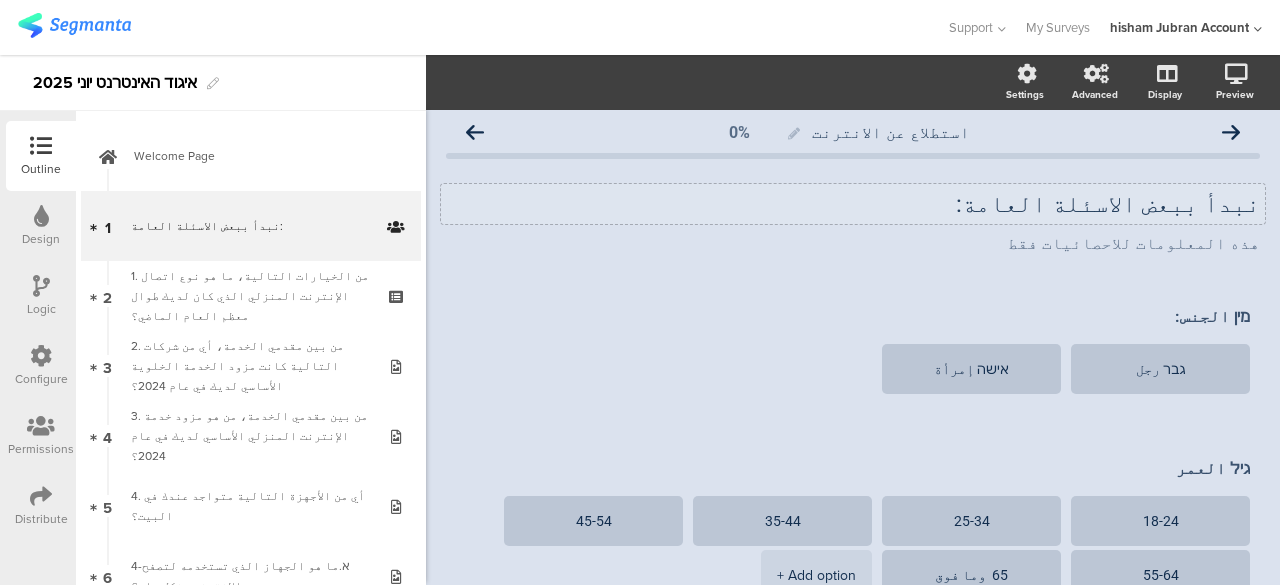 scroll, scrollTop: 0, scrollLeft: 0, axis: both 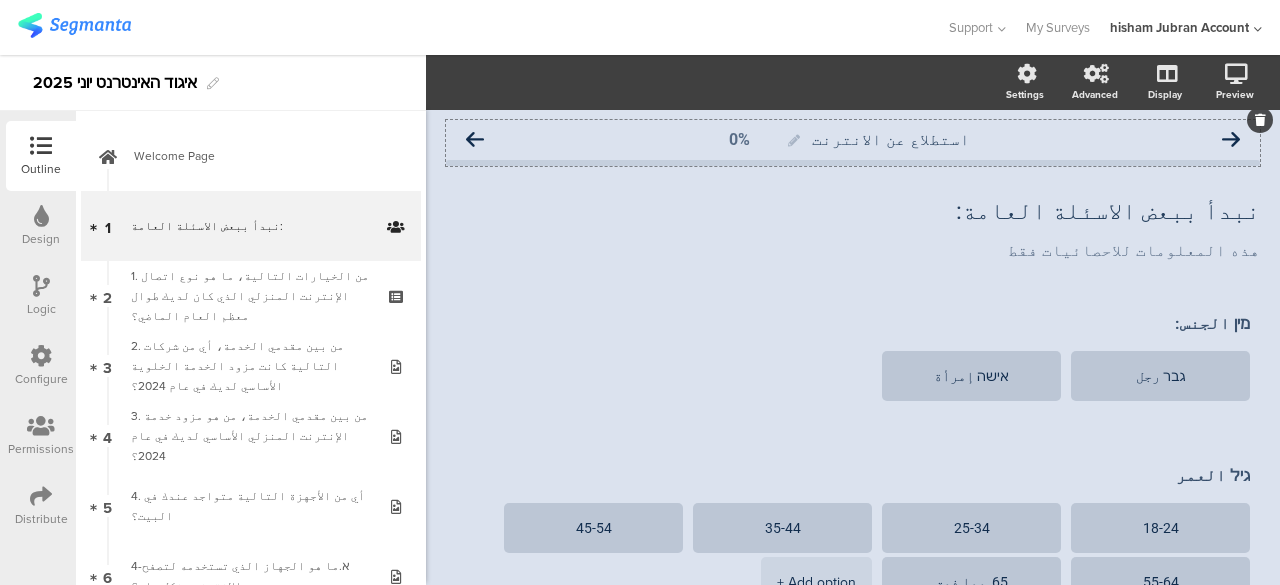click at bounding box center [475, 140] 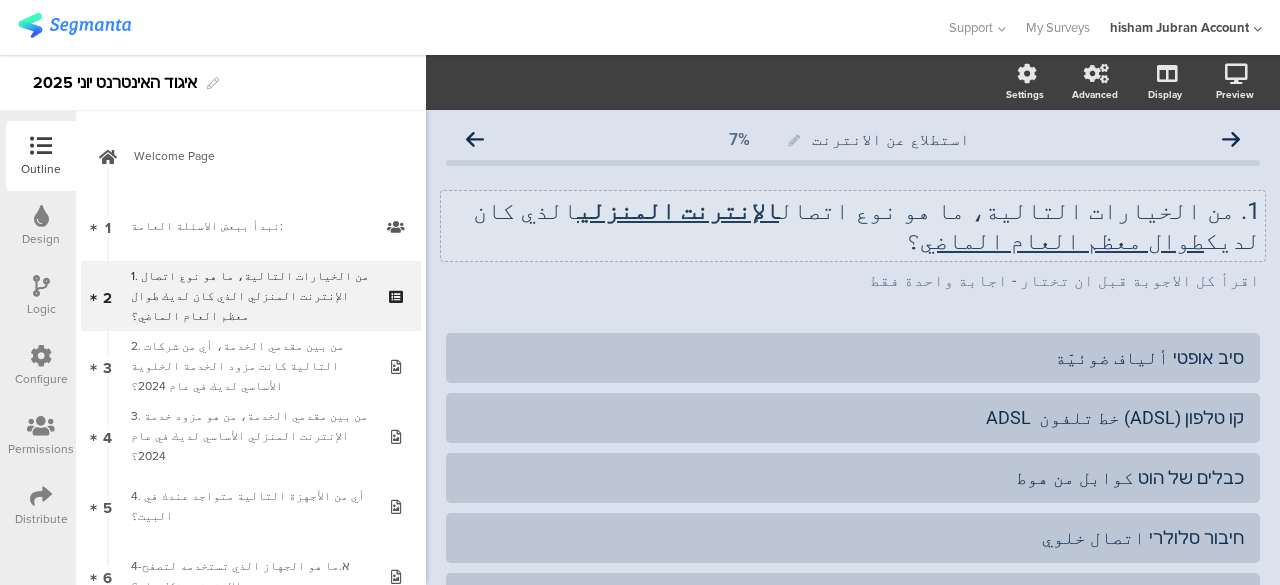 click on "1. من الخيارات التالية، ما هو نوع اتصال  الإنترنت المنزلي  الذي كان لديك  طوال معظم العام الماضي ؟
1. من الخيارات التالية، ما هو نوع اتصال  الإنترنت المنزلي  الذي كان لديك  طوال معظم العام الماضي ؟" at bounding box center (853, 226) 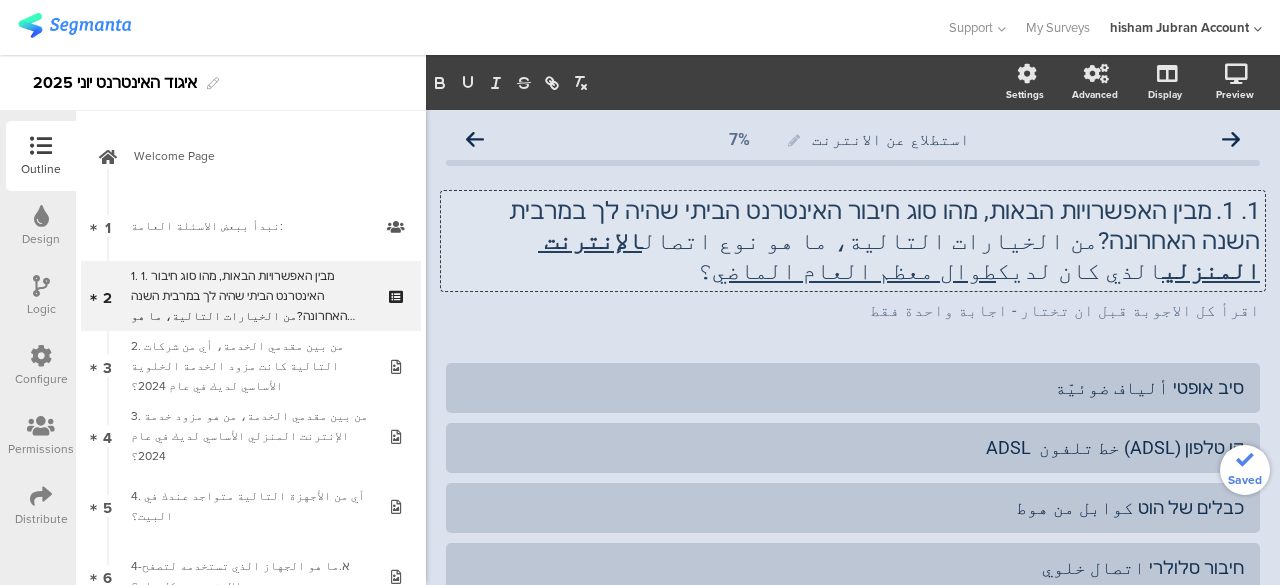 click on "1. 1.	מבין האפשרויות הבאות, מהו סוג חיבור האינטרנט הביתי שהיה לך במרבית השנה האחרונה?من الخيارات التالية، ما هو نوع اتصال  الإنترنت المنزلي  الذي كان لديك  طوال معظم العام الماضي ؟" at bounding box center [853, 241] 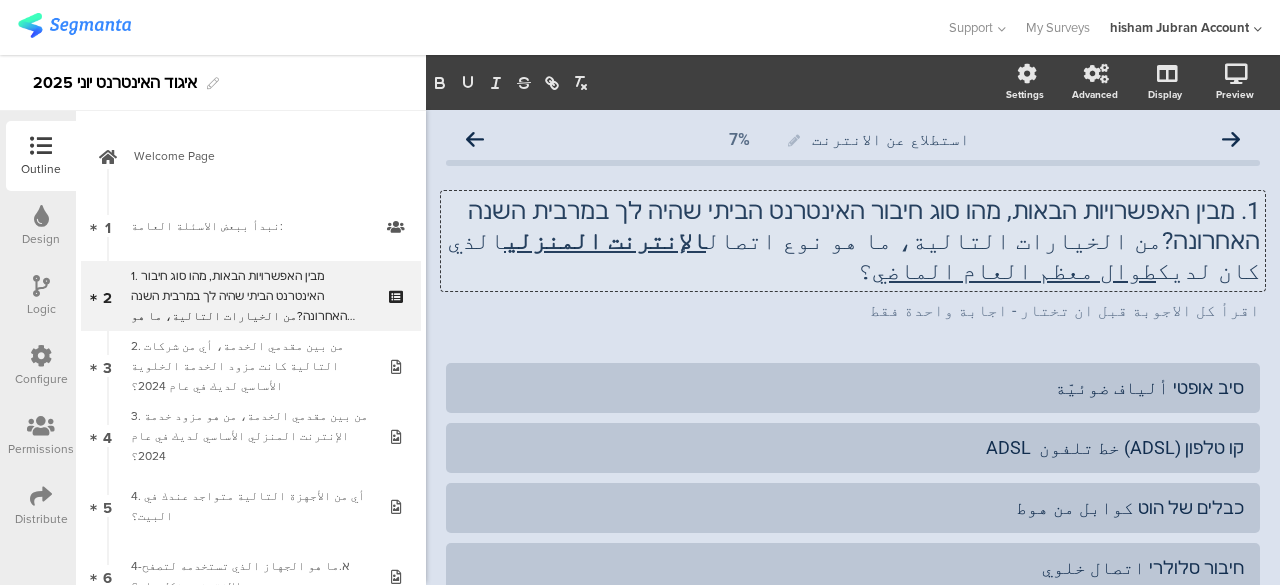 click on "1. מבין האפשרויות הבאות, מהו סוג חיבור האינטרנט הביתי שהיה לך במרבית השנה האחרונה?من الخيارات التالية، ما هو نوع اتصال  الإنترنت المنزلي  الذي كان لديك  طوال معظم العام الماضي ؟" at bounding box center (853, 241) 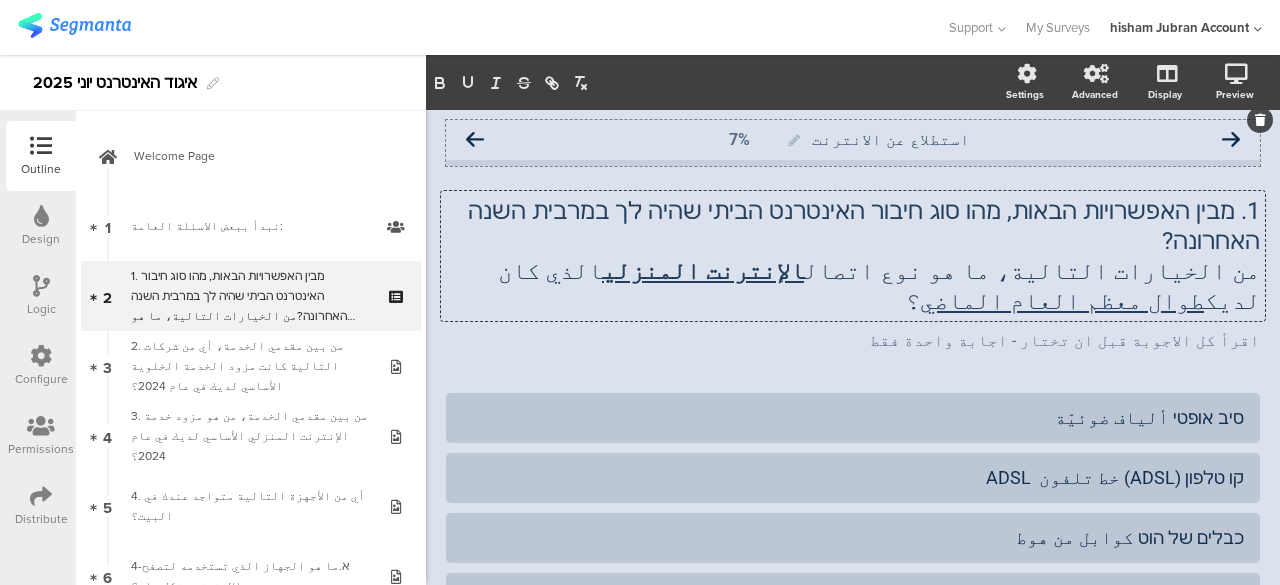 click at bounding box center [475, 140] 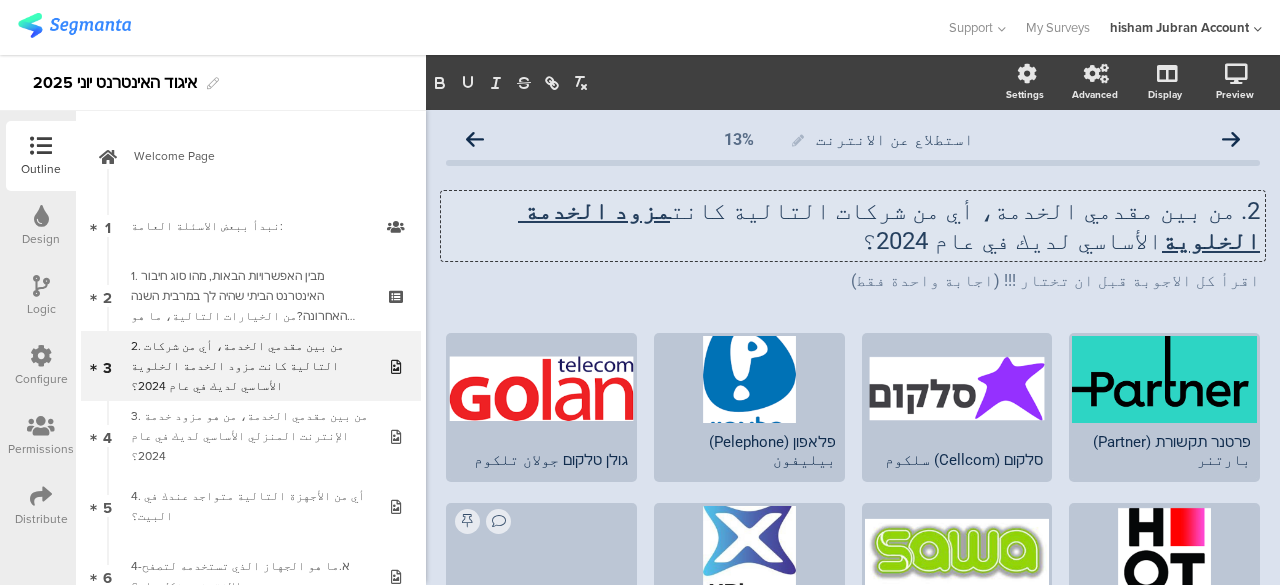 click on "2.	من بين مقدمي الخدمة، أي من شركات التالية كانت  مزود الخدمة الخلوية  الأساسي لديك في عام 2024؟
2.	من بين مقدمي الخدمة، أي من شركات التالية كانت  مزود الخدمة الخلوية  الأساسي لديك في عام 2024؟
2.	من بين مقدمي الخدمة، أي من شركات التالية كانت  مزود الخدمة الخلوية  الأساسي لديك في عام 2024؟" at bounding box center (853, 226) 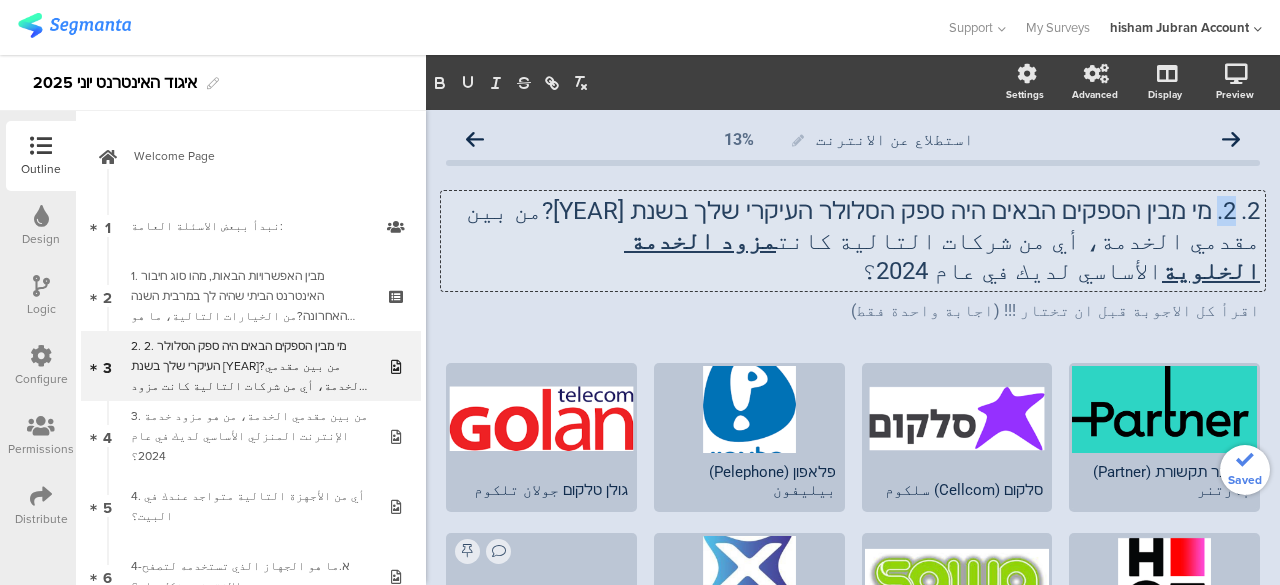 drag, startPoint x: 1203, startPoint y: 211, endPoint x: 1217, endPoint y: 210, distance: 14.035668 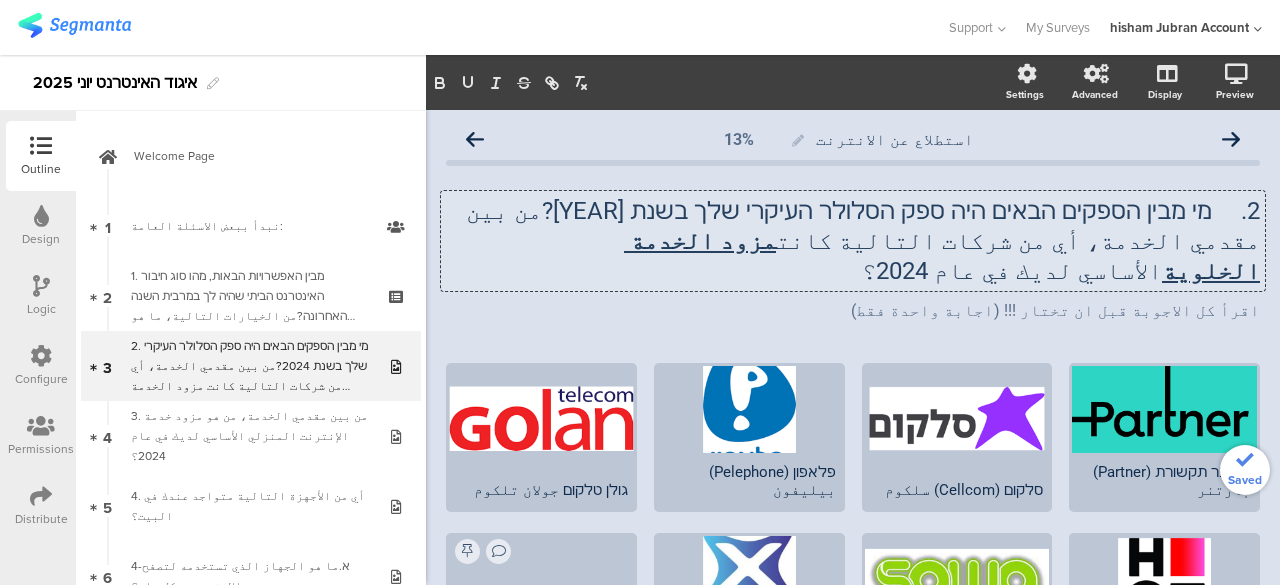 click on "2.		מי מבין הספקים הבאים היה ספק הסלולר העיקרי שלך בשנת 2024?من بين مقدمي الخدمة، أي من شركات التالية كانت  مزود الخدمة الخلوية  الأساسي لديك في عام 2024؟" at bounding box center [853, 241] 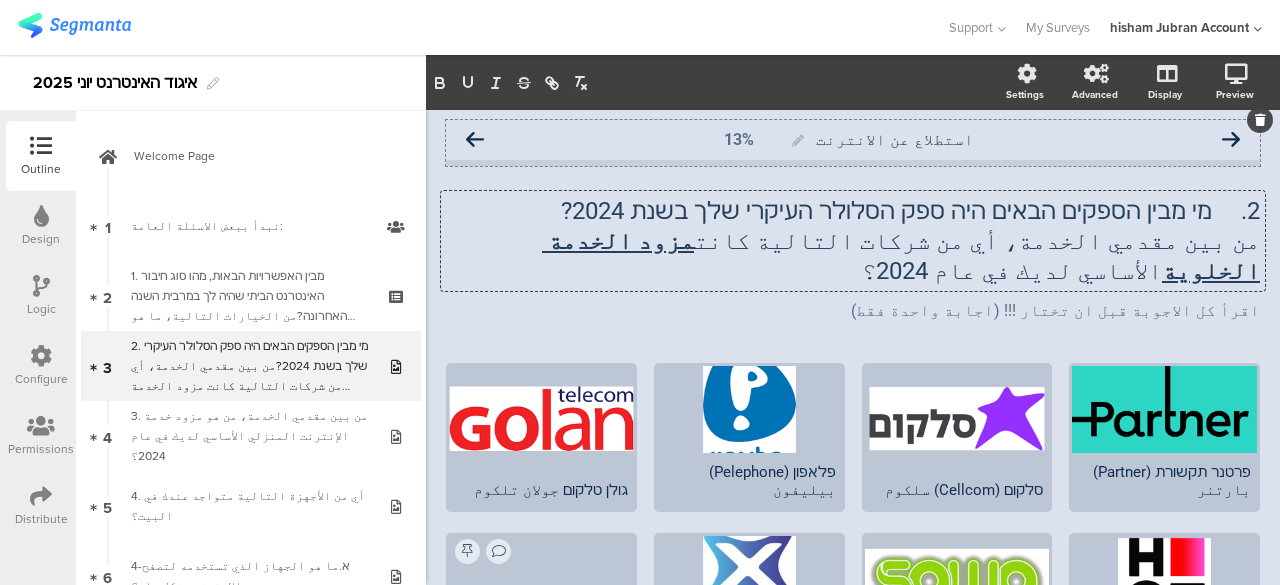 click at bounding box center (475, 140) 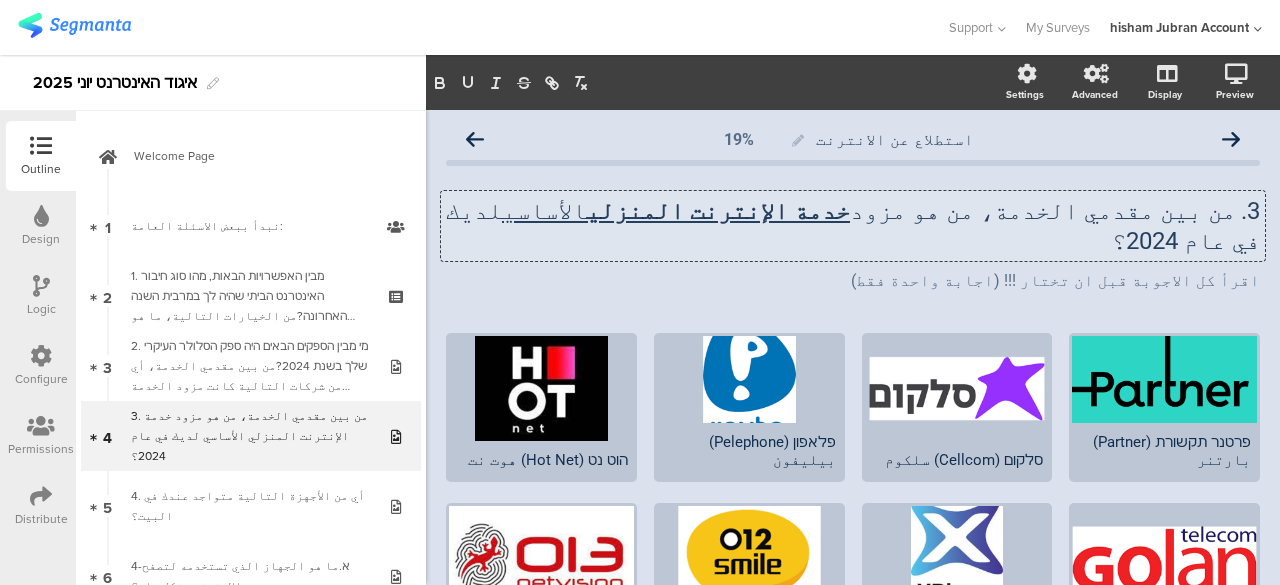 click on "3.	من بين مقدمي الخدمة، من هو مزود  خدمة الإنترنت المنزلي  الأساسي  لديك في عام 2024؟
3.	من بين مقدمي الخدمة، من هو مزود  خدمة الإنترنت المنزلي  الأساسي  لديك في عام 2024؟
3.	من بين مقدمي الخدمة، من هو مزود  خدمة الإنترنت المنزلي  الأساسي  لديك في عام 2024؟" at bounding box center (853, 226) 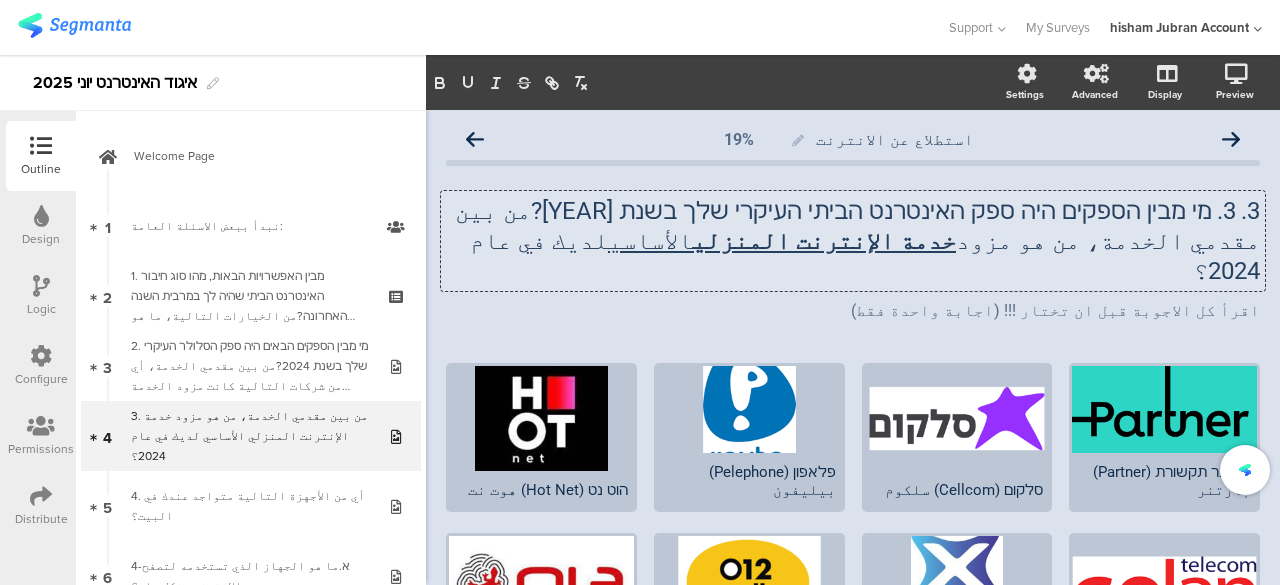 click on "3.	3.	מי מבין הספקים היה ספק האינטרנט הביתי העיקרי שלך בשנת 2024?من بين مقدمي الخدمة، من هو مزود  خدمة الإنترنت المنزلي  الأساسي  لديك في عام 2024؟" at bounding box center [853, 241] 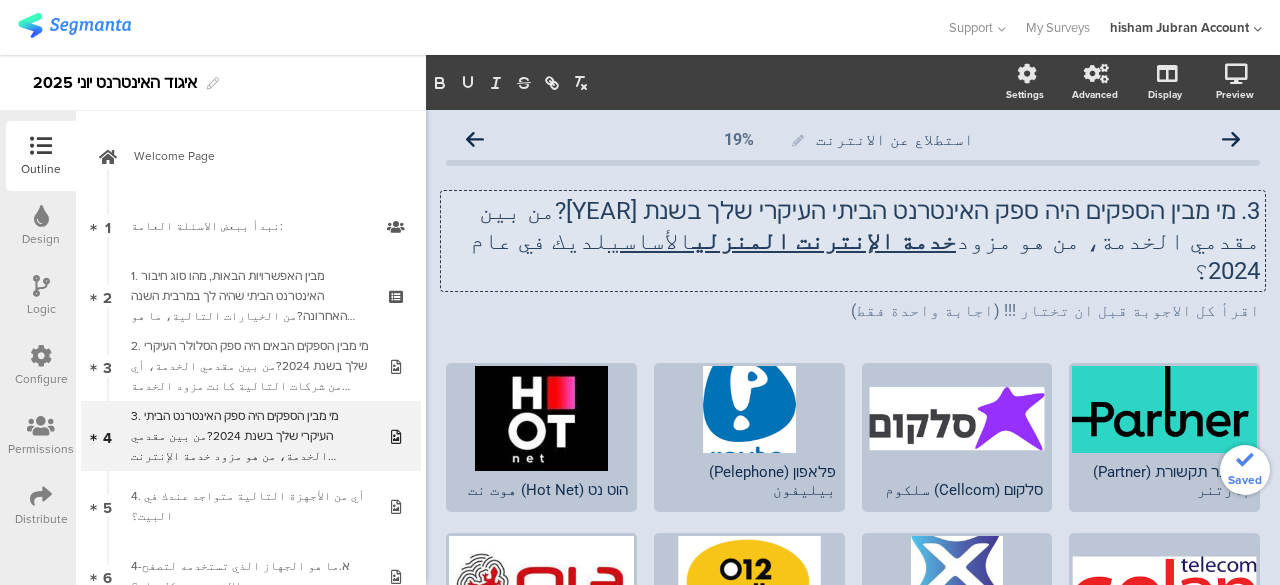 click on "3.	מי מבין הספקים היה ספק האינטרנט הביתי העיקרי שלך בשנת 2024?من بين مقدمي الخدمة، من هو مزود  خدمة الإنترنت المنزلي  الأساسي  لديك في عام 2024؟" at bounding box center (853, 241) 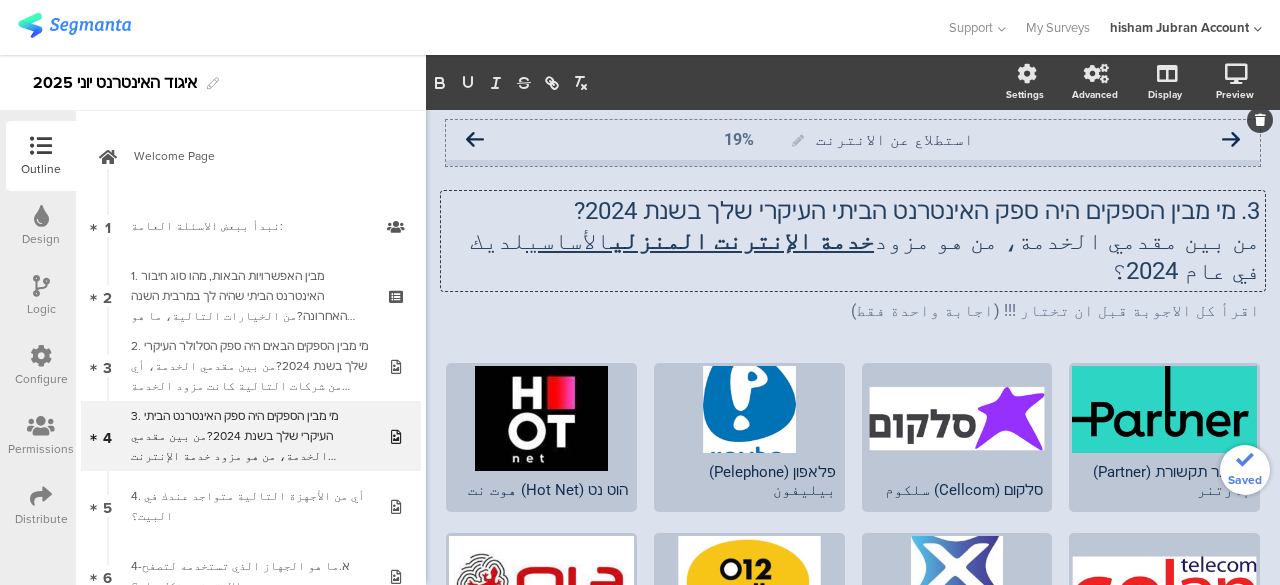 click at bounding box center (475, 140) 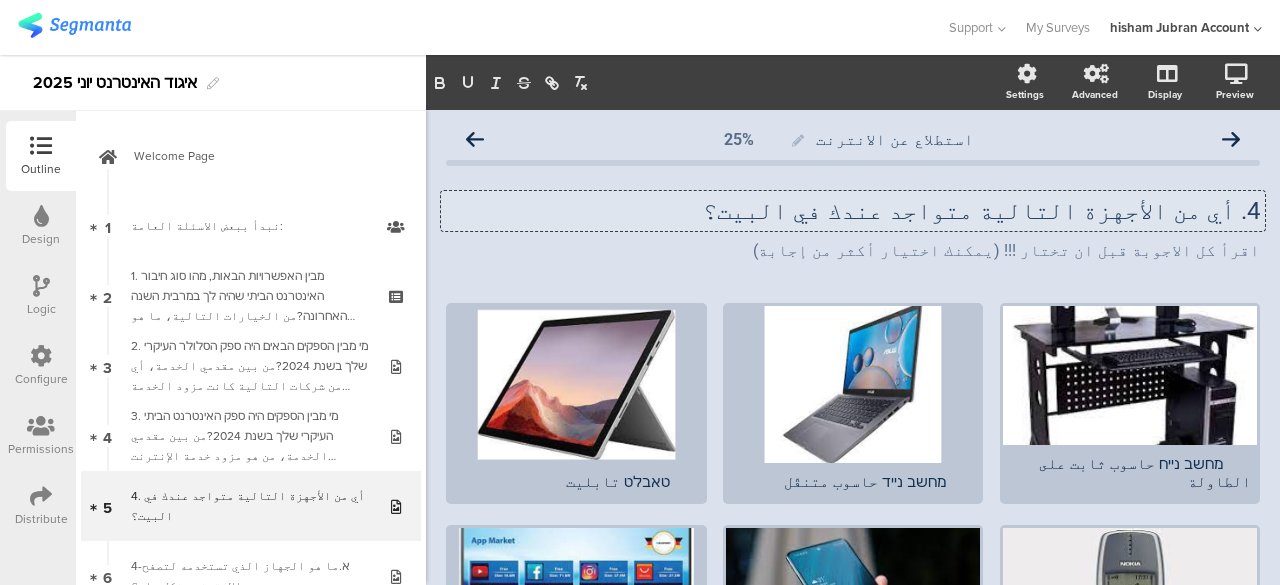 click on "4. أي من الأجهزة التالية متواجد عندك في البيت؟
4. أي من الأجهزة التالية متواجد عندك في البيت؟
4. أي من الأجهزة التالية متواجد عندك في البيت؟" at bounding box center [853, 211] 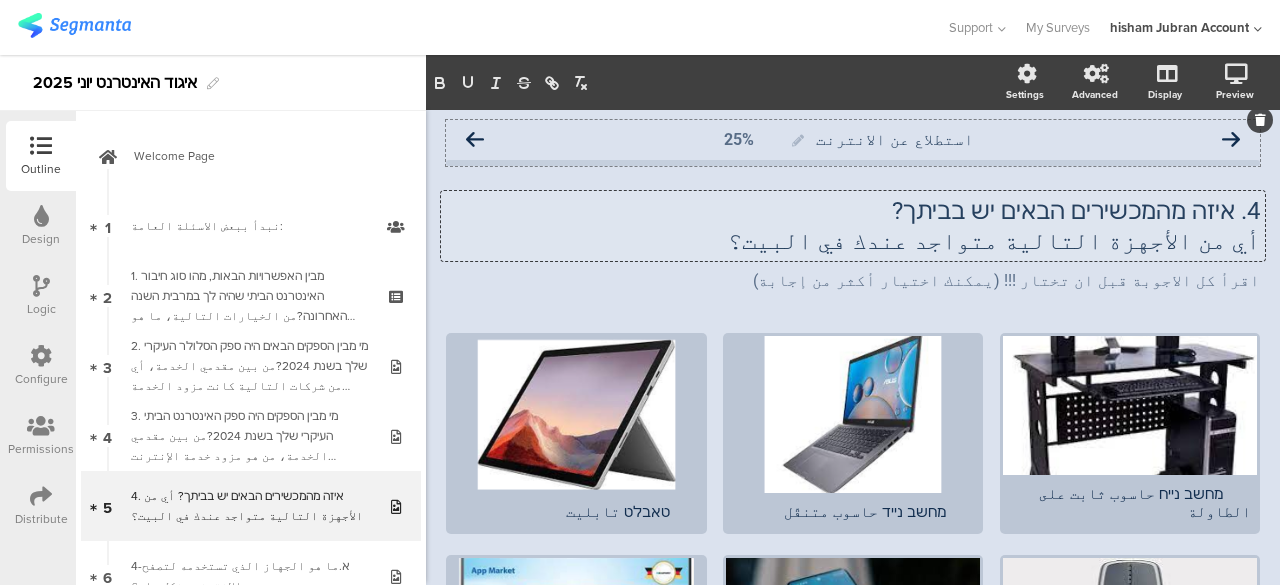 click at bounding box center (475, 140) 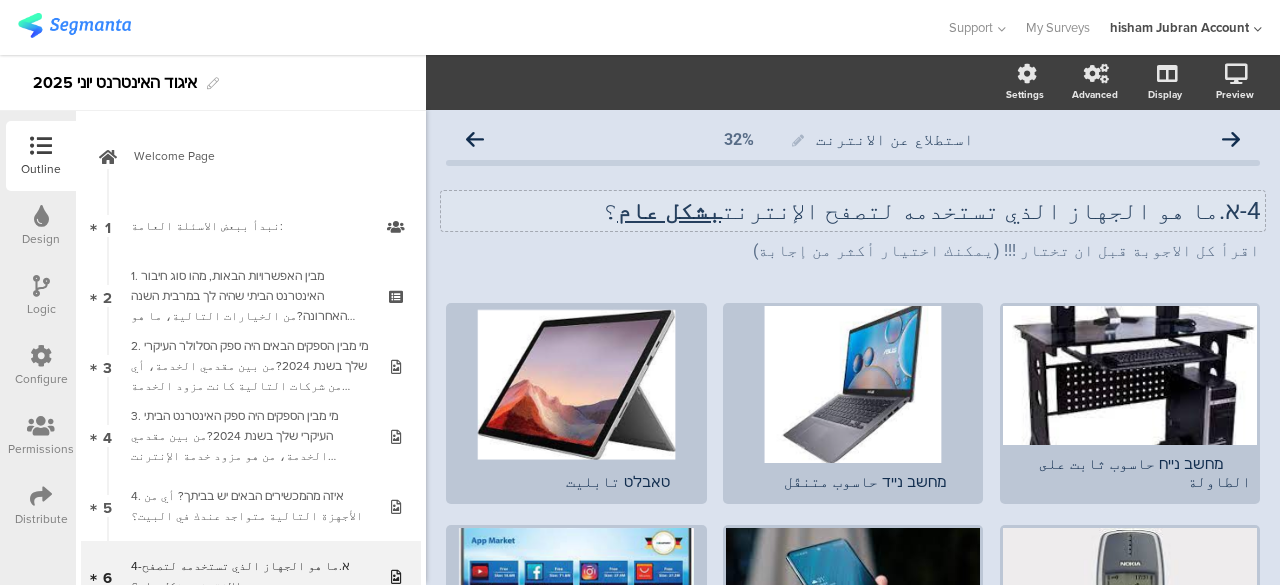 click on "4-א.ما هو الجهاز الذي تستخدمه لتصفح الإنترنت  بشكل عام ؟
4-א.ما هو الجهاز الذي تستخدمه لتصفح الإنترنت  بشكل عام ؟" at bounding box center [853, 211] 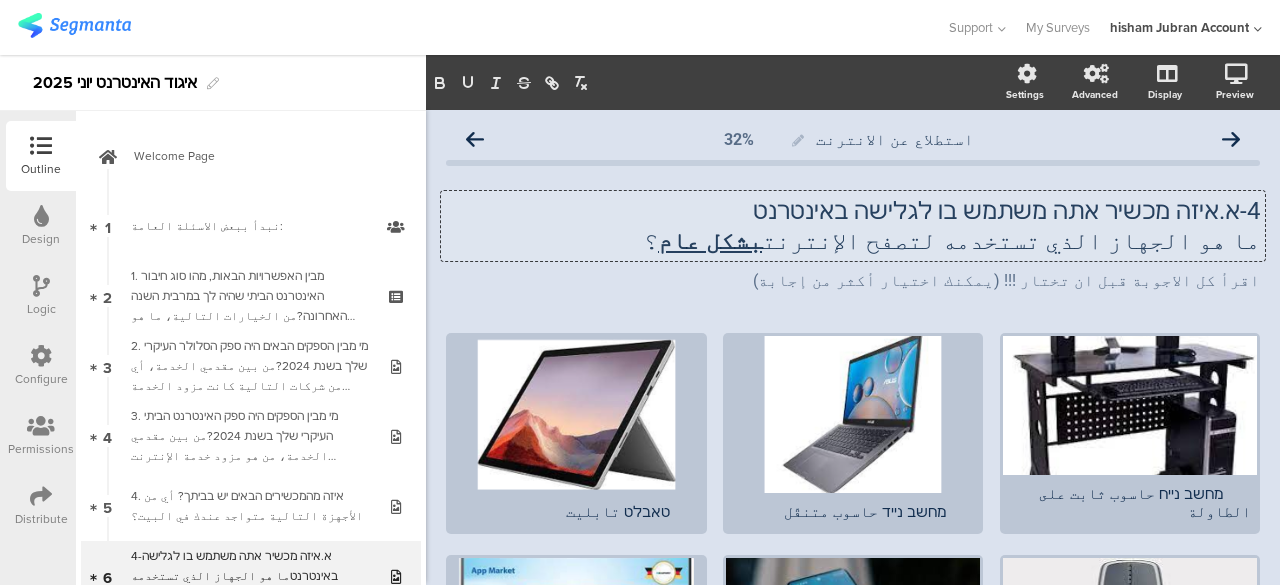 click on "4-א.איזה מכשיר אתה משתמש בו לגלישה באינטרנט" at bounding box center [853, 211] 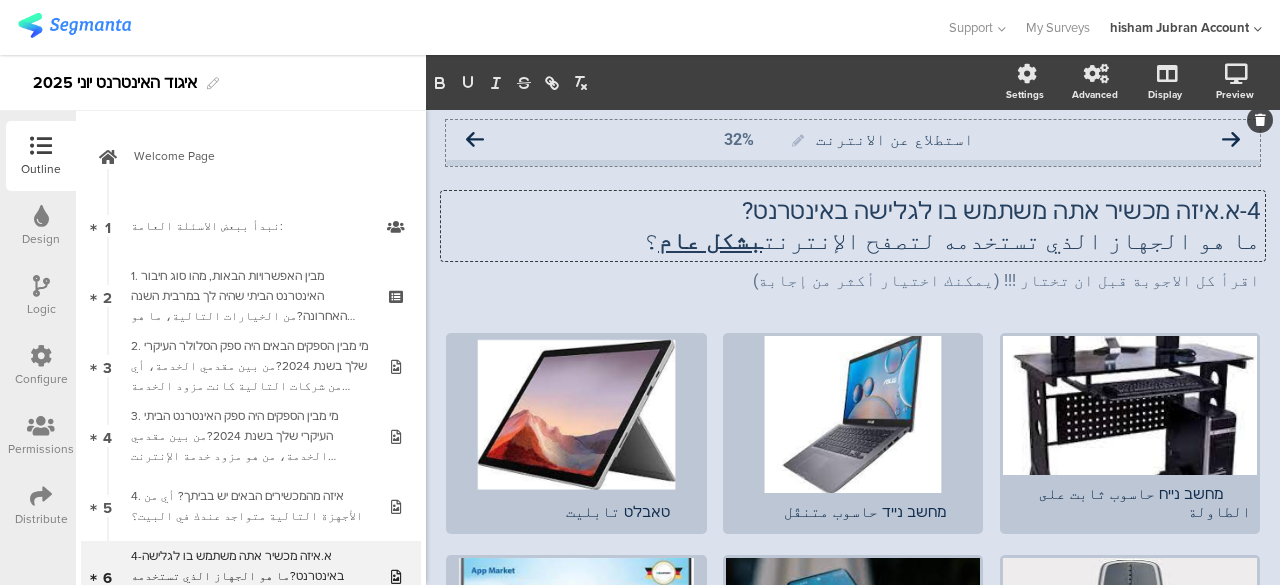 click at bounding box center (475, 140) 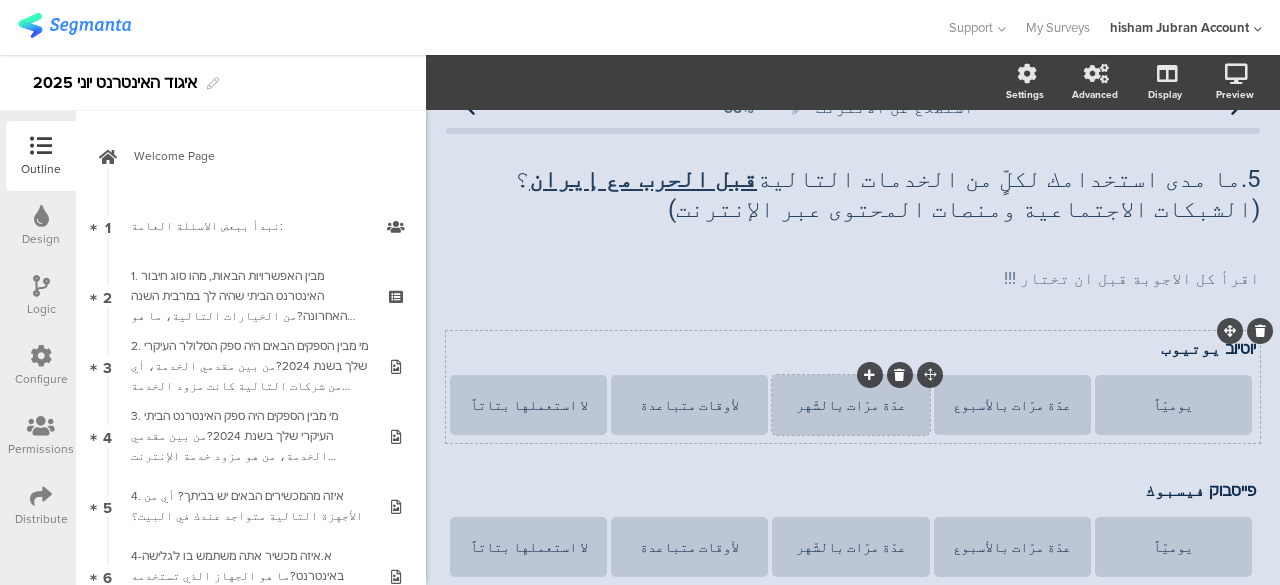scroll, scrollTop: 0, scrollLeft: 0, axis: both 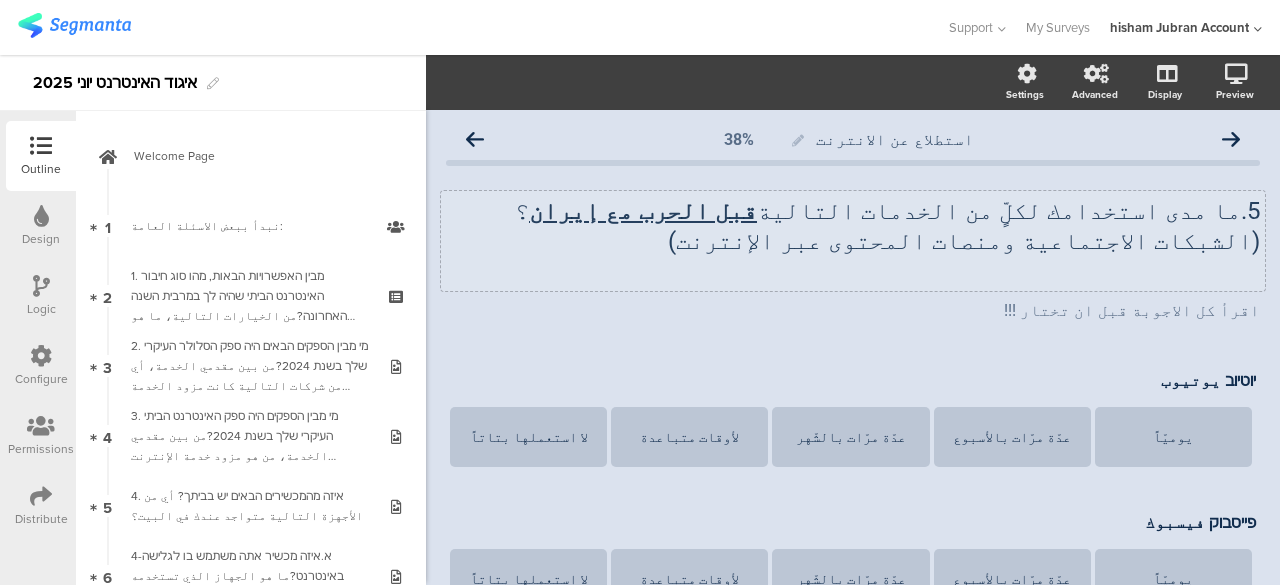 click on "5.ما مدى استخدامك لكلٍّ من الخدمات التالية  قبل الحرب مع إيران ؟(الشبكات الاجتماعية ومنصات المحتوى عبر الإنترنت)
5.ما مدى استخدامك لكلٍّ من الخدمات التالية  قبل الحرب مع إيران ؟(الشبكات الاجتماعية ومنصات المحتوى عبر الإنترنت)" at bounding box center (853, 241) 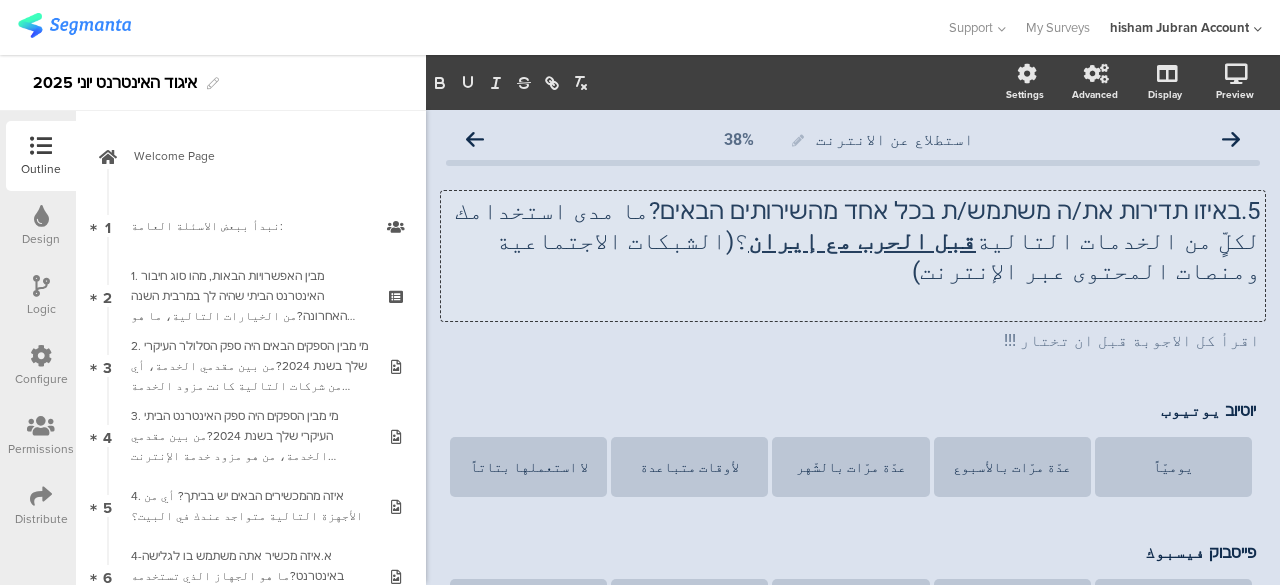 click on "5.באיזו תדירות את/ה משתמש/ת בכל אחד מהשירותים הבאים?ما مدى استخدامك لكلٍّ من الخدمات التالية  قبل الحرب مع إيران ؟(الشبكات الاجتماعية ومنصات المحتوى عبر الإنترنت)" at bounding box center [853, 241] 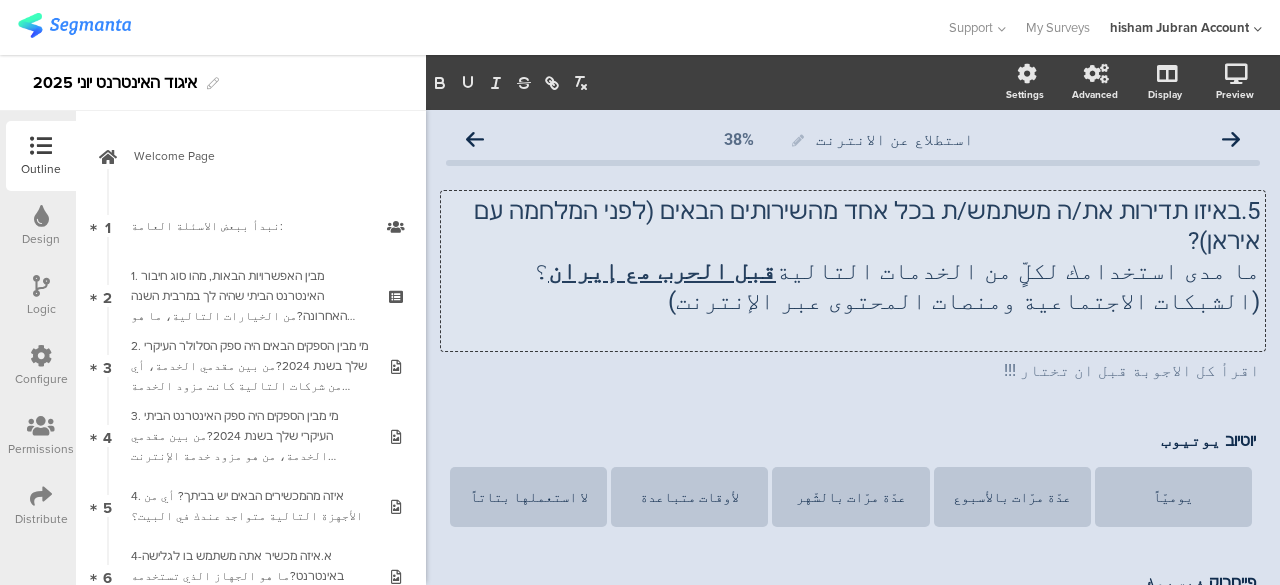 click at bounding box center [853, 331] 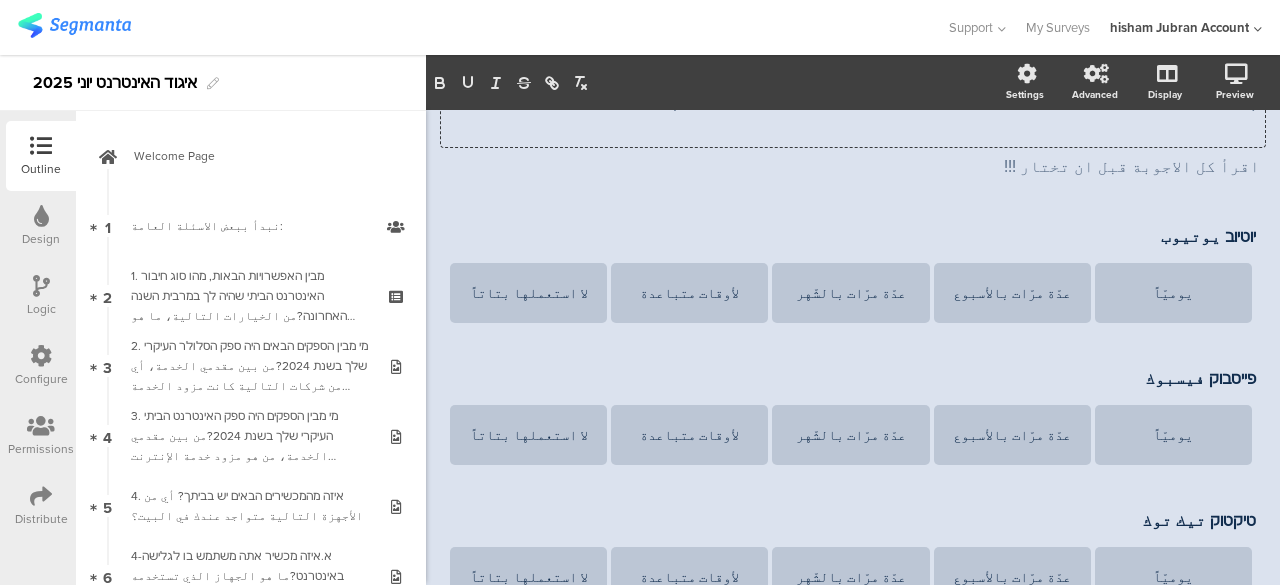 scroll, scrollTop: 0, scrollLeft: 0, axis: both 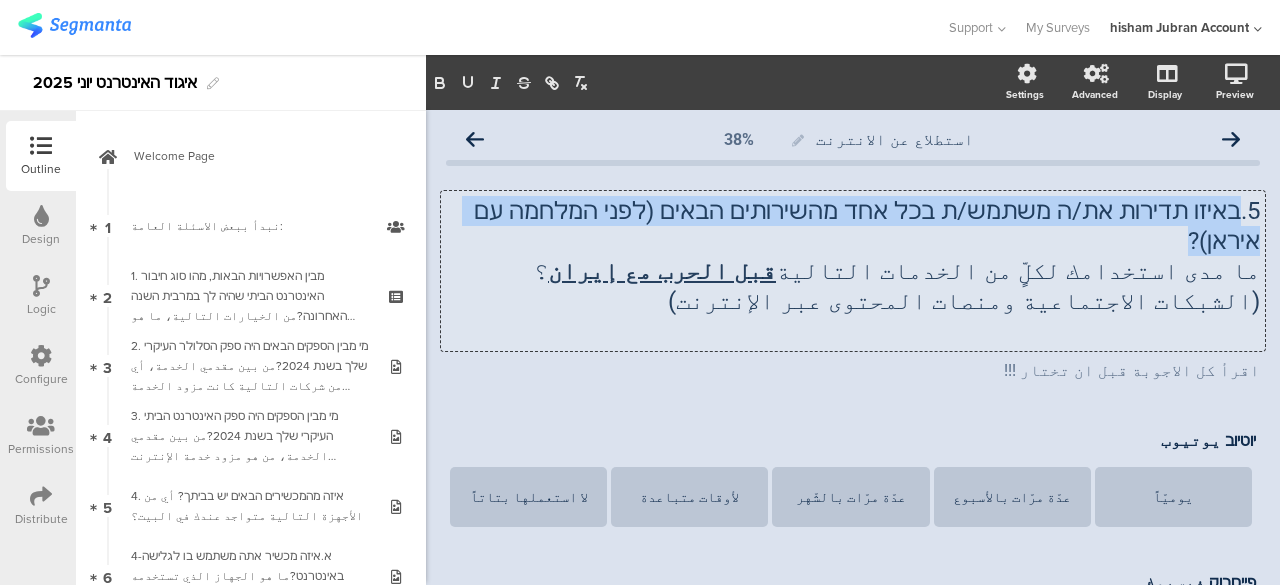 drag, startPoint x: 1220, startPoint y: 214, endPoint x: 497, endPoint y: 220, distance: 723.0249 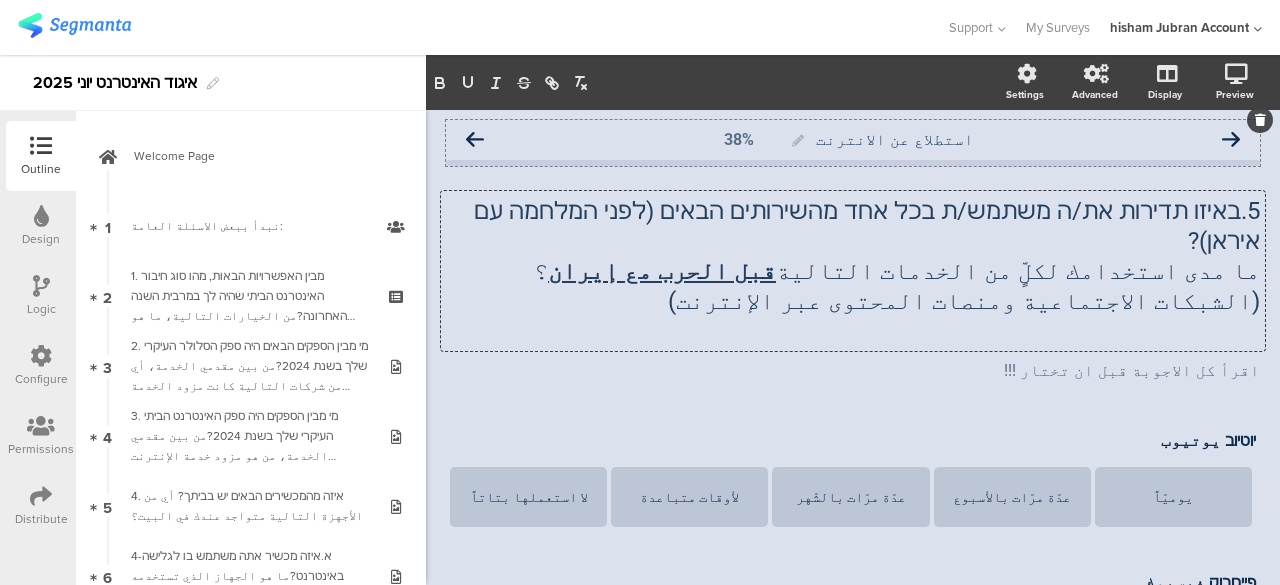click at bounding box center [475, 140] 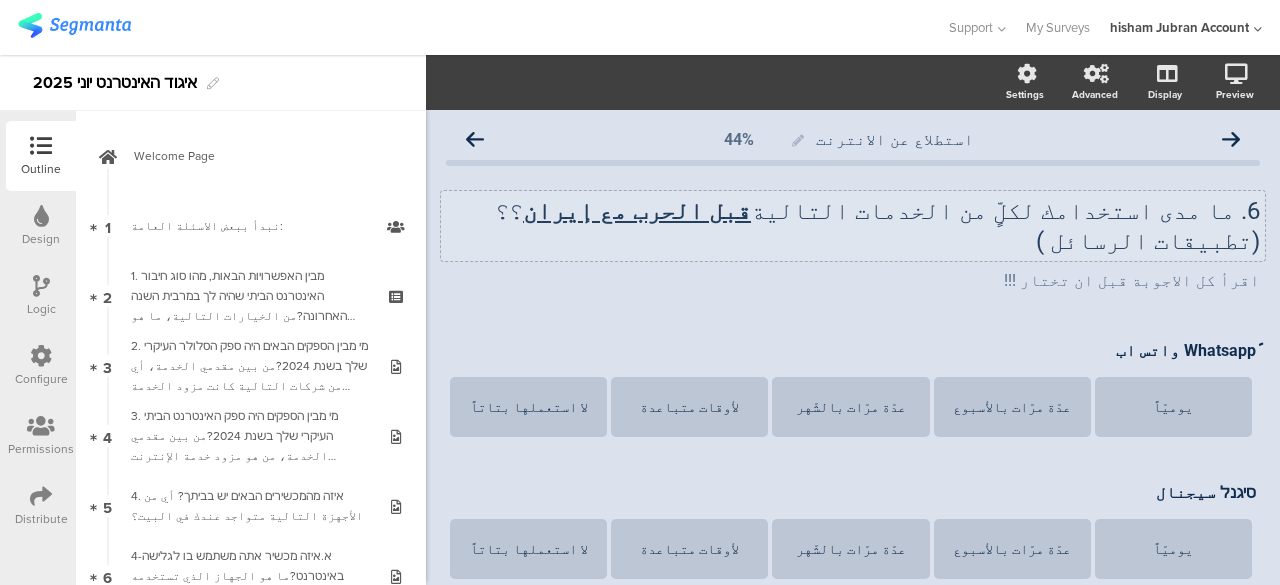 click on "6. ما مدى استخدامك لكلٍّ من الخدمات التالية  قبل الحرب مع إيران ؟؟(تطبيقات الرسائل )
6. ما مدى استخدامك لكلٍّ من الخدمات التالية  قبل الحرب مع إيران ؟؟(تطبيقات الرسائل )" at bounding box center [853, 226] 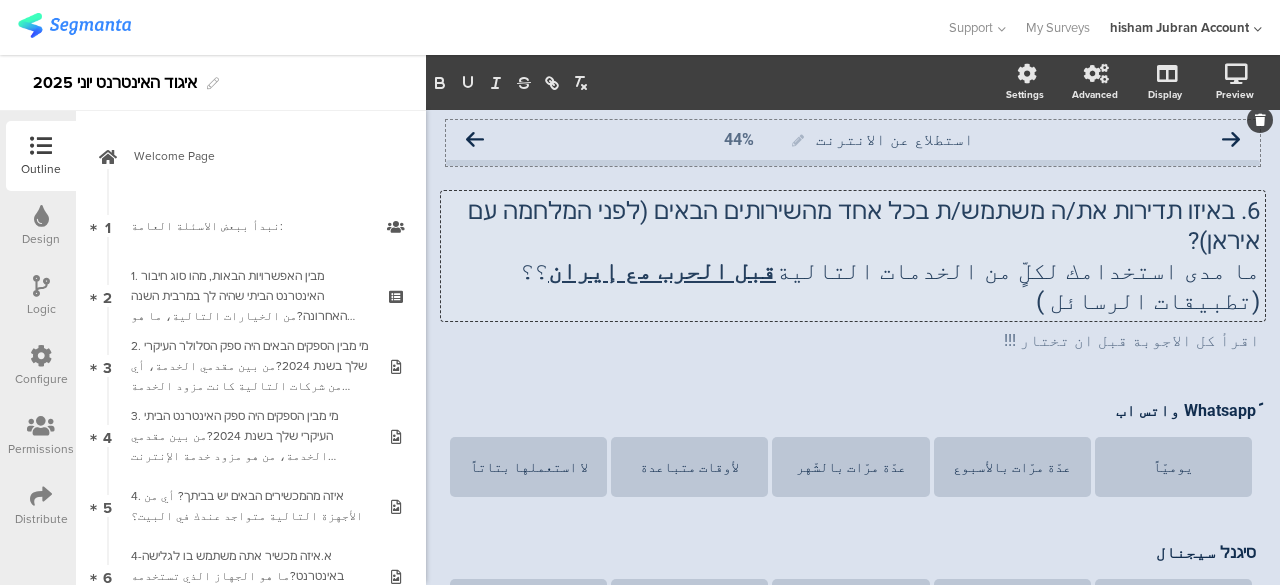 click at bounding box center (475, 140) 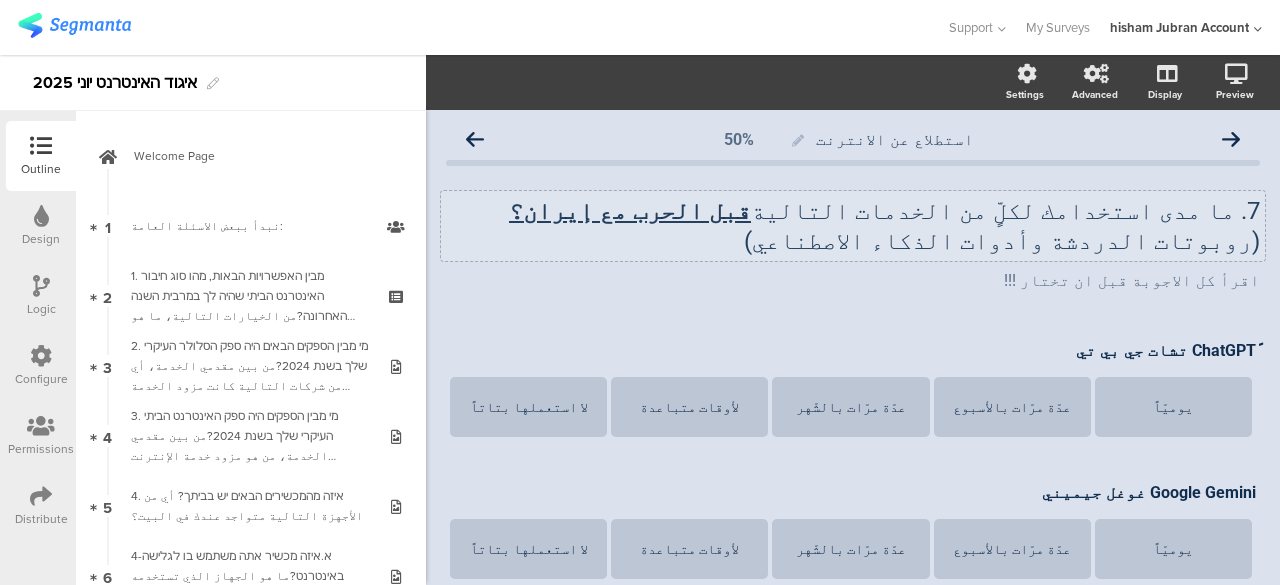 click on "7. ما مدى استخدامك لكلٍّ من الخدمات التالية  قبل الحرب مع إيران؟  (روبوتات الدردشة وأدوات الذكاء الاصطناعي)
7. ما مدى استخدامك لكلٍّ من الخدمات التالية  قبل الحرب مع إيران؟  (روبوتات الدردشة وأدوات الذكاء الاصطناعي)" at bounding box center [853, 226] 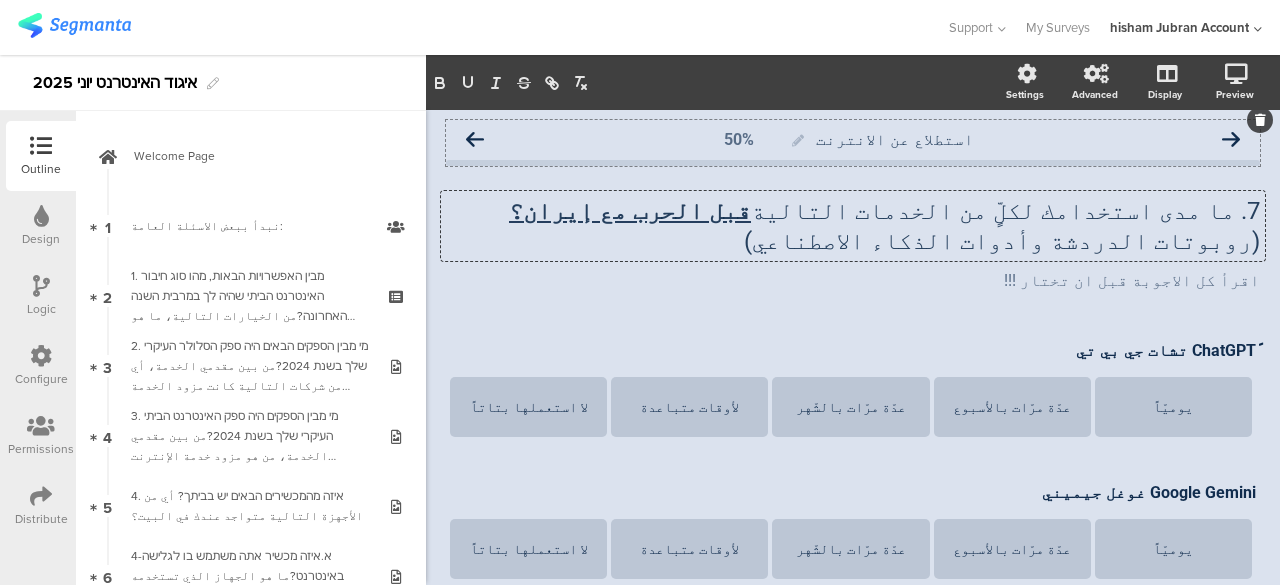 click at bounding box center (1231, 140) 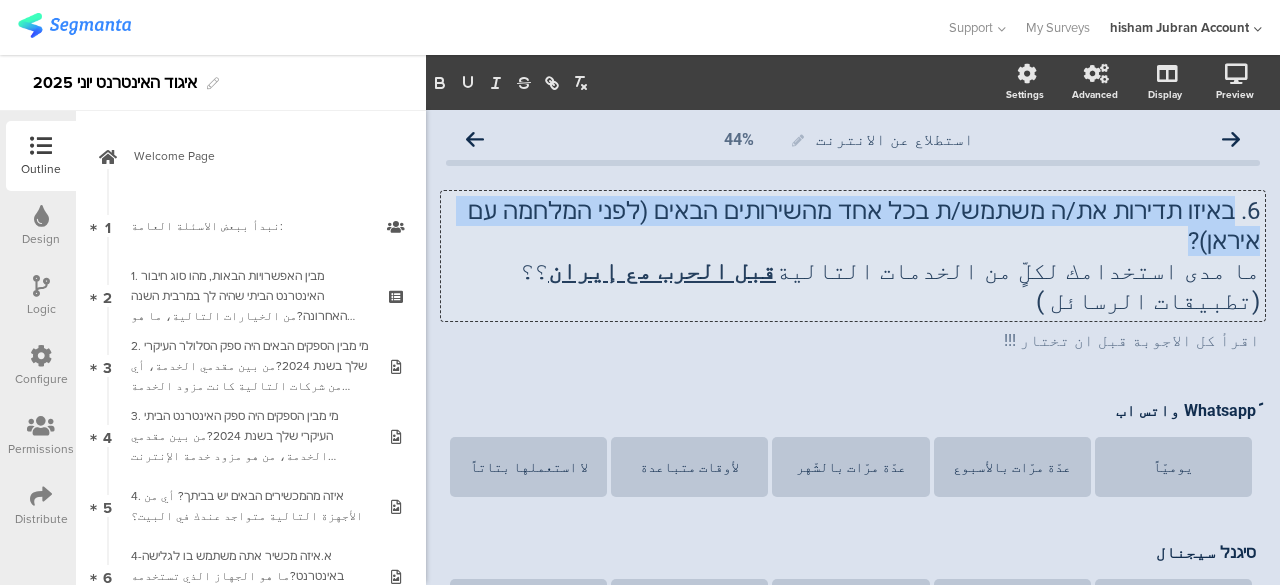 drag, startPoint x: 1217, startPoint y: 217, endPoint x: 494, endPoint y: 209, distance: 723.04425 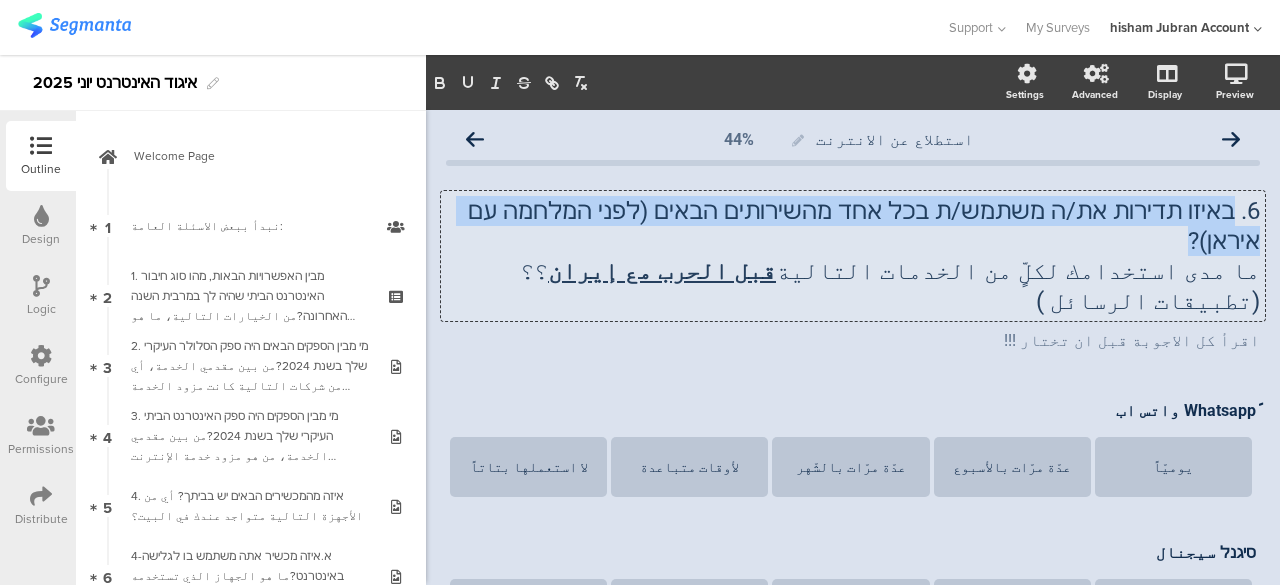 click on "6. באיזו תדירות את/ה משתמש/ת בכל אחד מהשירותים הבאים (לפני המלחמה עם איראן)? ما مدى استخدامك لكلٍّ من الخدمات التالية  قبل الحرب مع إيران ؟؟(تطبيقات الرسائل )
6. באיזו תדירות את/ה משתמש/ת בכל אחד מהשירותים הבאים (לפני המלחמה עם איראן)? ما مدى استخدامك لكلٍّ من الخدمات التالية  قبل الحرب مع إيران ؟؟(تطبيقات الرسائل )
6. באיזו תדירות את/ה משתמש/ת בכל אחד מהשירותים הבאים (לפני המלחמה עם איראן)? ما مدى استخدامك لكلٍّ من الخدمات التالية  قبل الحرب مع إيران ؟؟(تطبيقات الرسائل )" at bounding box center (853, 256) 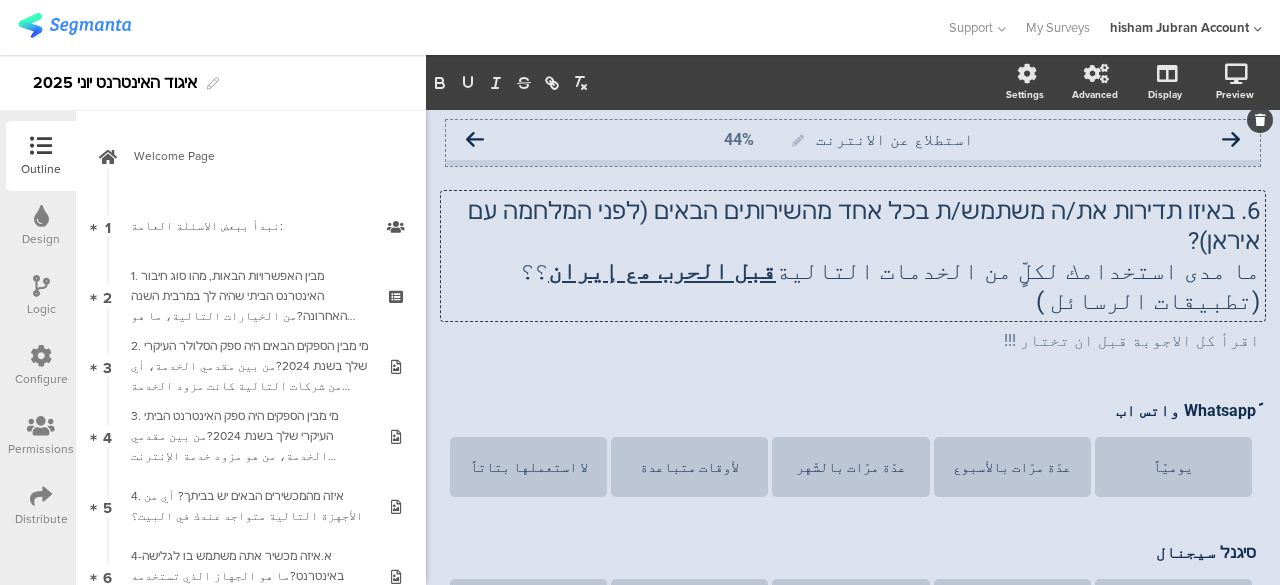 click at bounding box center (475, 140) 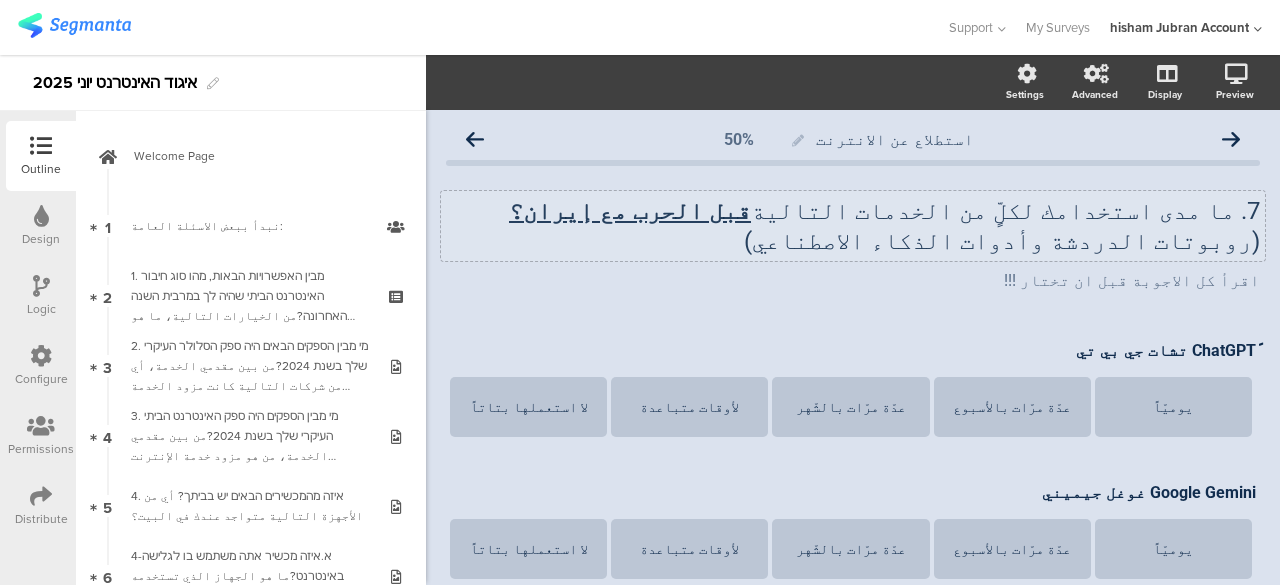 click on "7. ما مدى استخدامك لكلٍّ من الخدمات التالية  قبل الحرب مع إيران؟  (روبوتات الدردشة وأدوات الذكاء الاصطناعي)
7. ما مدى استخدامك لكلٍّ من الخدمات التالية  قبل الحرب مع إيران؟  (روبوتات الدردشة وأدوات الذكاء الاصطناعي)" at bounding box center [853, 226] 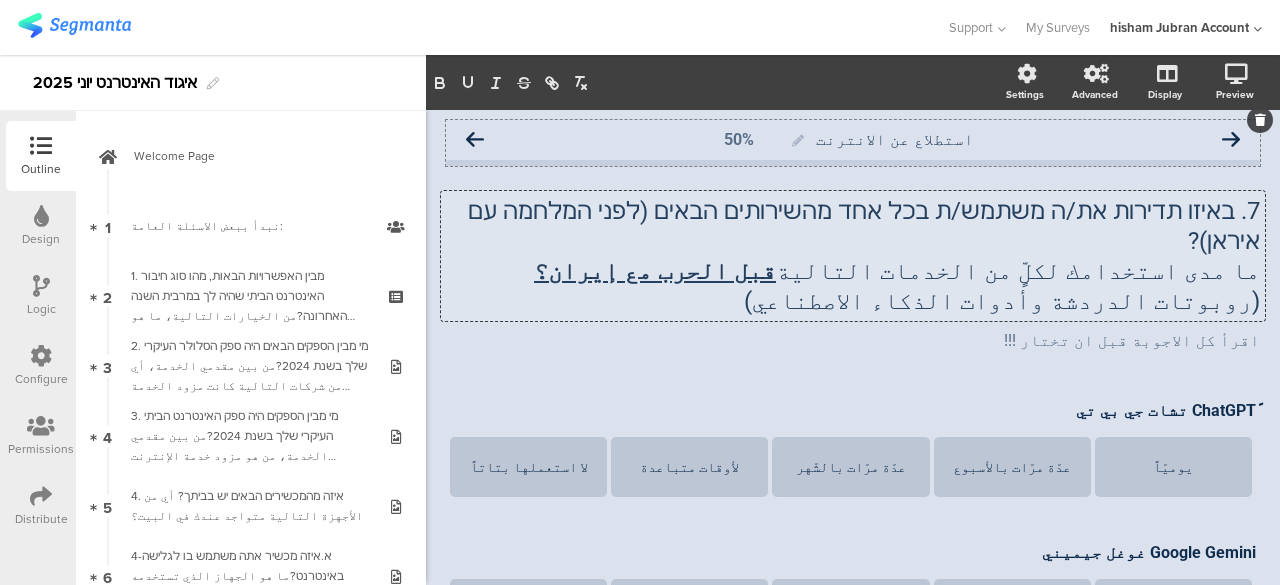 click at bounding box center (475, 140) 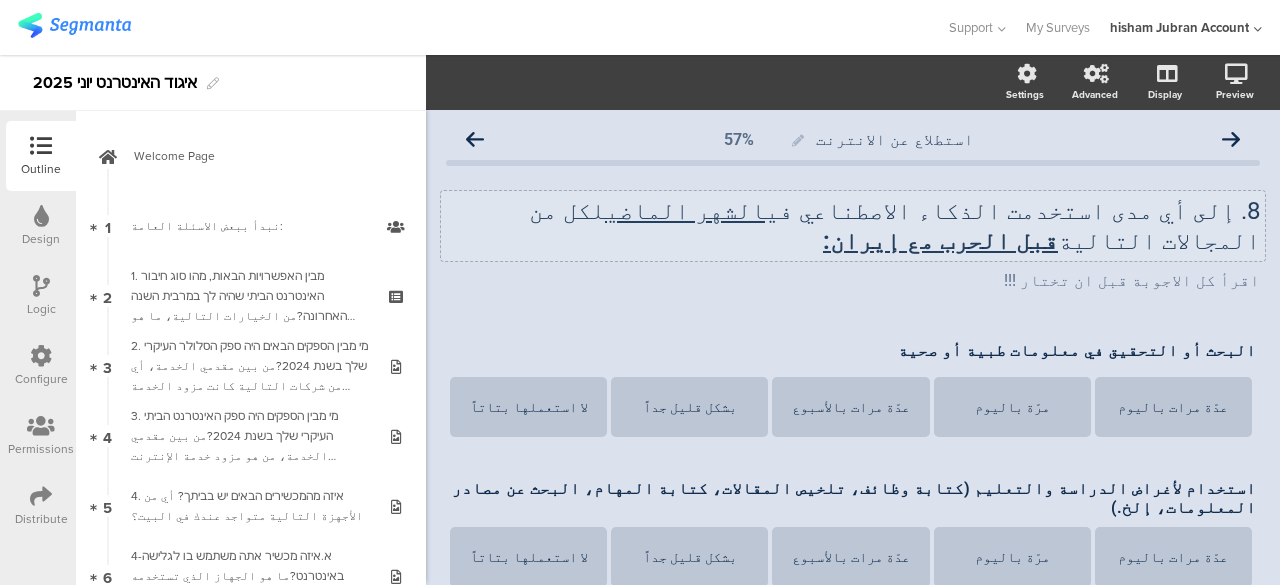 click on "8. إلى أي مدى استخدمت الذكاء الاصطناعي في  الشهر الماضي  لكل من المجالات التالية  قبل الحرب مع إيران:
8. إلى أي مدى استخدمت الذكاء الاصطناعي في  الشهر الماضي  لكل من المجالات التالية  قبل الحرب مع إيران:" at bounding box center (853, 226) 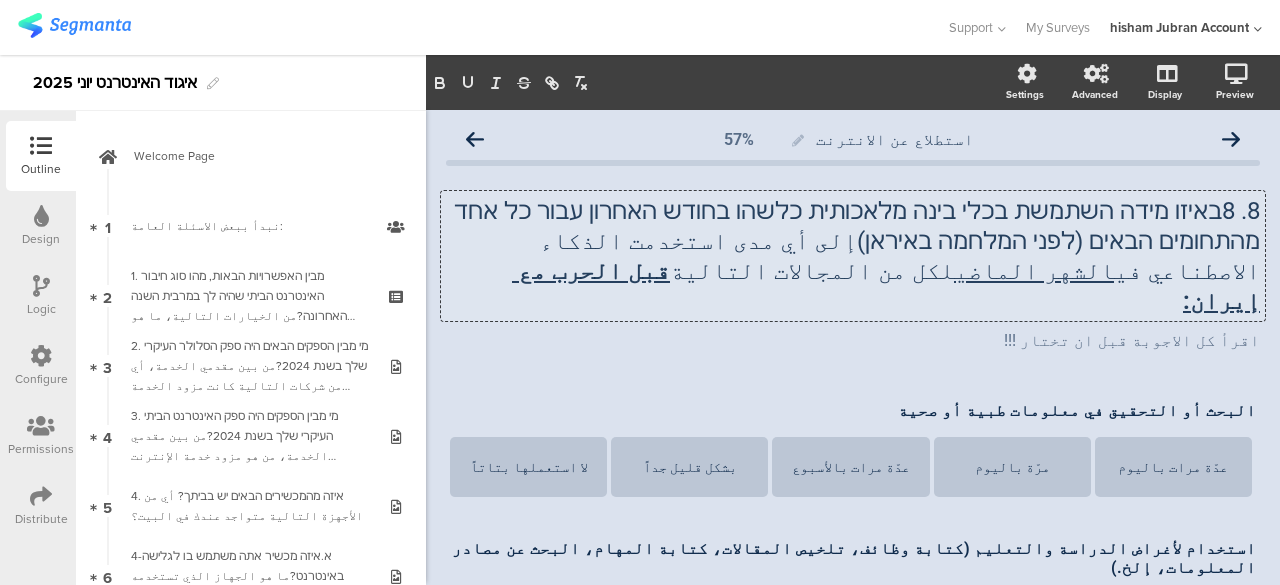 click on "8. 8באיזו מידה השתמשת בכלי בינה מלאכותית כלשהו בחודש האחרון עבור כל אחד מהתחומים הבאים (לפני המלחמה באיראן)إلى أي مدى استخدمت الذكاء الاصطناعي في  الشهر الماضي  لكل من المجالات التالية  قبل الحرب مع إيران:" at bounding box center [853, 256] 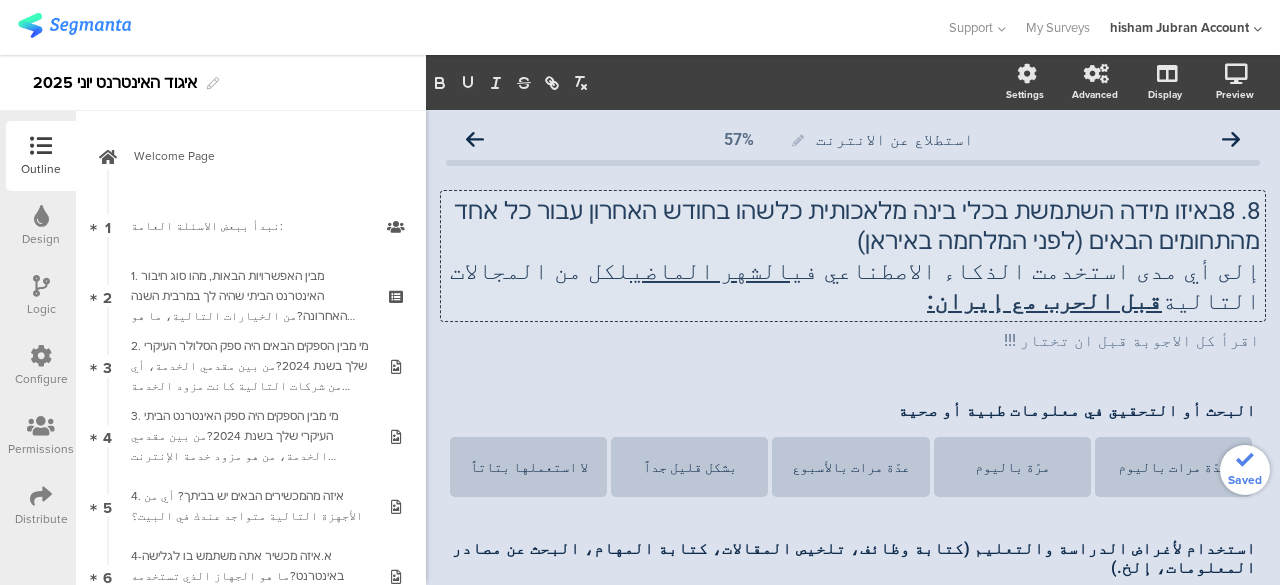 click on "إلى أي مدى استخدمت الذكاء الاصطناعي في  الشهر الماضي  لكل من المجالات التالية  قبل الحرب مع إيران:" at bounding box center [853, 286] 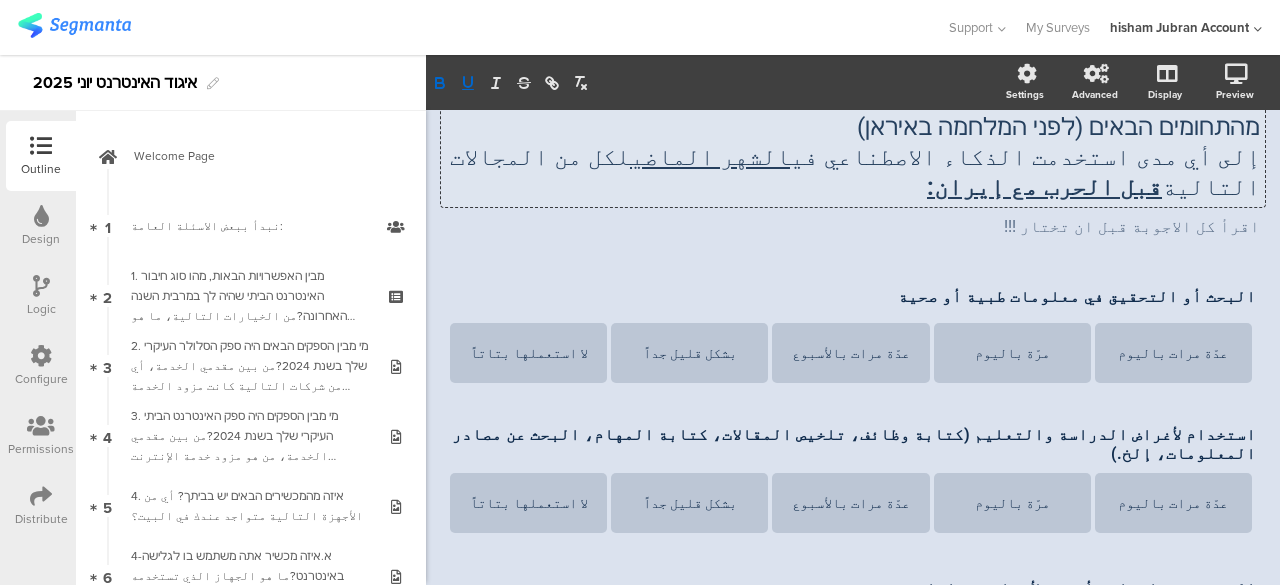 scroll, scrollTop: 0, scrollLeft: 0, axis: both 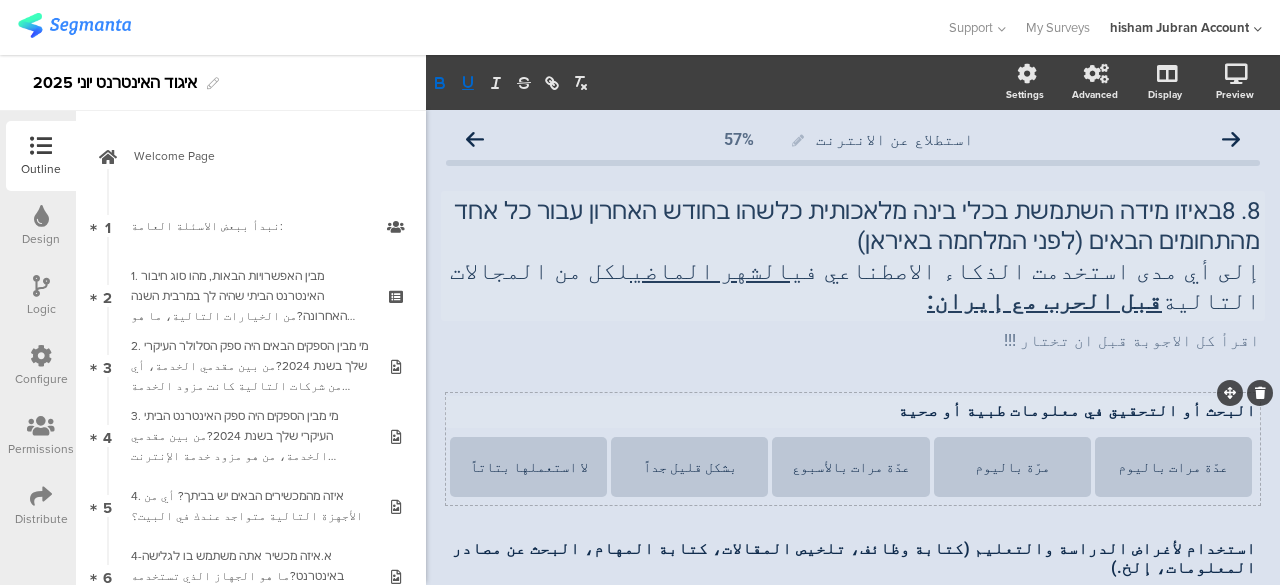 click on "البحث أو التحقيق في معلومات طبية أو صحية
البحث أو التحقيق في معلومات طبية أو صحية
البحث أو التحقيق في معلومات طبية أو صحية" at bounding box center (853, 412) 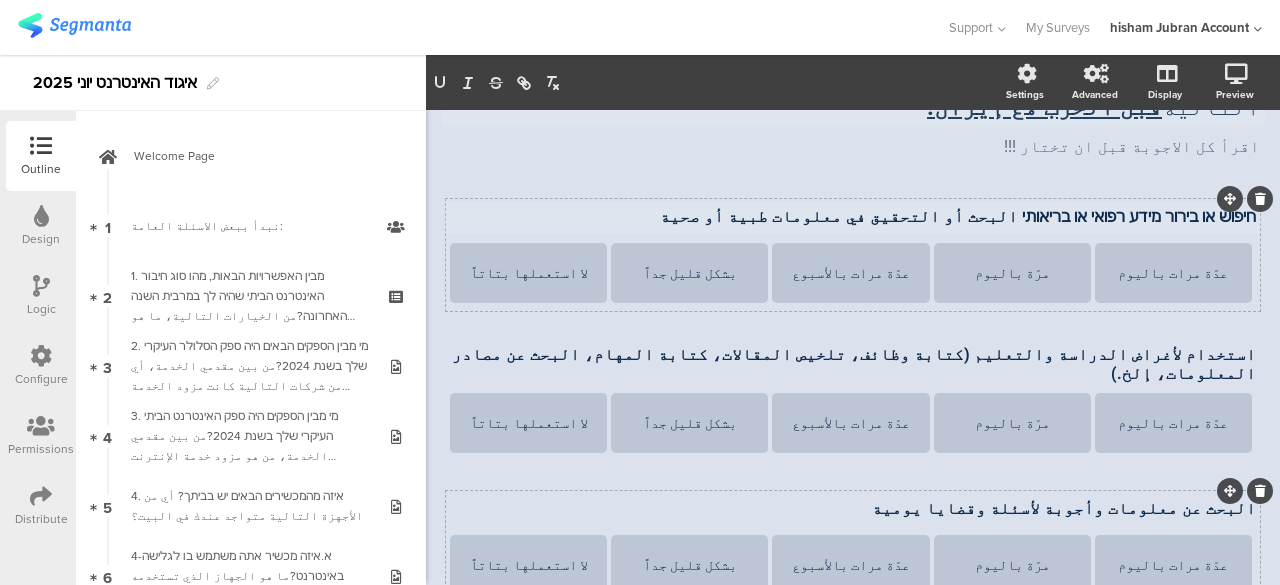 scroll, scrollTop: 200, scrollLeft: 0, axis: vertical 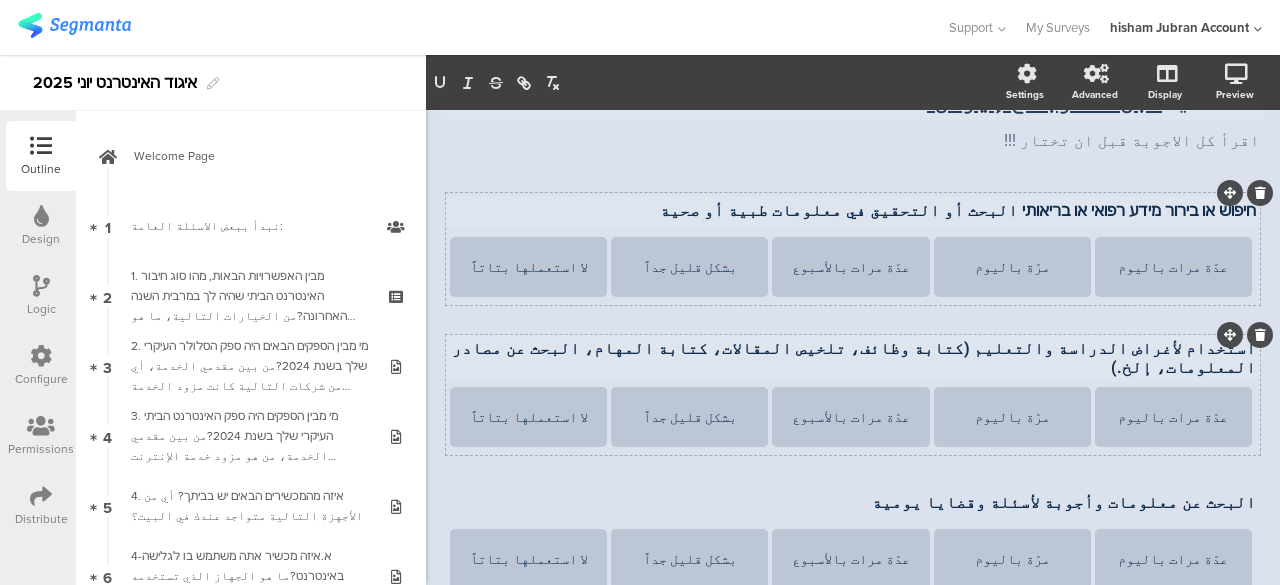 click on "استخدام لأغراض الدراسة والتعليم (كتابة وظائف، تلخيص المقالات، كتابة المهام، البحث عن مصادر المعلومات، إلخ.)
استخدام لأغراض الدراسة والتعليم (كتابة وظائف، تلخيص المقالات، كتابة المهام، البحث عن مصادر المعلومات، إلخ.)" at bounding box center (853, 358) 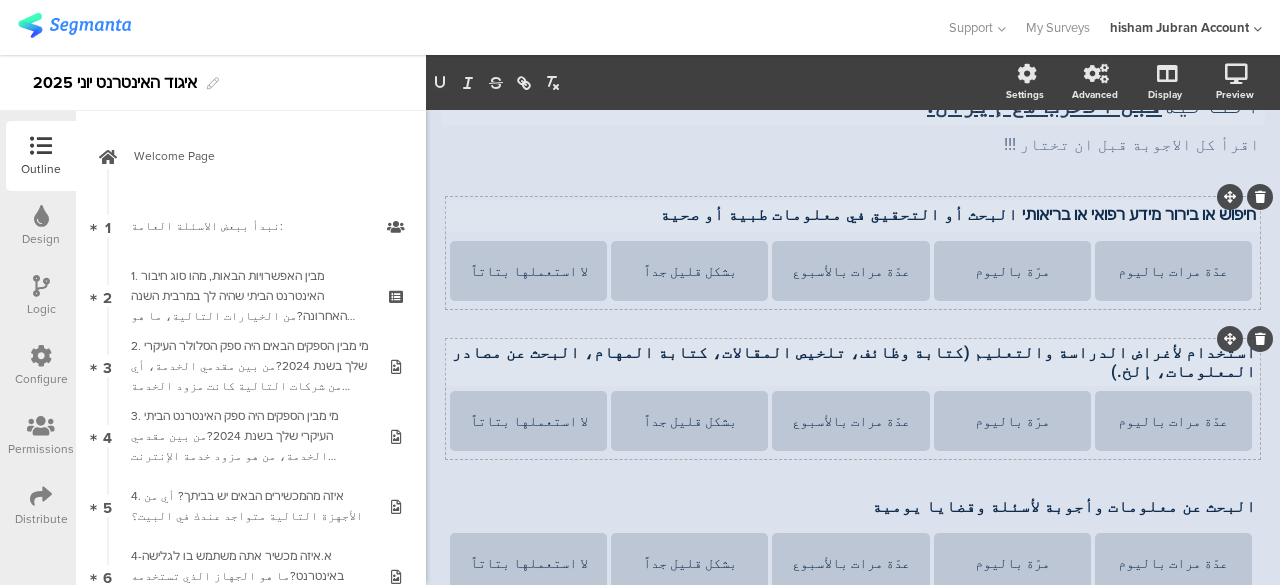 click on "استخدام لأغراض الدراسة والتعليم (كتابة وظائف، تلخيص المقالات، كتابة المهام، البحث عن مصادر المعلومات، إلخ.)" at bounding box center (853, 362) 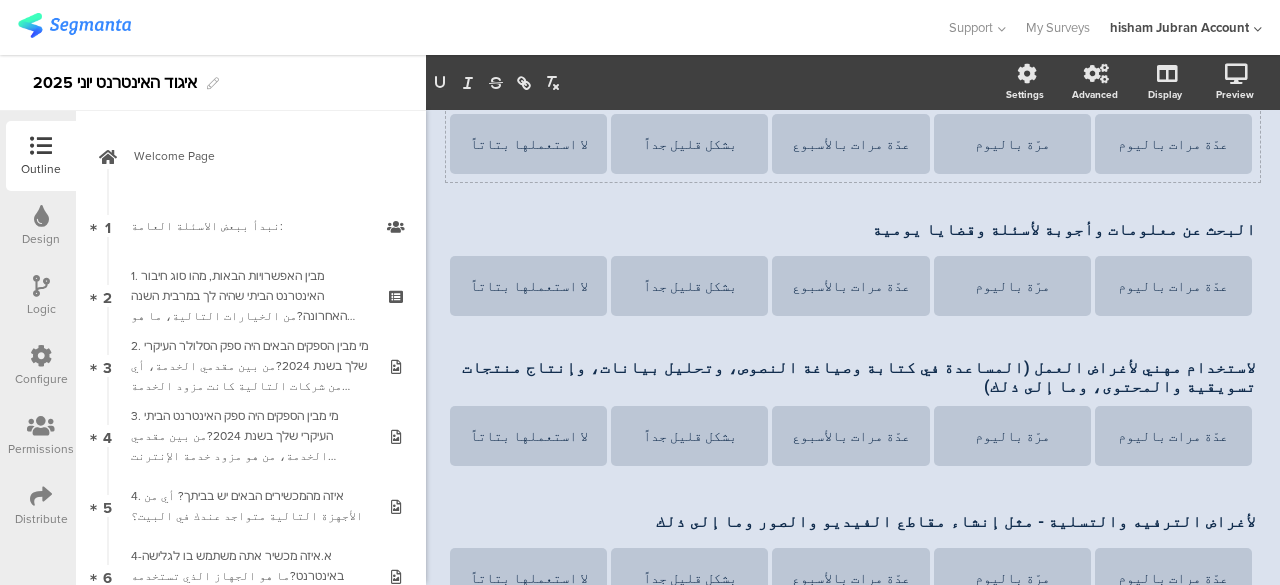 scroll, scrollTop: 496, scrollLeft: 0, axis: vertical 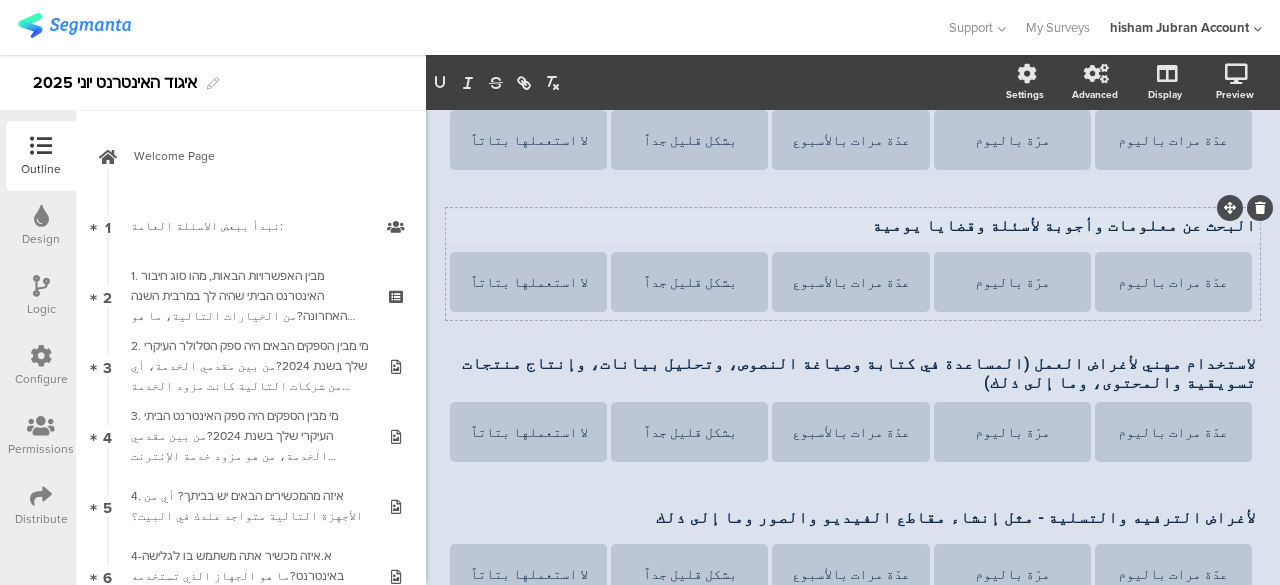 click on "البحث عن معلومات وأجوبة لأسئلة وقضايا يومية
البحث عن معلومات وأجوبة لأسئلة وقضايا يومية" at bounding box center [853, 227] 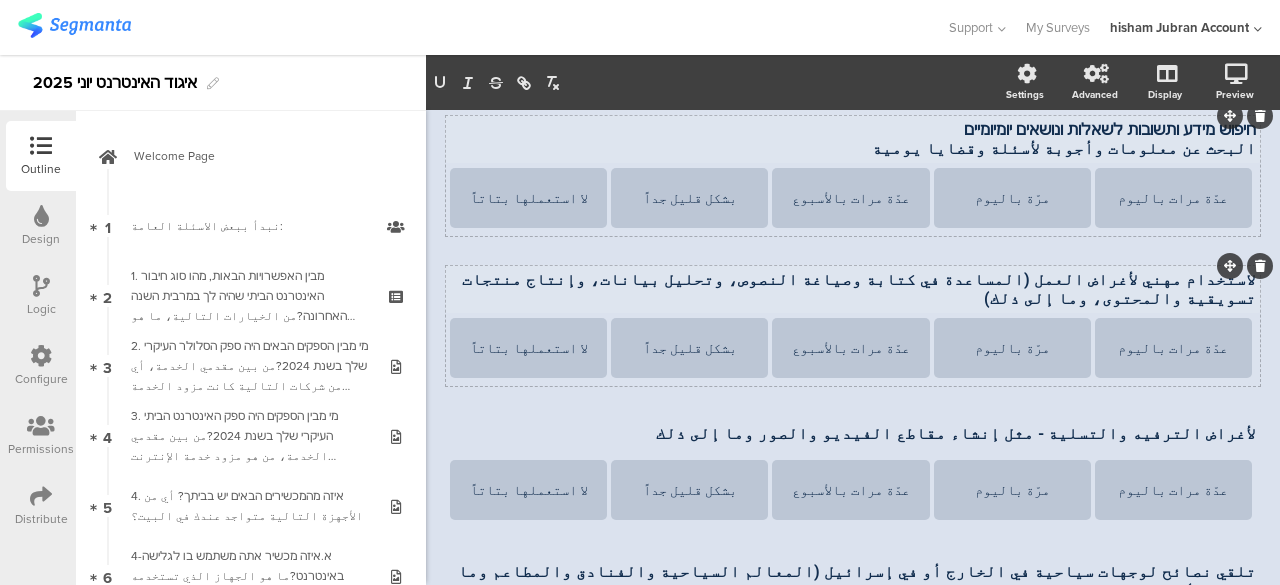 scroll, scrollTop: 592, scrollLeft: 0, axis: vertical 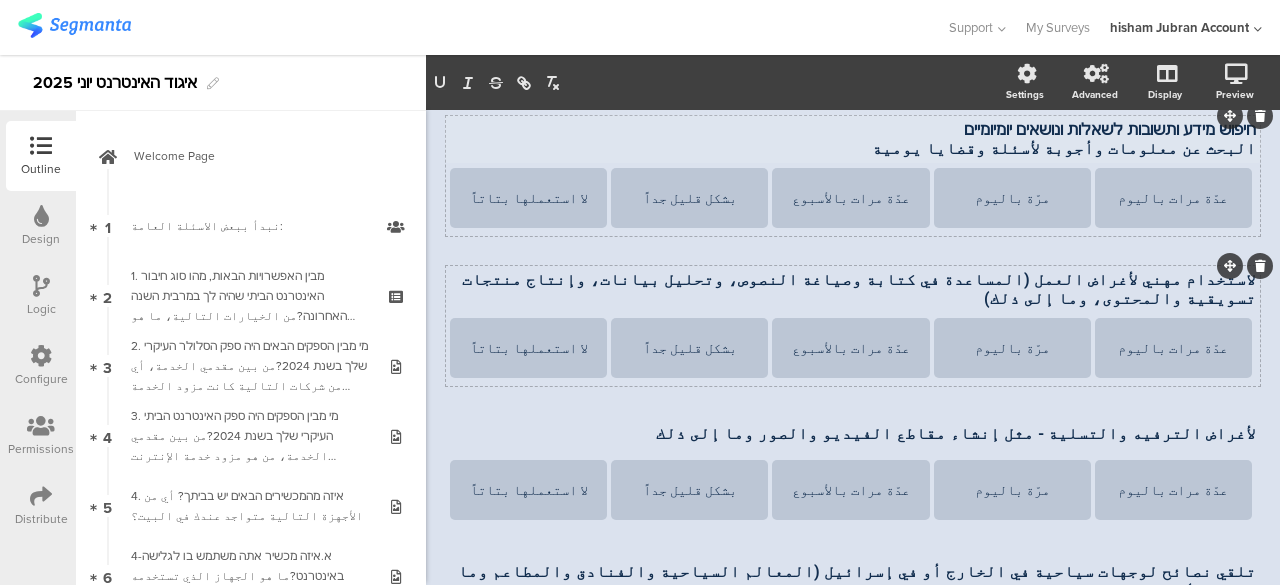click on "لاستخدام مهني لأغراض العمل (المساعدة في كتابة وصياغة النصوص، وتحليل بيانات، وإنتاج منتجات تسويقية والمحتوى، وما إلى ذلك)
لاستخدام مهني لأغراض العمل (المساعدة في كتابة وصياغة النصوص، وتحليل بيانات، وإنتاج منتجات تسويقية والمحتوى، وما إلى ذلك)
لاستخدام مهني لأغراض العمل (المساعدة في كتابة وصياغة النصوص، وتحليل بيانات، وإنتاج منتجات تسويقية والمحتوى، وما إلى ذلك)
عدّة مرات باليوم
مرّة باليوم
عدّة مرات بالأسبوع" at bounding box center [853, 326] 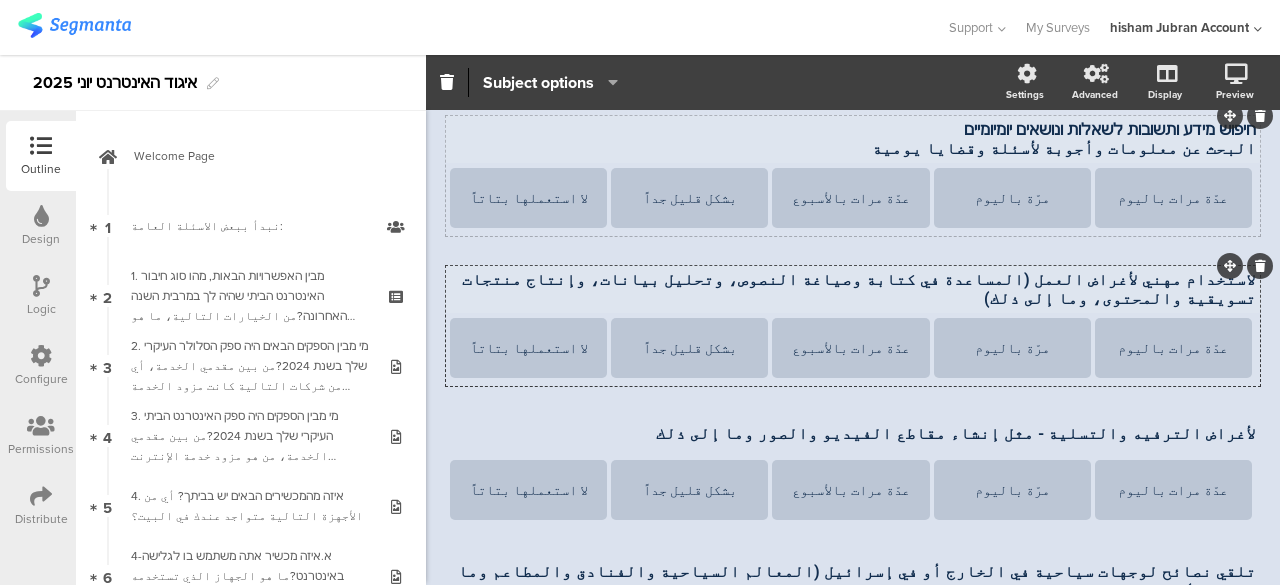 click on "لاستخدام مهني لأغراض العمل (المساعدة في كتابة وصياغة النصوص، وتحليل بيانات، وإنتاج منتجات تسويقية والمحتوى، وما إلى ذلك)" at bounding box center (853, 289) 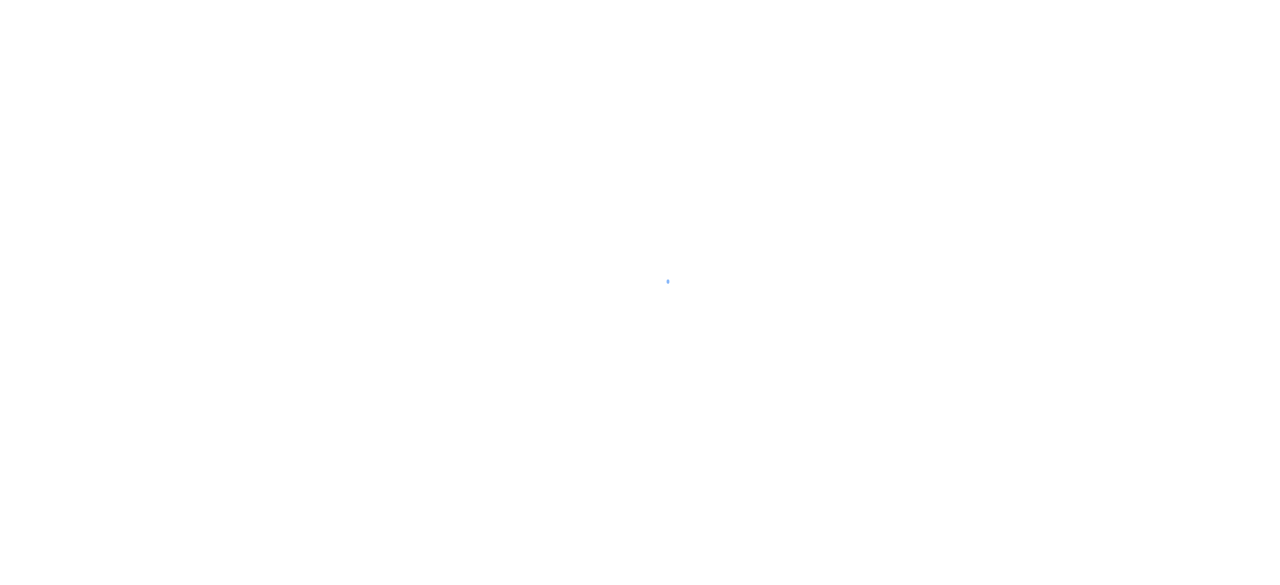 scroll, scrollTop: 0, scrollLeft: 0, axis: both 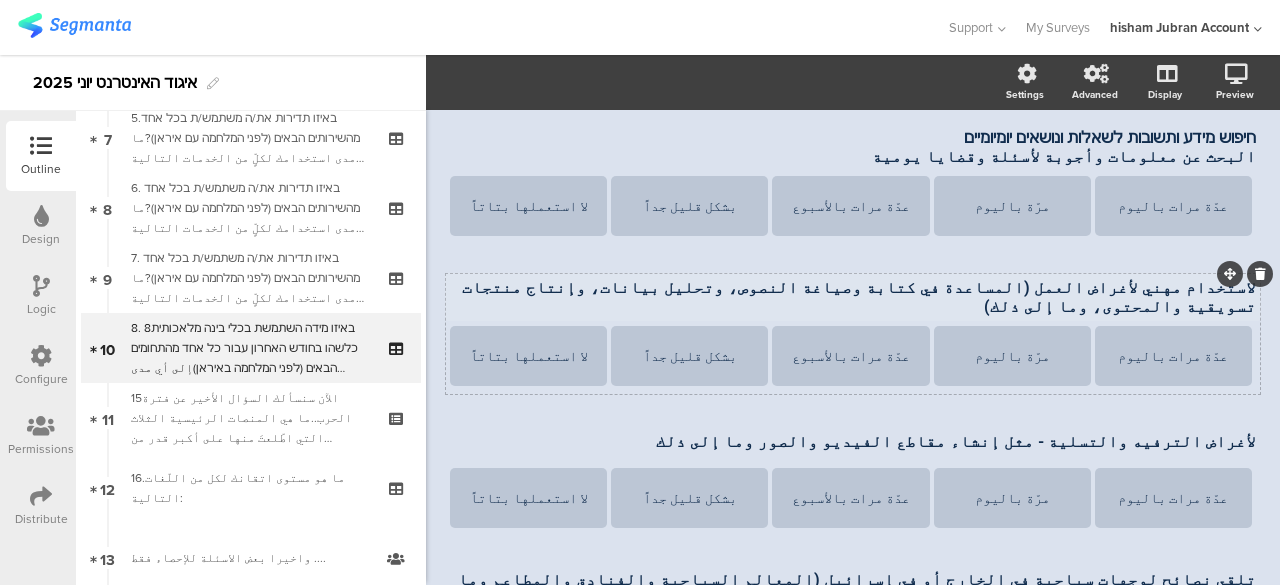 click on "لاستخدام مهني لأغراض العمل (المساعدة في كتابة وصياغة النصوص، وتحليل بيانات، وإنتاج منتجات تسويقية والمحتوى، وما إلى ذلك)
لاستخدام مهني لأغراض العمل (المساعدة في كتابة وصياغة النصوص، وتحليل بيانات، وإنتاج منتجات تسويقية والمحتوى، وما إلى ذلك)
عدّة مرات باليوم
مرّة باليوم
عدّة مرات بالأسبوع
بشكل قليل جداً
لا استعملها بتاتاً" at bounding box center (853, 334) 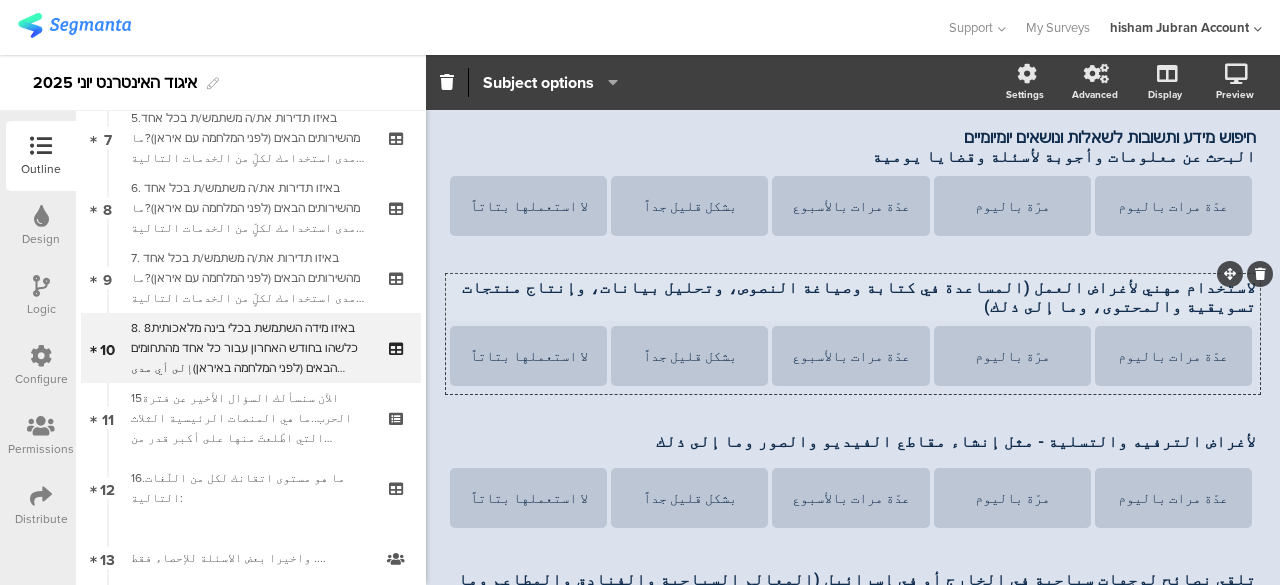 scroll, scrollTop: 576, scrollLeft: 0, axis: vertical 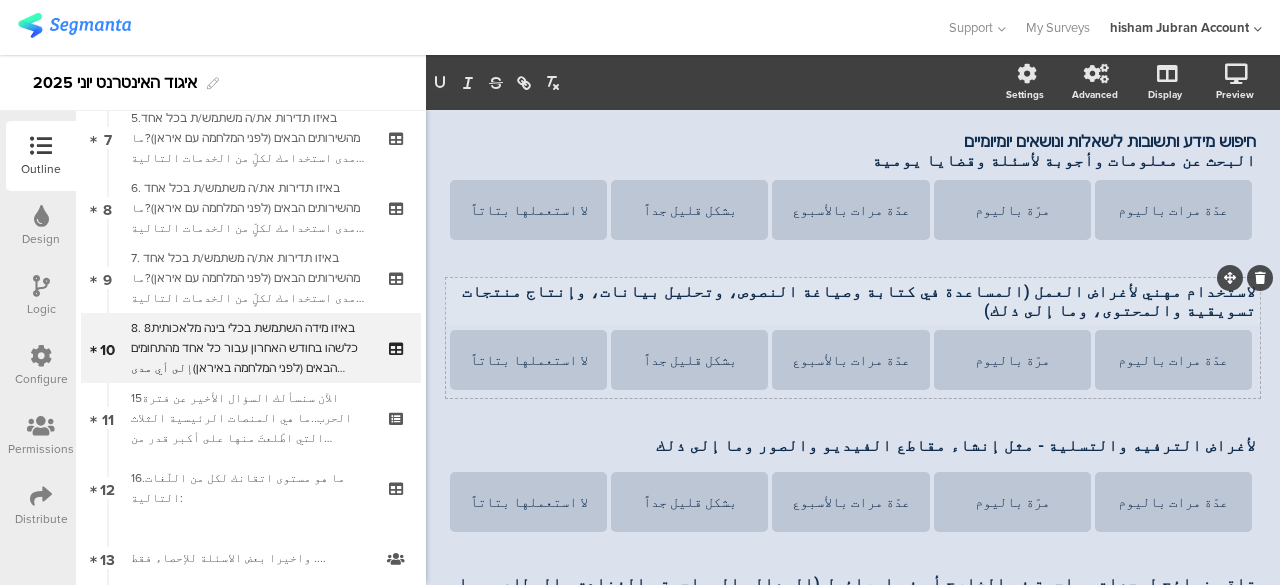 click on "لاستخدام مهني لأغراض العمل (المساعدة في كتابة وصياغة النصوص، وتحليل بيانات، وإنتاج منتجات تسويقية والمحتوى، وما إلى ذلك)
لاستخدام مهني لأغراض العمل (المساعدة في كتابة وصياغة النصوص، وتحليل بيانات، وإنتاج منتجات تسويقية والمحتوى، وما إلى ذلك)
لاستخدام مهني لأغراض العمل (المساعدة في كتابة وصياغة النصوص، وتحليل بيانات، وإنتاج منتجات تسويقية والمحتوى، وما إلى ذلك)" at bounding box center (853, 301) 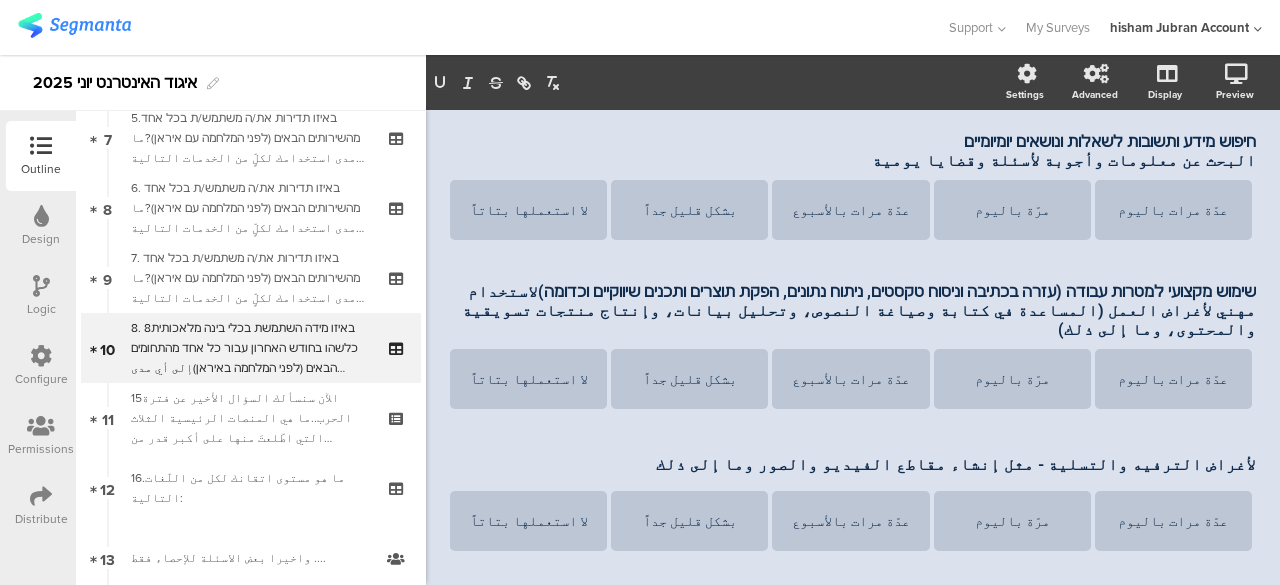 scroll, scrollTop: 572, scrollLeft: 0, axis: vertical 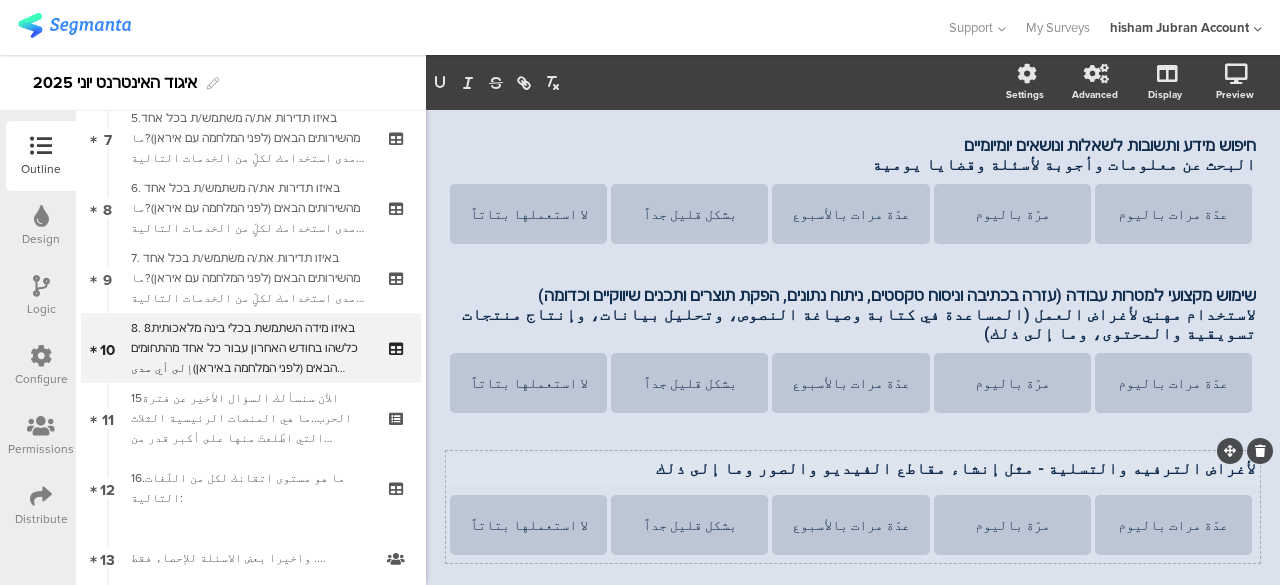 click on "لأغراض الترفيه والتسلية - مثل إنشاء مقاطع الفيديو والصور وما إلى ذلك
لأغراض الترفيه والتسلية - مثل إنشاء مقاطع الفيديو والصور وما إلى ذلك" at bounding box center [853, 470] 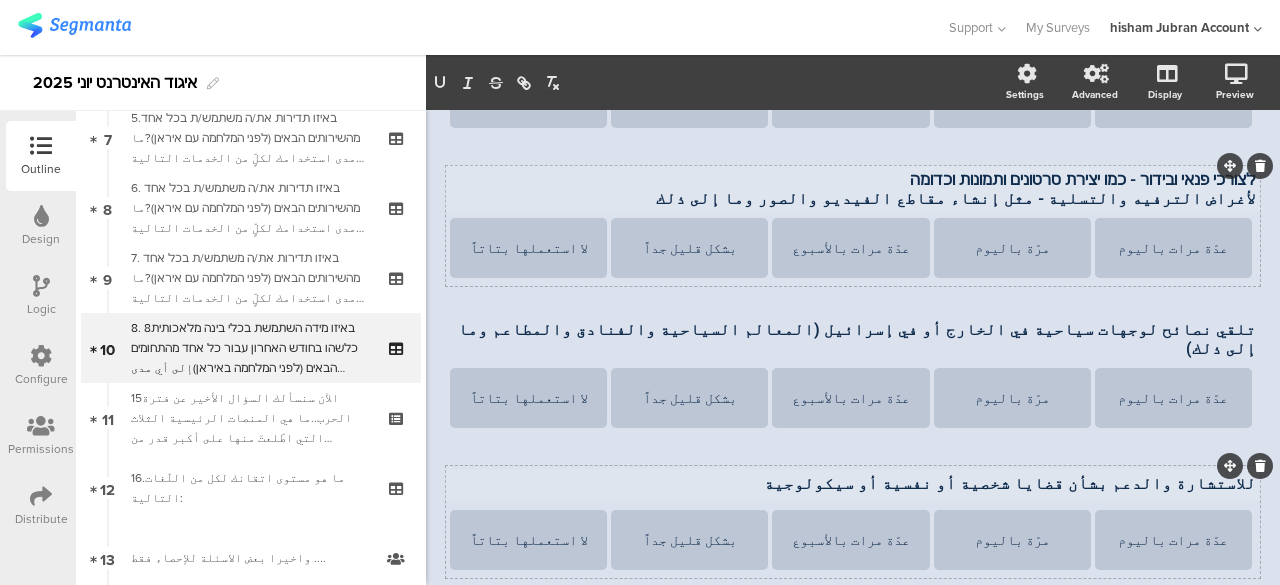 scroll, scrollTop: 868, scrollLeft: 0, axis: vertical 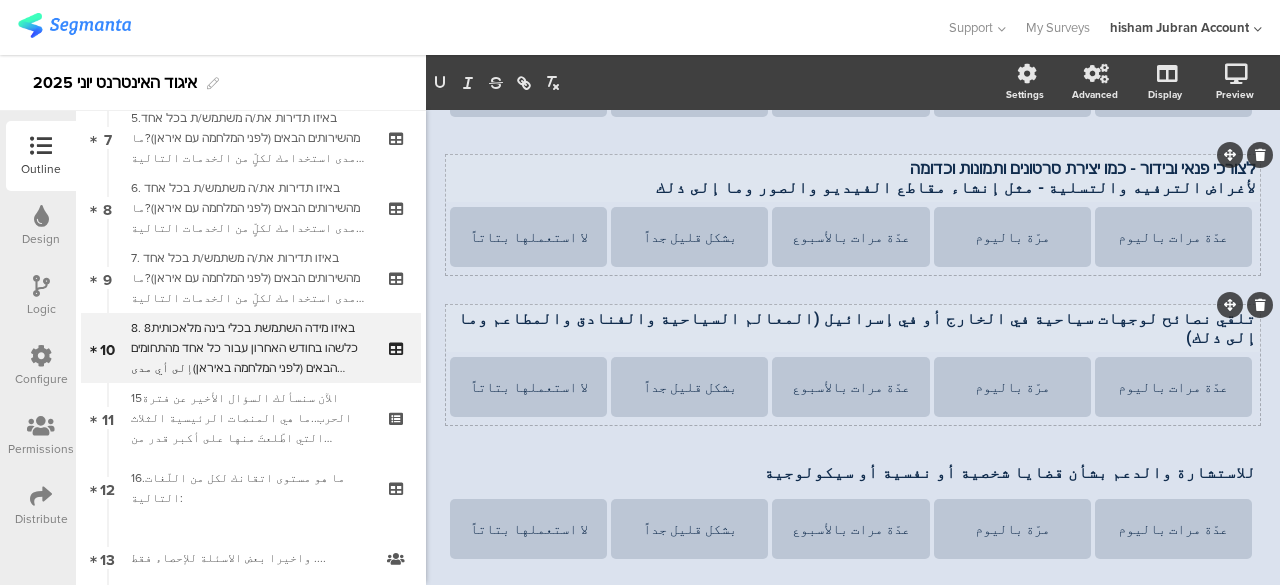 click on "تلقي نصائح لوجهات سياحية في الخارج أو في إسرائيل (المعالم السياحية والفنادق والمطاعم وما إلى ذلك)
تلقي نصائح لوجهات سياحية في الخارج أو في إسرائيل (المعالم السياحية والفنادق والمطاعم وما إلى ذلك)" at bounding box center [853, 328] 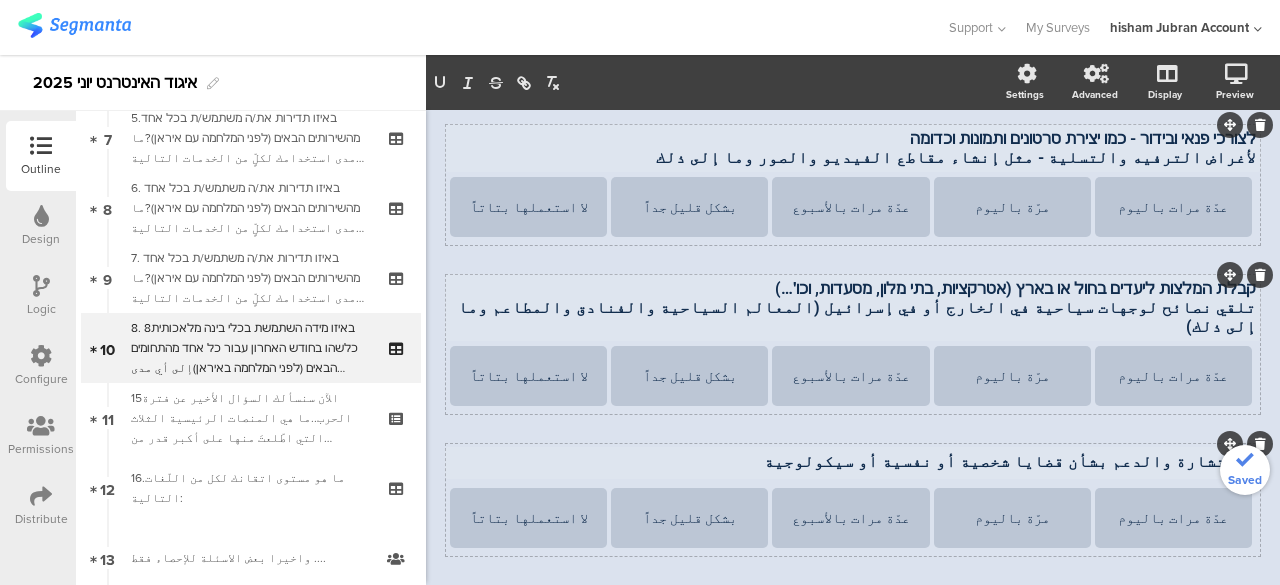 scroll, scrollTop: 948, scrollLeft: 0, axis: vertical 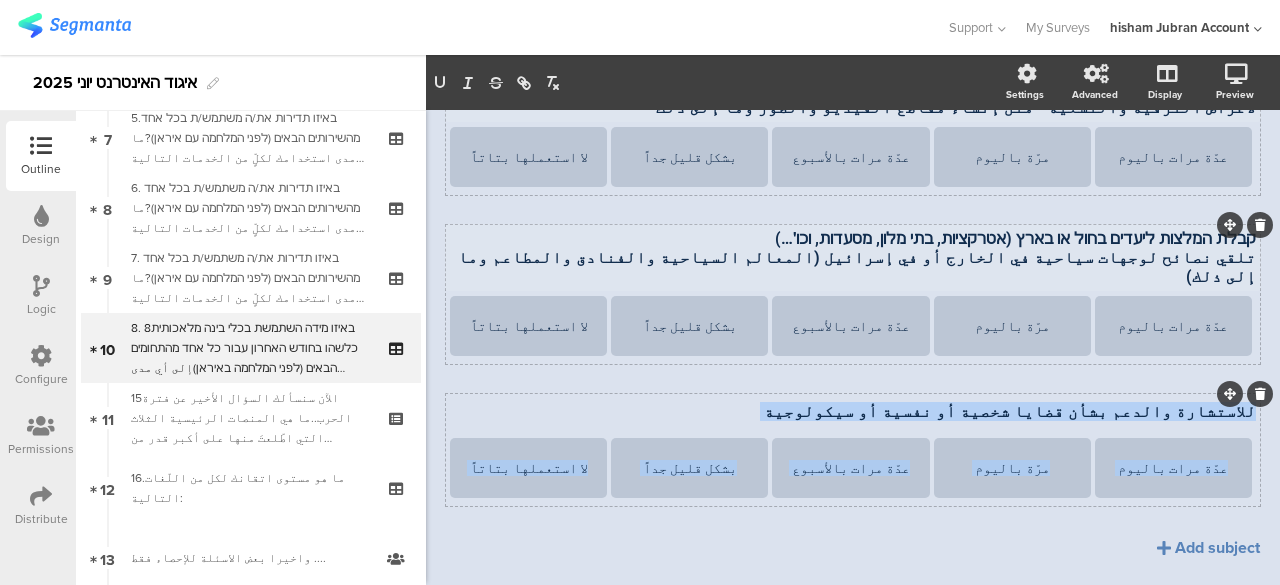 click on "للاستشارة والدعم بشأن قضايا شخصية أو نفسية أو سيكولوجية
للاستشارة والدعم بشأن قضايا شخصية أو نفسية أو سيكولوجية
للاستشارة والدعم بشأن قضايا شخصية أو نفسية أو سيكولوجية
عدّة مرات باليوم
مرّة باليوم
عدّة مرات بالأسبوع
بشكل قليل جداً
لا استعملها بتاتاً" at bounding box center (853, 450) 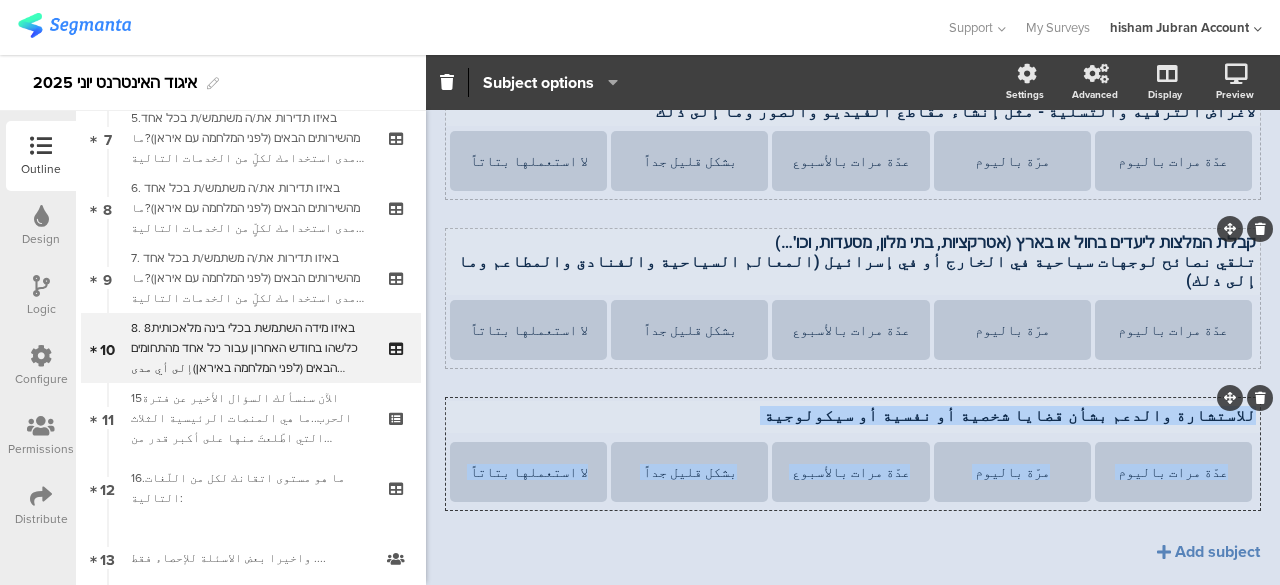 click on "للاستشارة والدعم بشأن قضايا شخصية أو نفسية أو سيكولوجية" at bounding box center [853, 415] 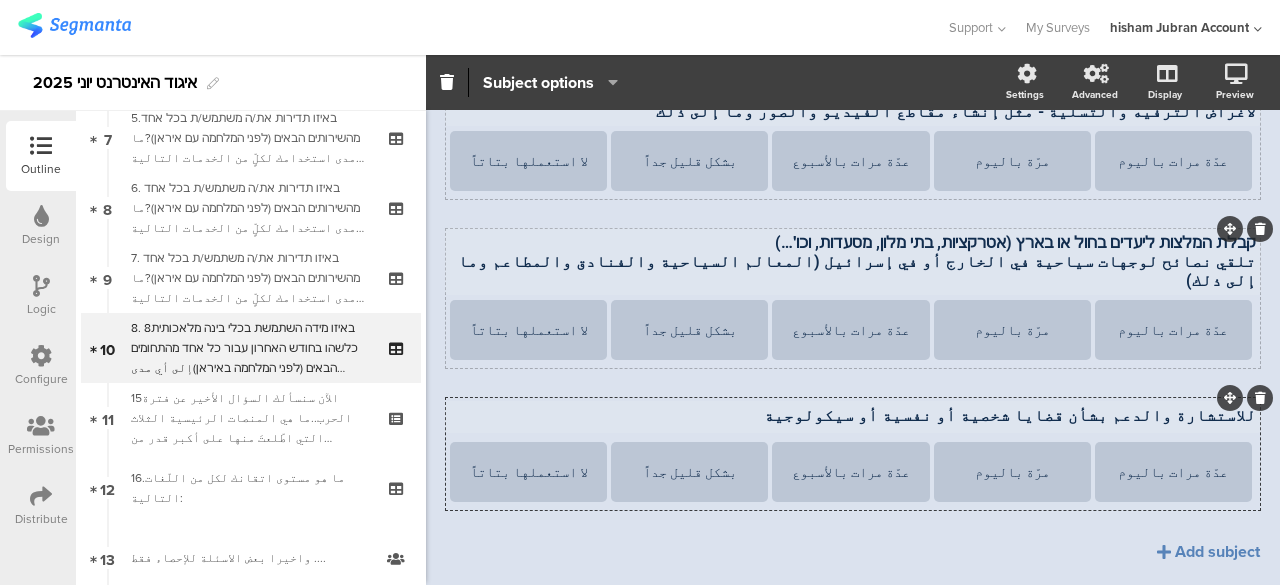 click on "للاستشارة والدعم بشأن قضايا شخصية أو نفسية أو سيكولوجية
للاستشارة والدعم بشأن قضايا شخصية أو نفسية أو سيكولوجية
للاستشارة والدعم بشأن قضايا شخصية أو نفسية أو سيكولوجية" at bounding box center [853, 417] 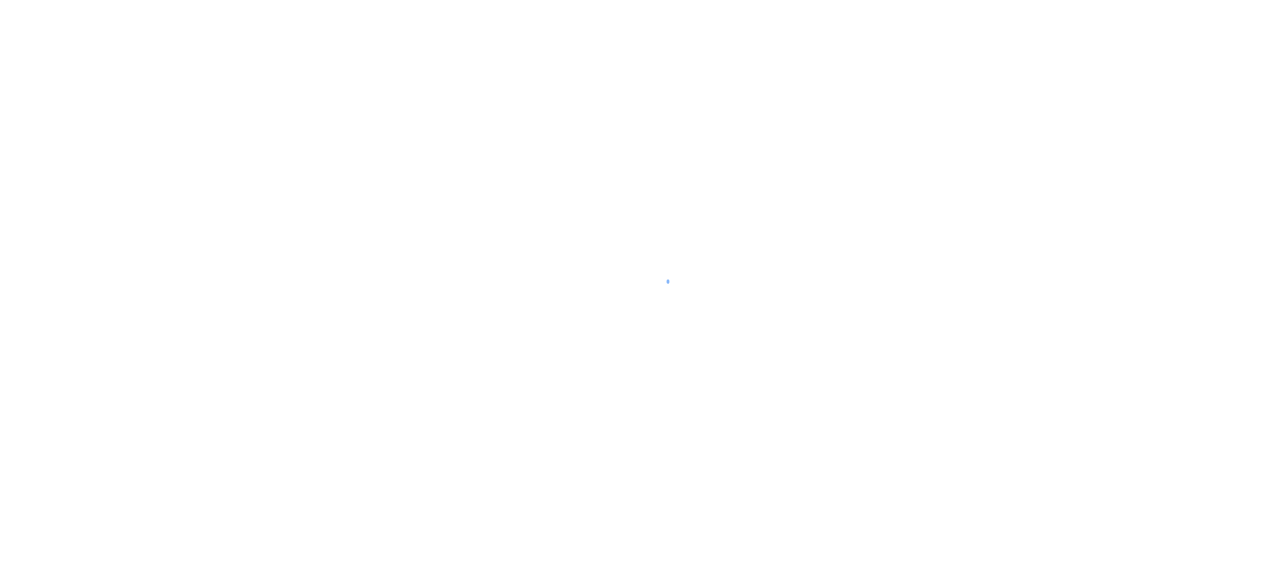 scroll, scrollTop: 0, scrollLeft: 0, axis: both 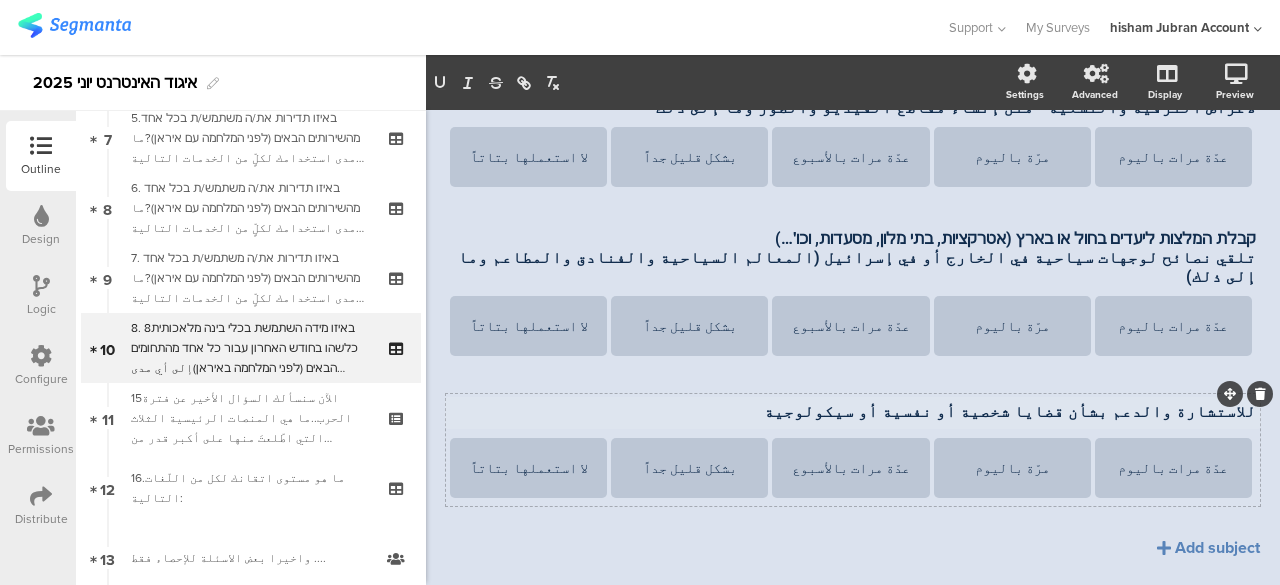 click on "[PERSONAL_SUPPORT]
[PERSONAL_SUPPORT]
[PERSONAL_SUPPORT]
[FREQUENCY]
[FREQUENCY]
[FREQUENCY]
[FREQUENCY]
[NOT_USED]" at bounding box center [853, 450] 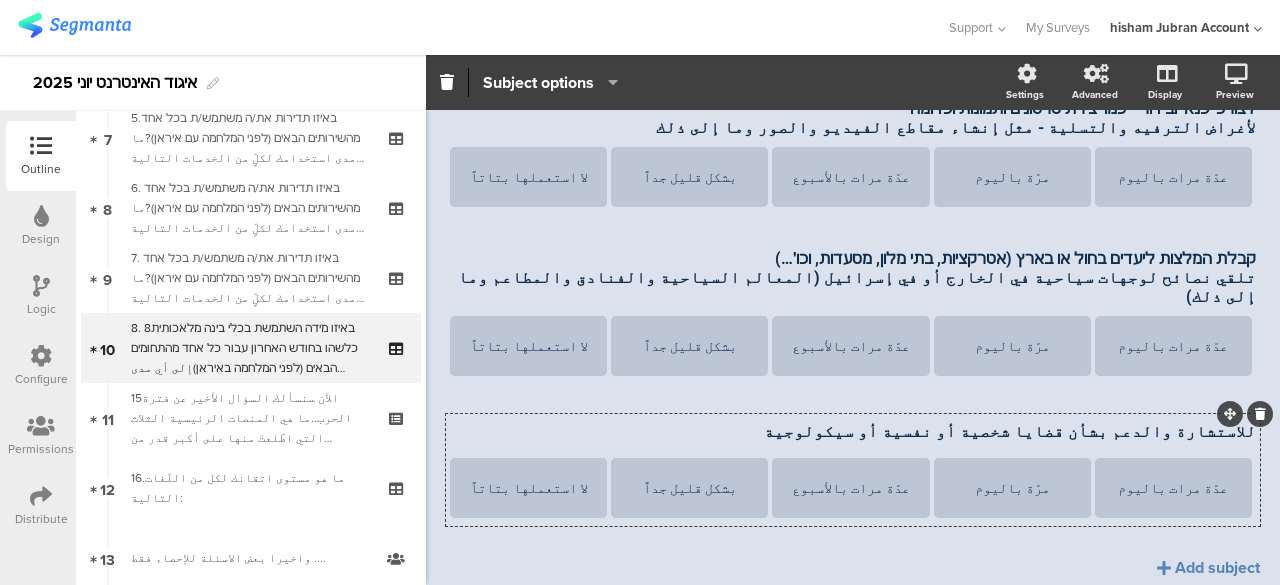 click at bounding box center [1243, 414] 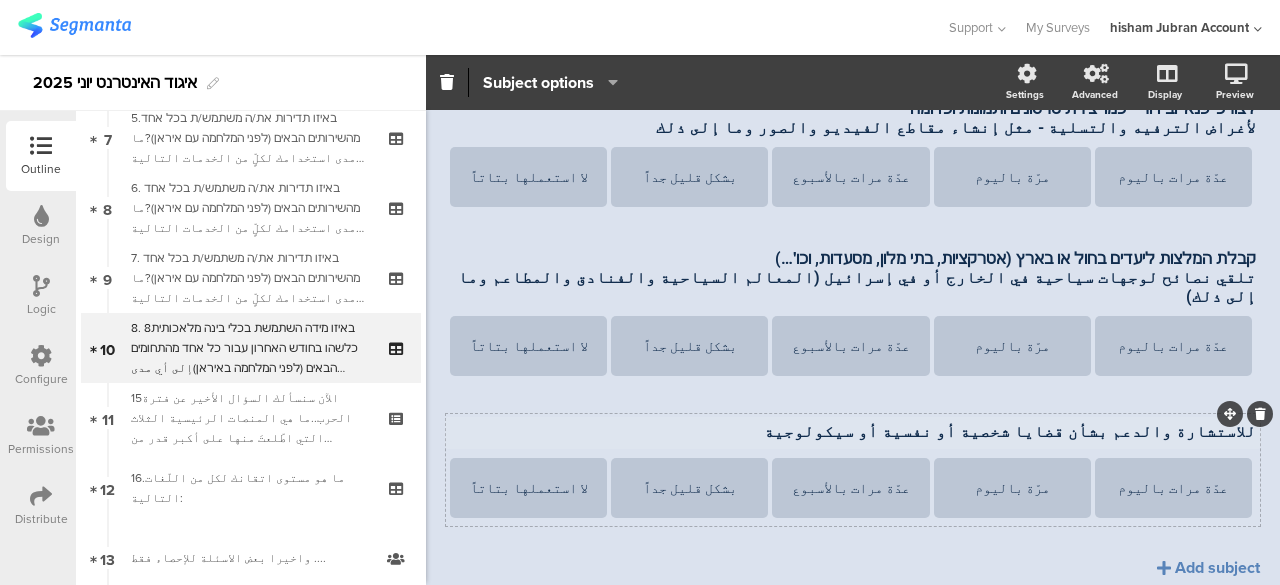 click on "للاستشارة والدعم بشأن قضايا شخصية أو نفسية أو سيكولوجية
للاستشارة والدعم بشأن قضايا شخصية أو نفسية أو سيكولوجية
للاستشارة والدعم بشأن قضايا شخصية أو نفسية أو سيكولوجية" at bounding box center (853, 433) 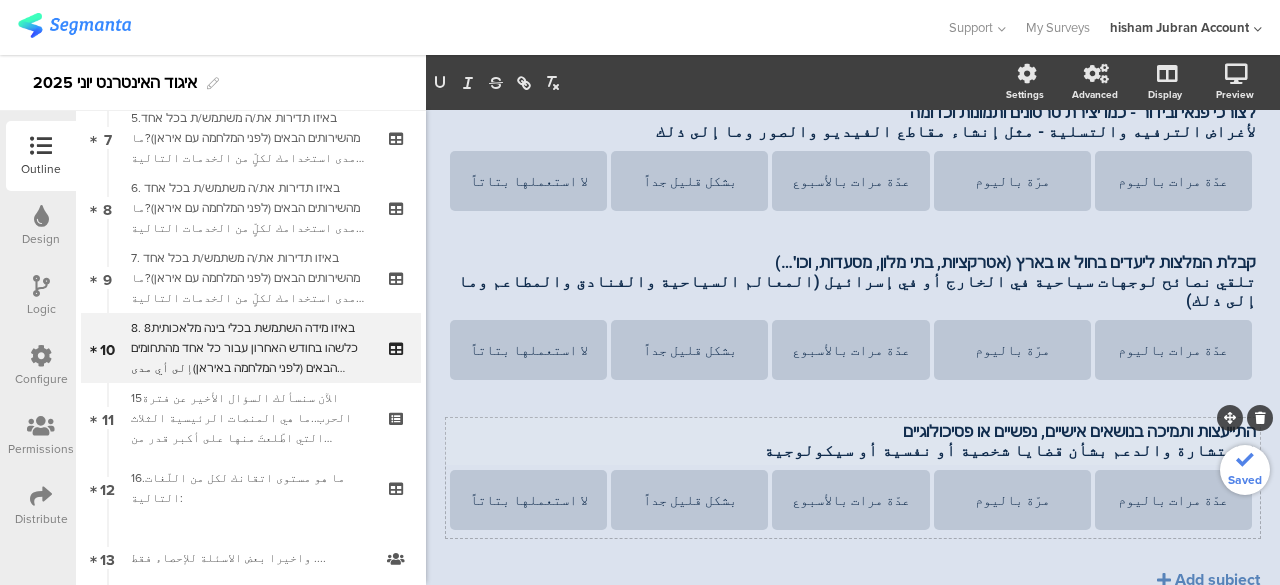 scroll, scrollTop: 920, scrollLeft: 0, axis: vertical 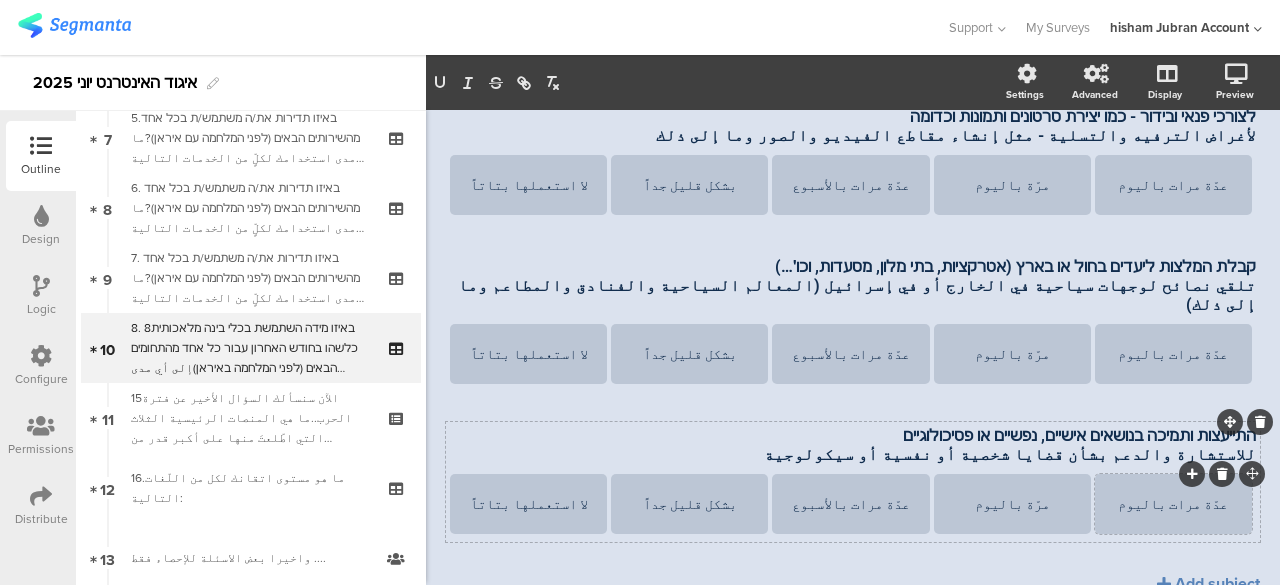 click on "عدّة مرات باليوم" at bounding box center [1173, 504] 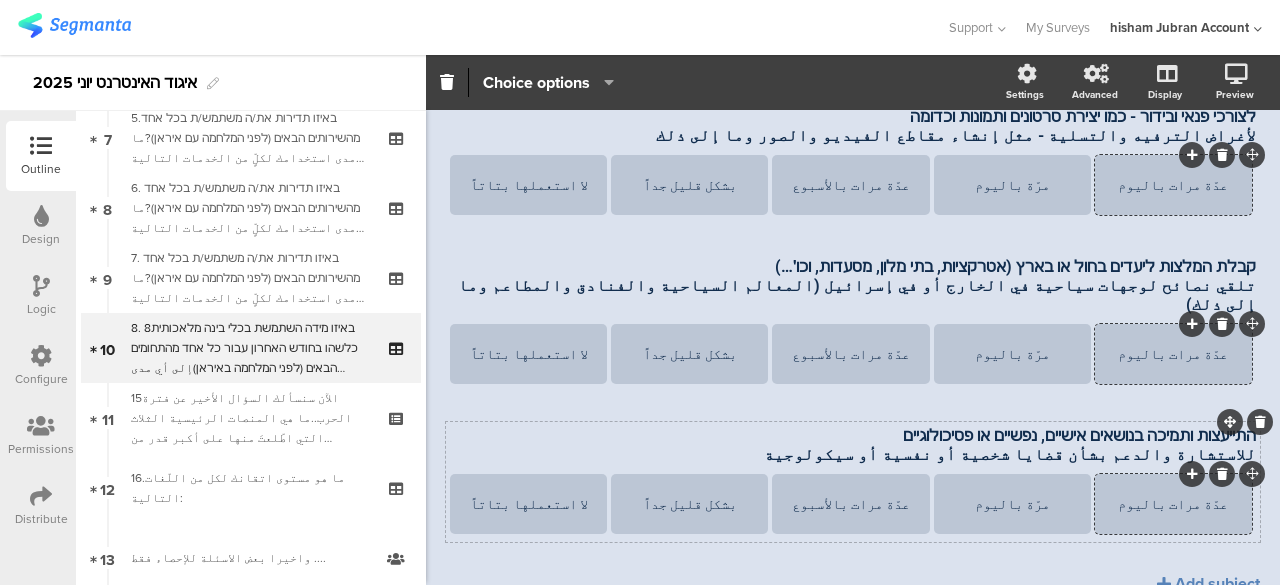 click on "عدّة مرات باليوم" at bounding box center [1173, 504] 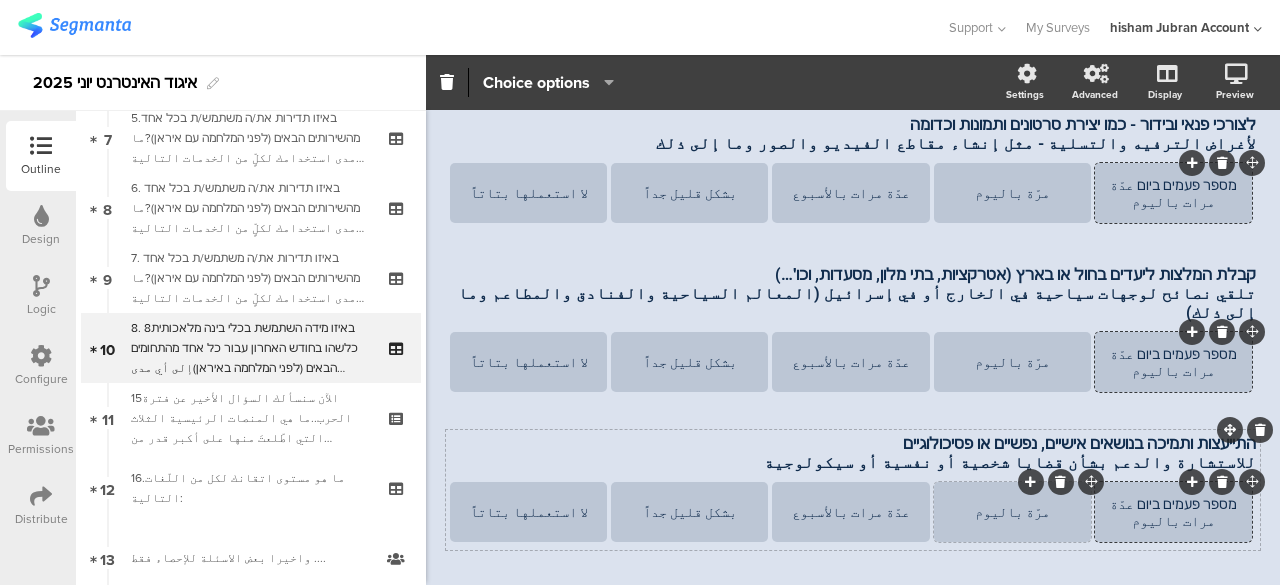 click on "مرّة باليوم" at bounding box center (1012, 512) 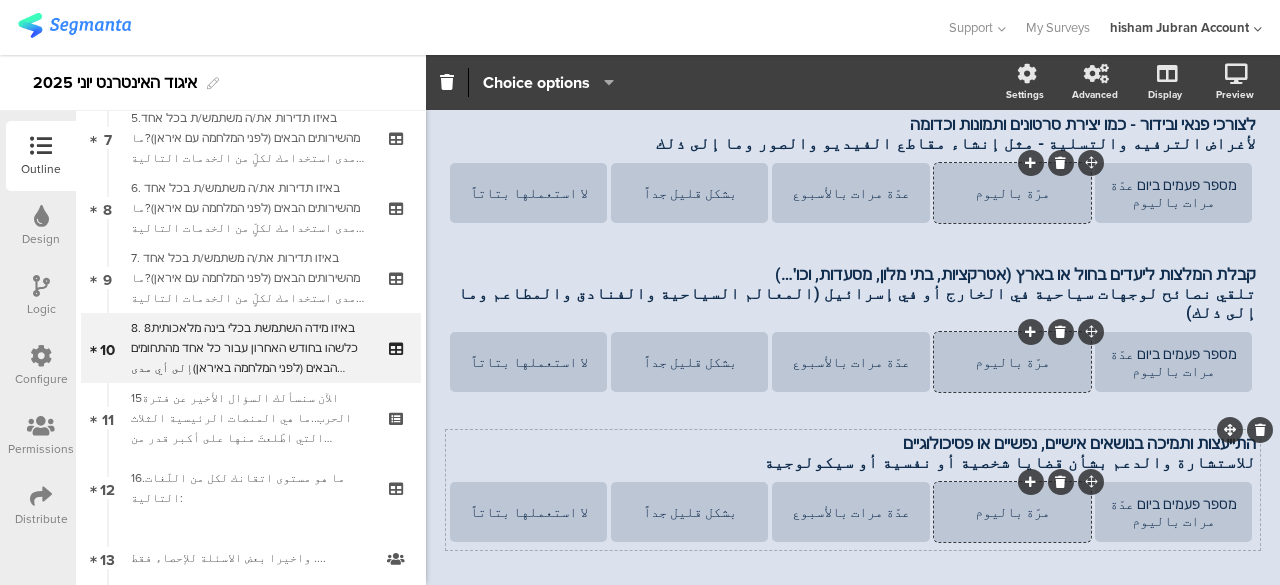 paste 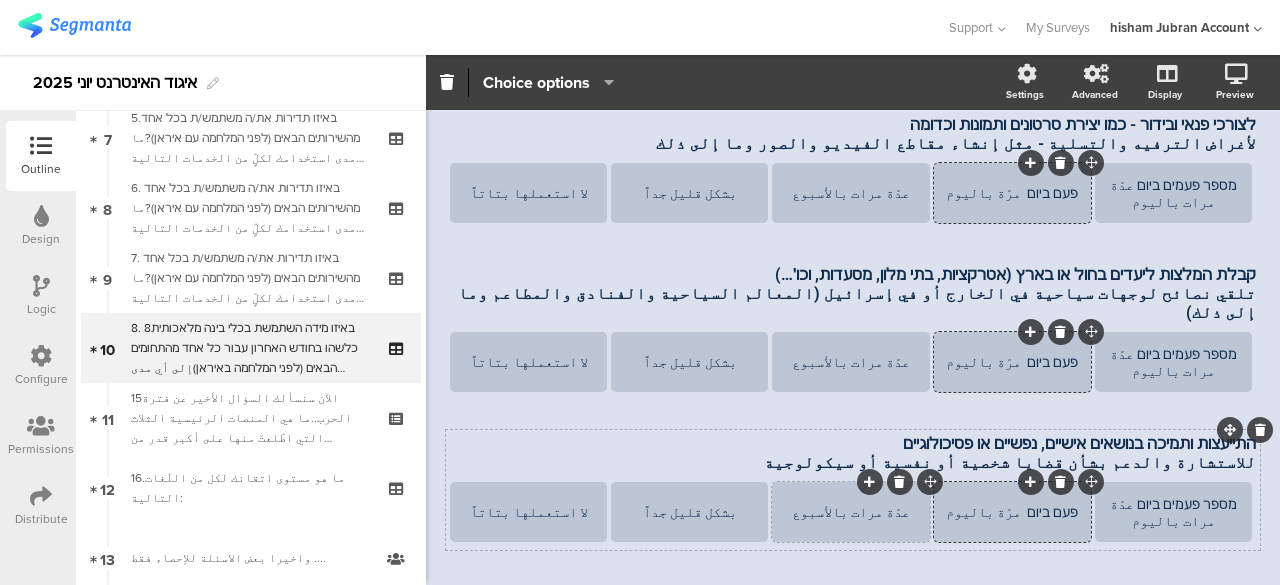 click on "عدّة مرات بالأسبوع" at bounding box center (850, 512) 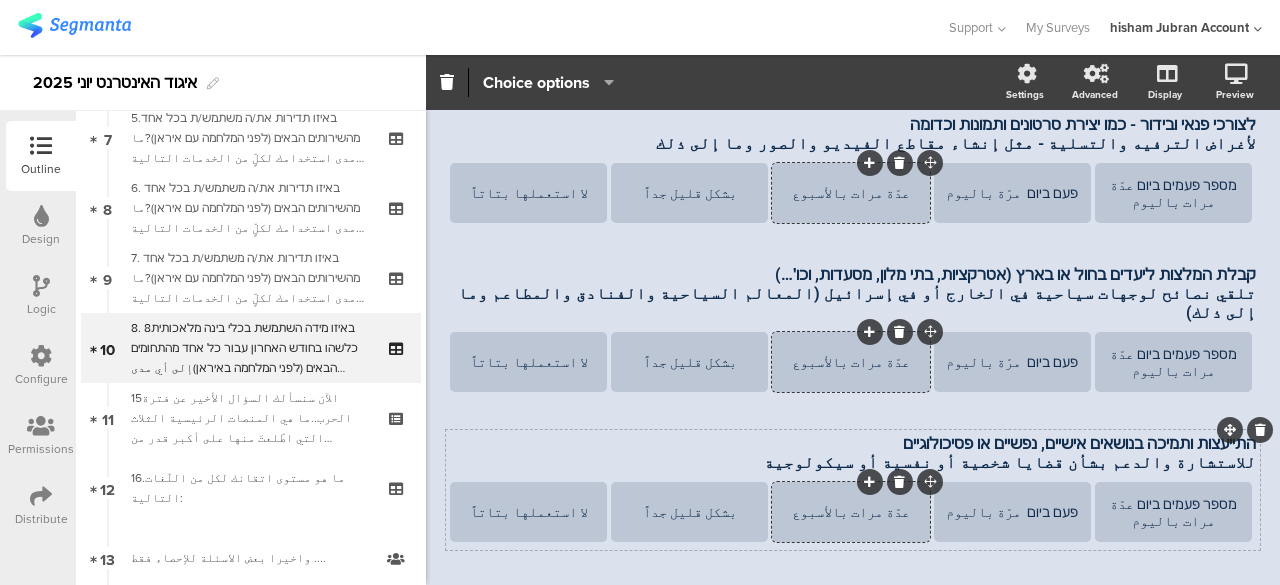 paste 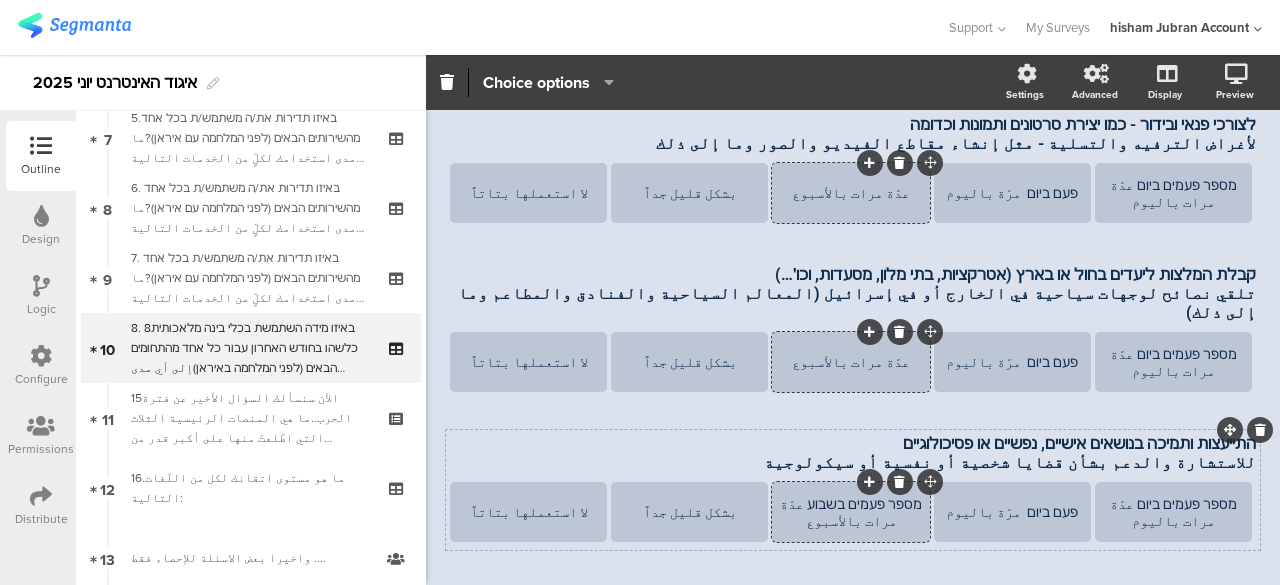 scroll, scrollTop: 903, scrollLeft: 0, axis: vertical 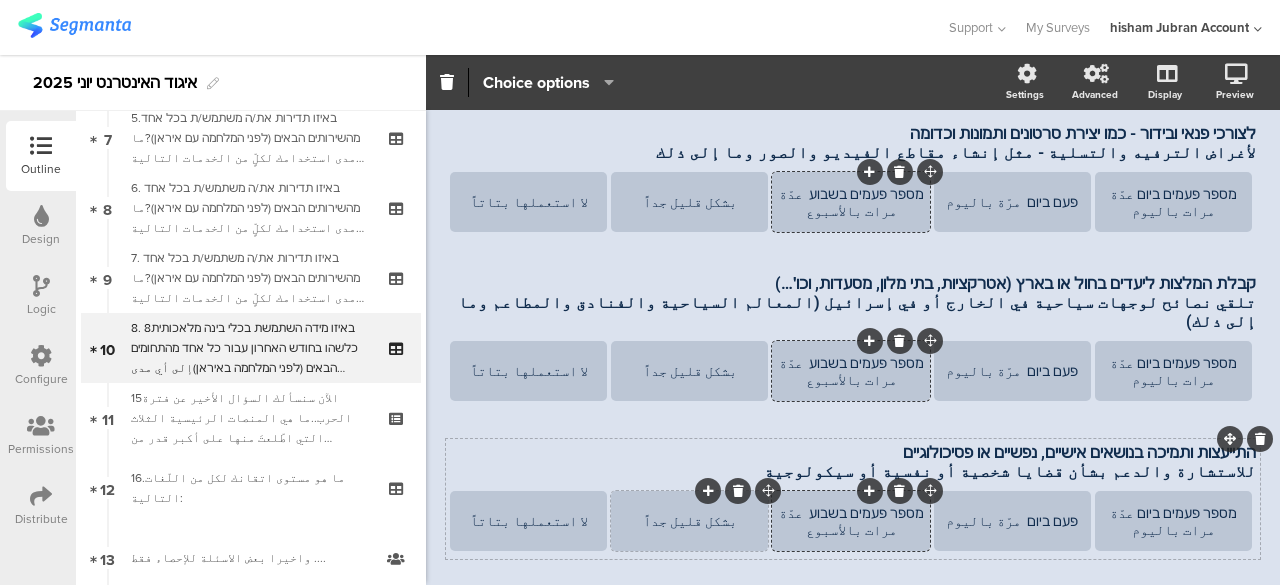 click on "بشكل قليل جداً" at bounding box center (689, 521) 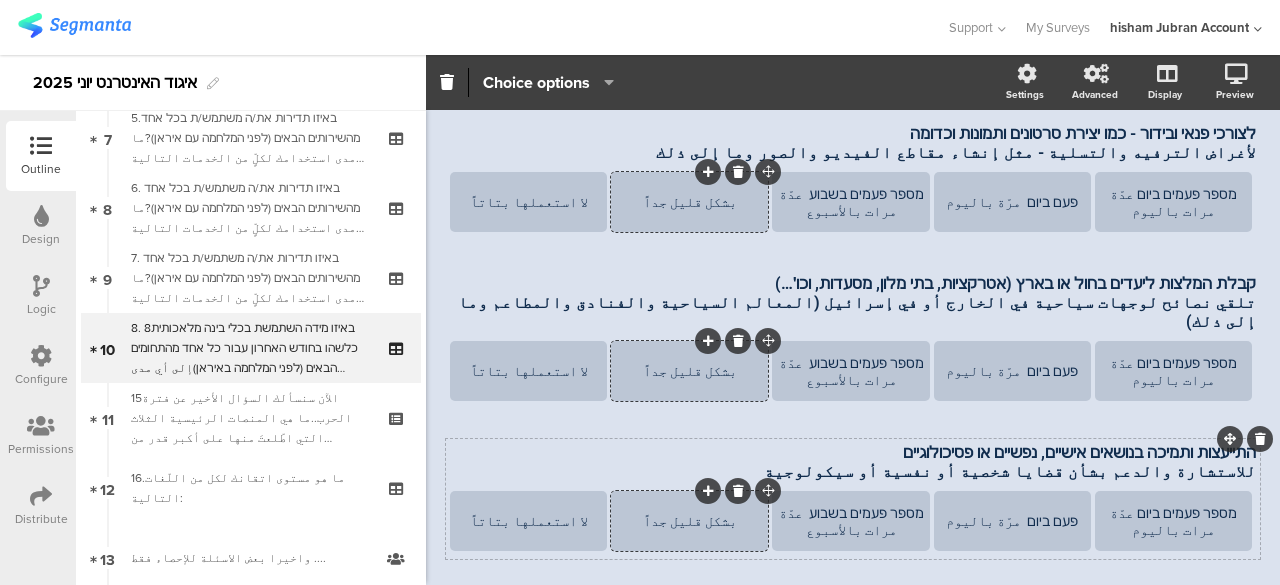 paste 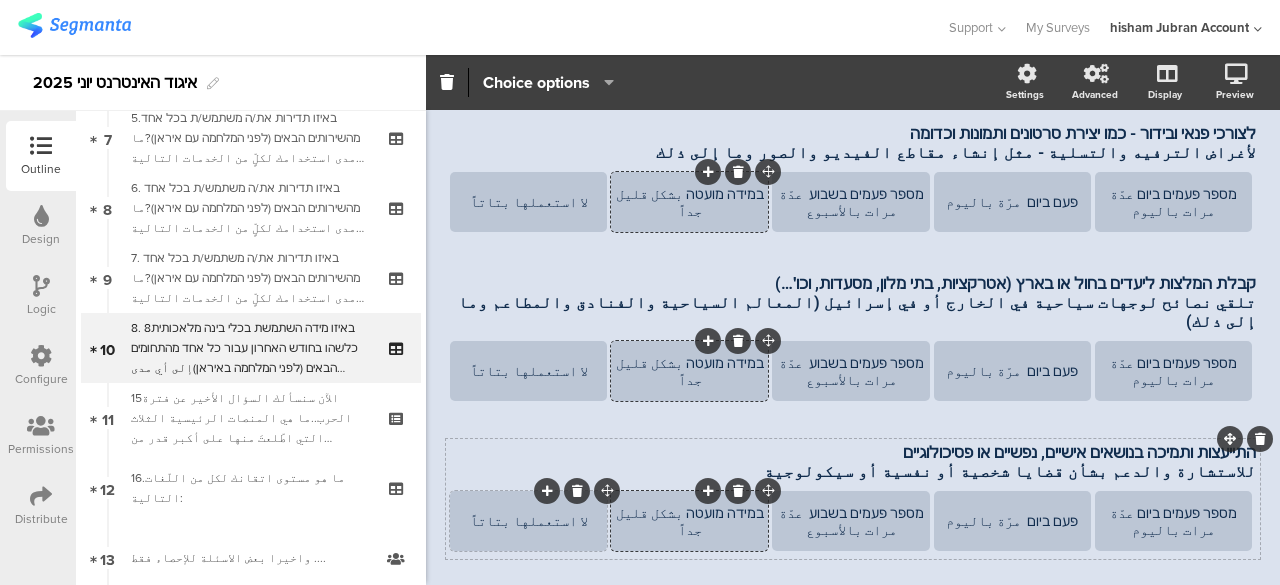 click on "لا استعملها بتاتاً" at bounding box center [1173, 521] 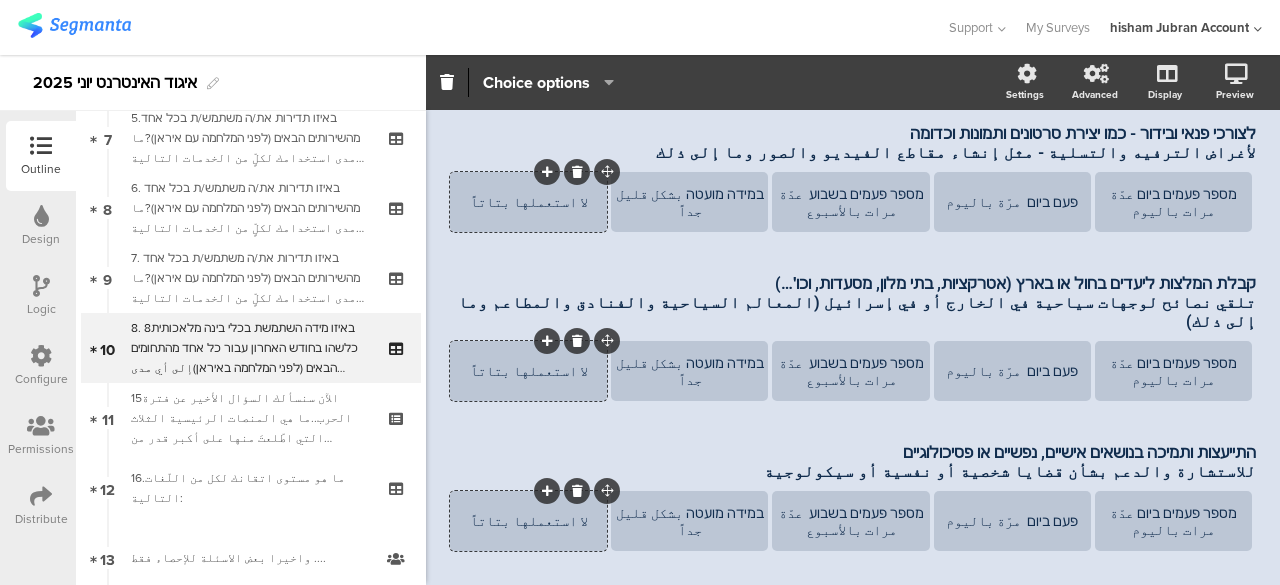 paste 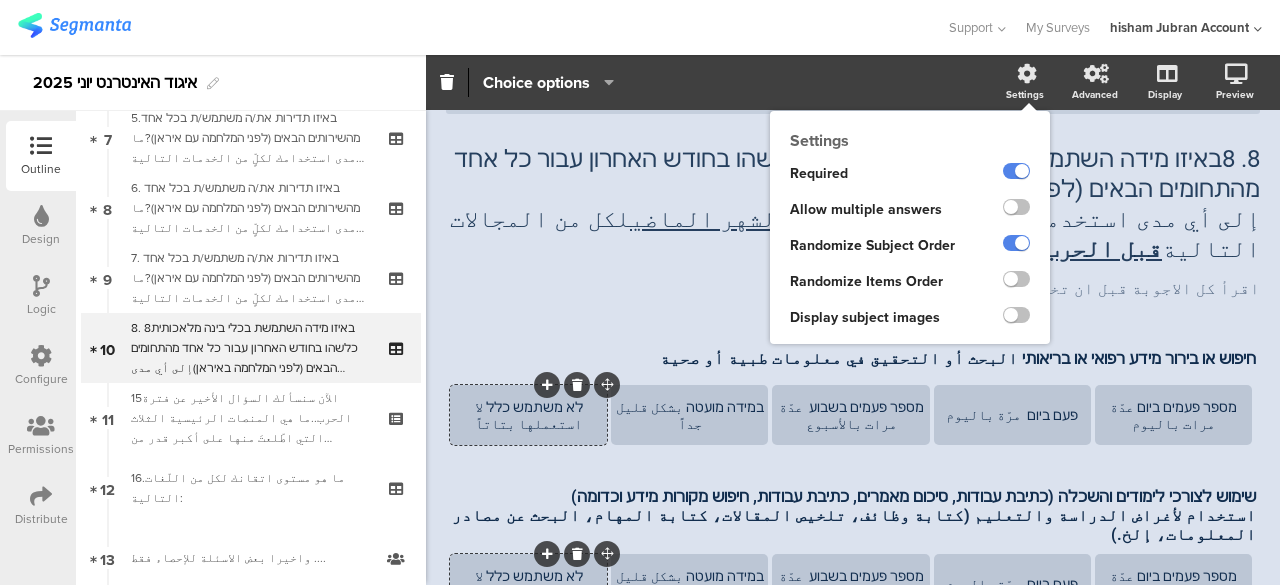 scroll, scrollTop: 0, scrollLeft: 0, axis: both 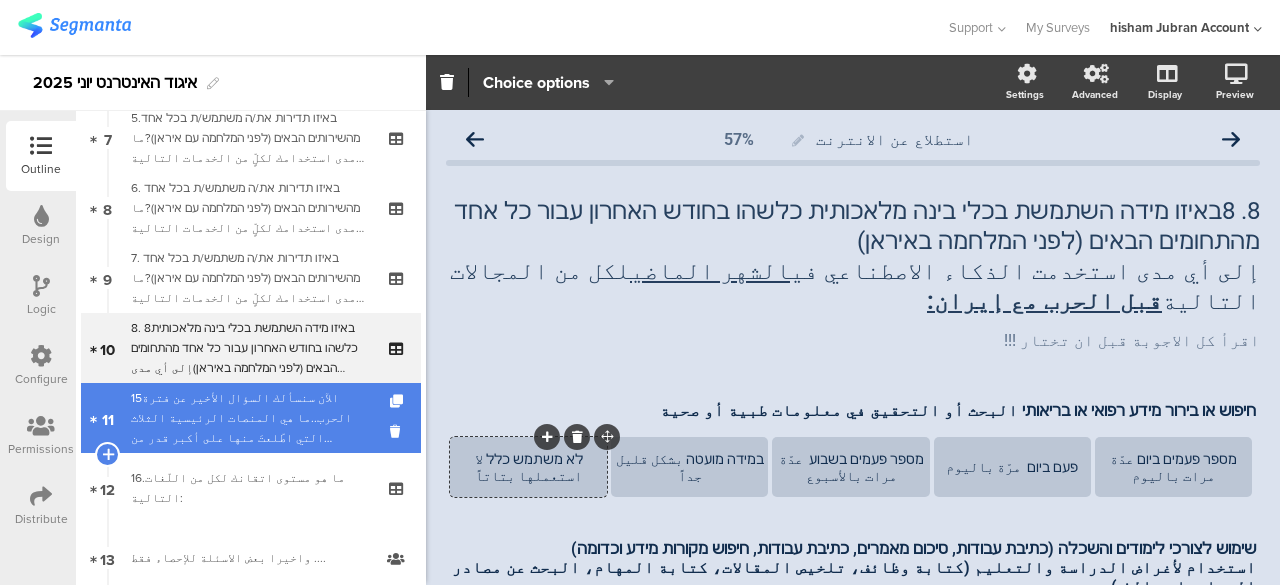 click on "15الآن سنسألك السؤال الأخير عن فترة الحرب..ما هي المنصات الرئيسية الثلاث التي اطّلعتَ منها على أكبر قدر من المعلومات والأخبار خلال الحرب مع إيران؟وايش كمان؟" at bounding box center [250, 418] 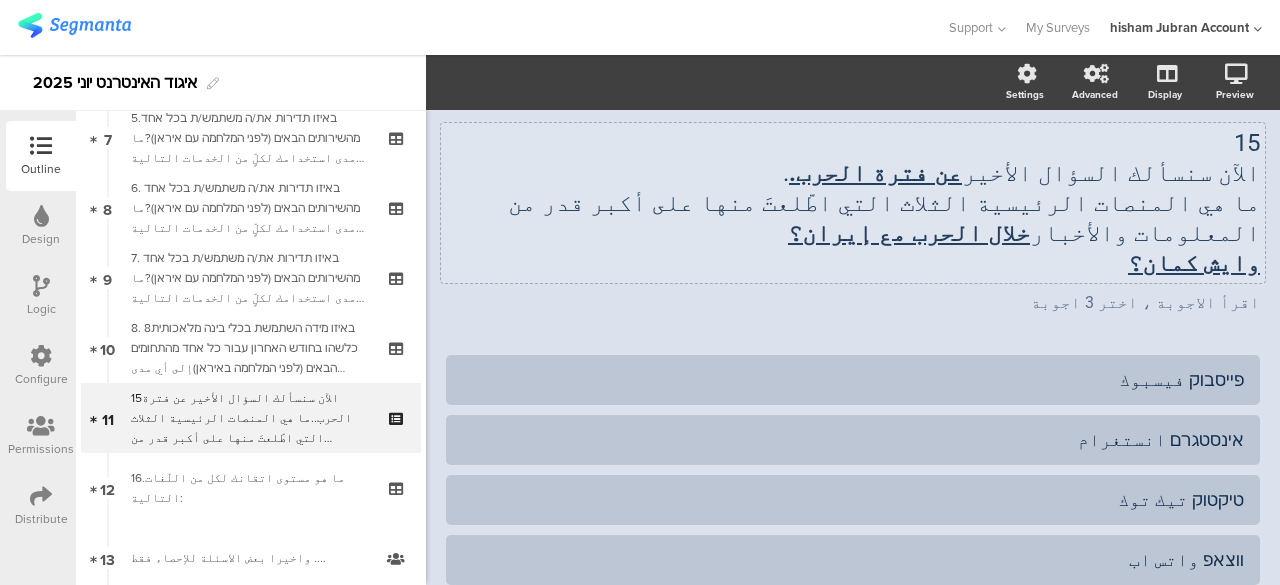 scroll, scrollTop: 100, scrollLeft: 0, axis: vertical 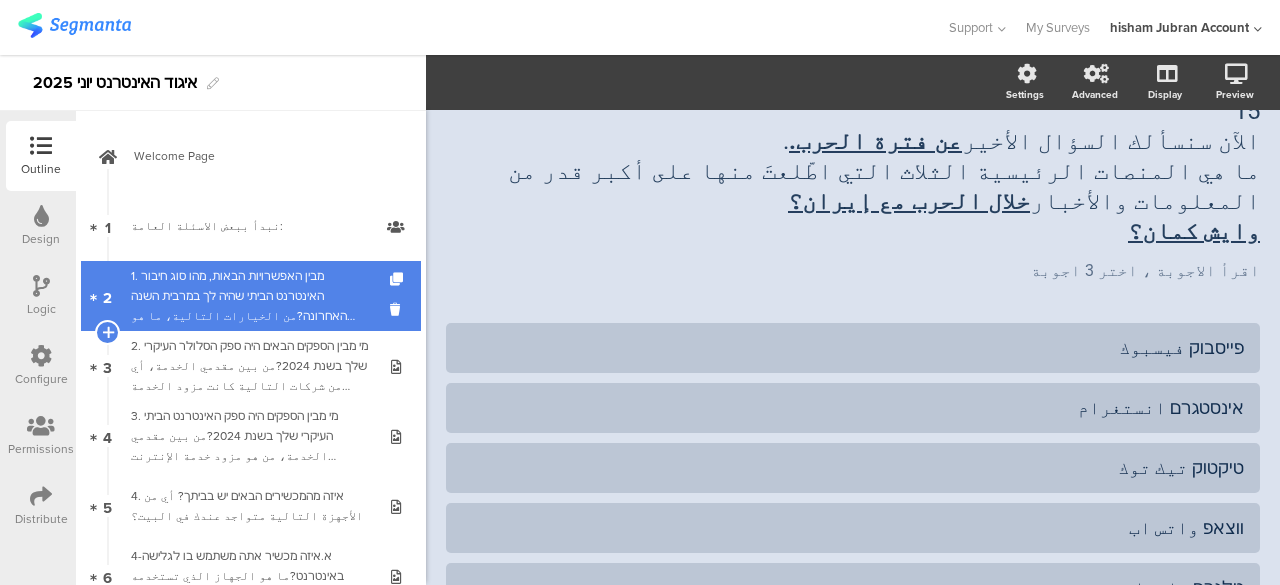 click on "1. מבין האפשרויות הבאות, מהו סוג חיבור האינטרנט הביתי שהיה לך במרבית השנה האחרונה?من الخيارات التالية، ما هو نوع اتصال الإنترنت المنزلي الذي كان لديك طوال معظم العام الماضي؟" at bounding box center (250, 296) 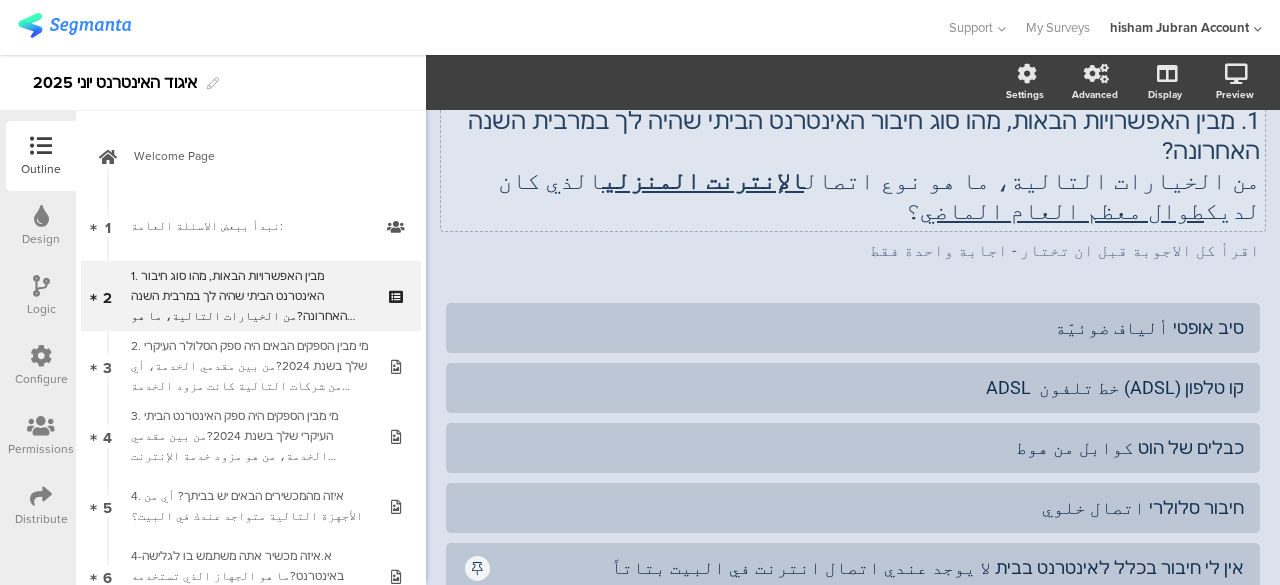 scroll, scrollTop: 0, scrollLeft: 0, axis: both 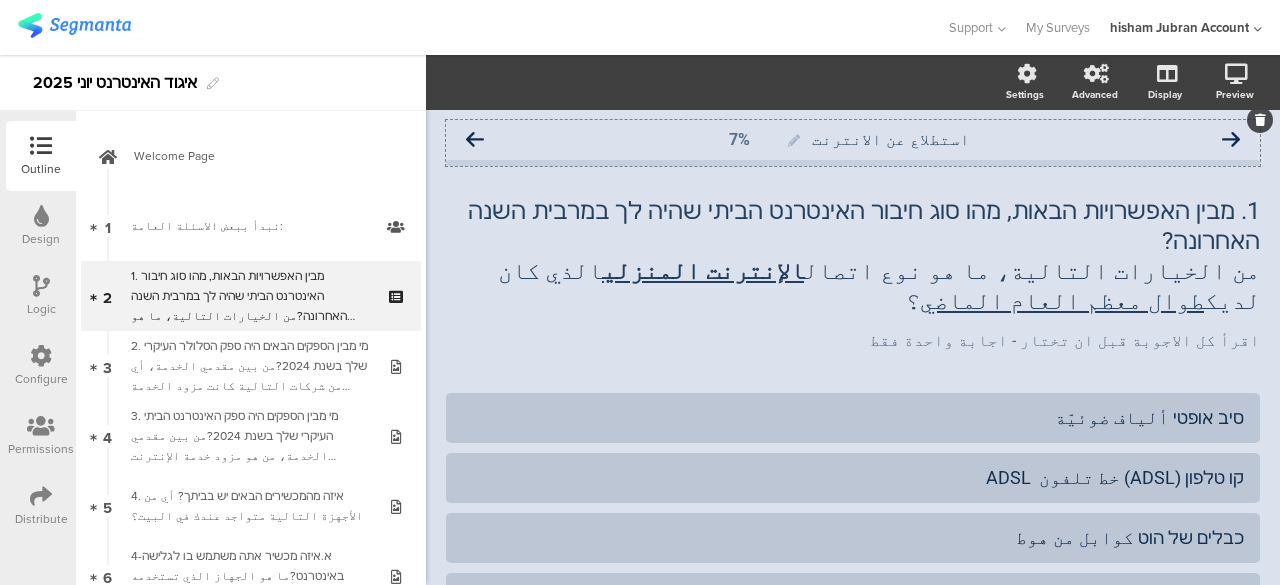 click at bounding box center [475, 140] 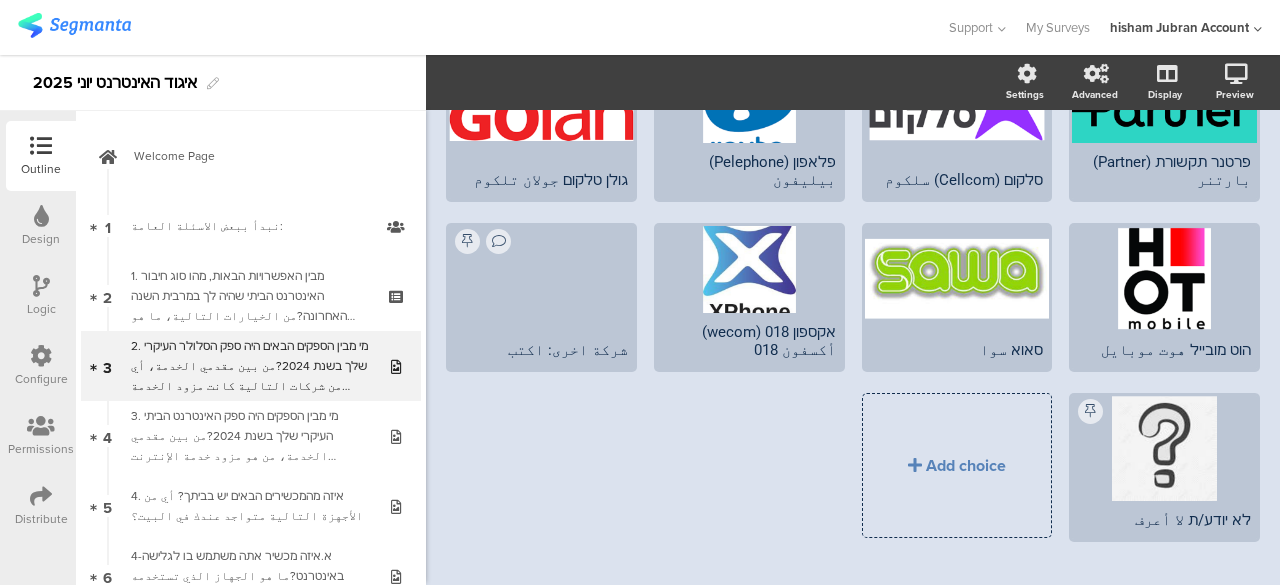 scroll, scrollTop: 0, scrollLeft: 0, axis: both 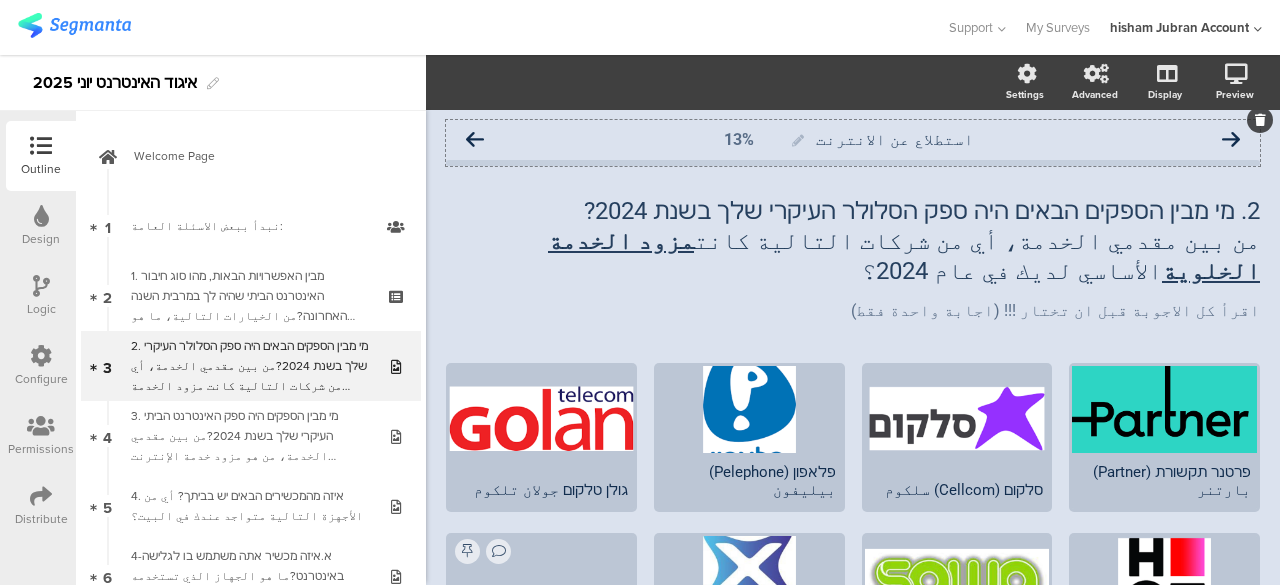 click at bounding box center (475, 140) 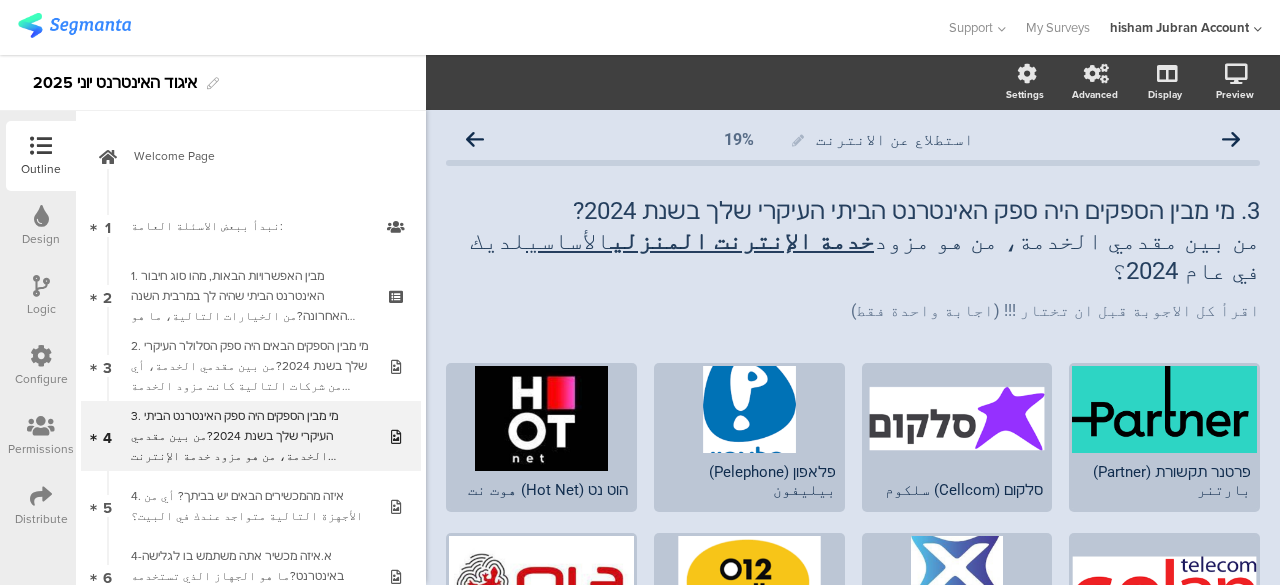 click at bounding box center (475, 140) 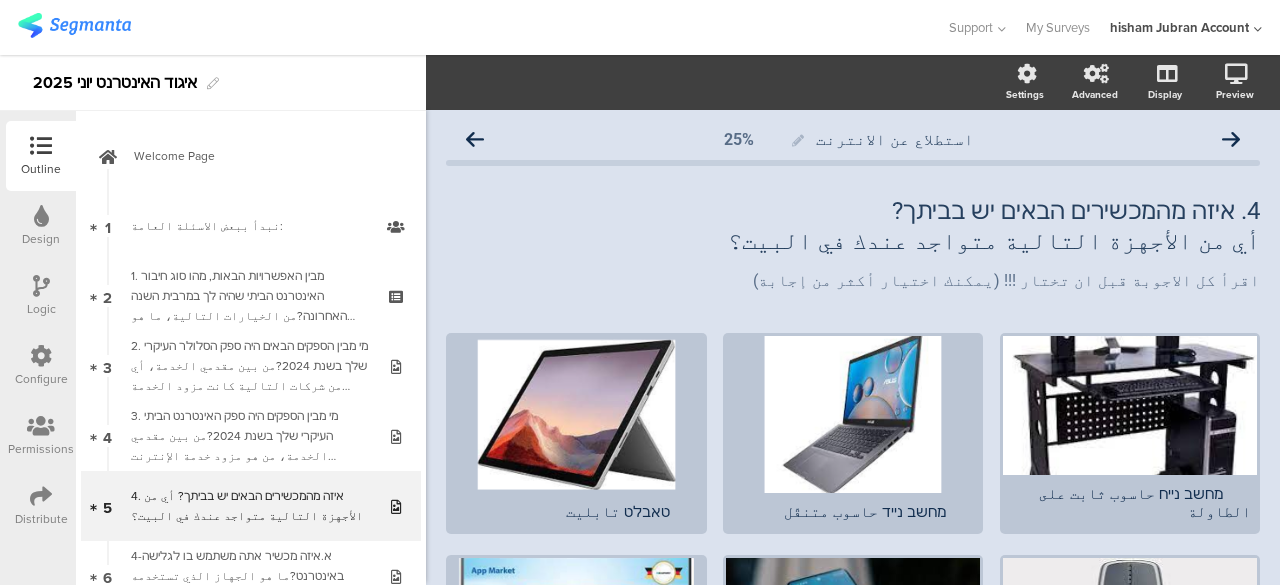 click at bounding box center [475, 140] 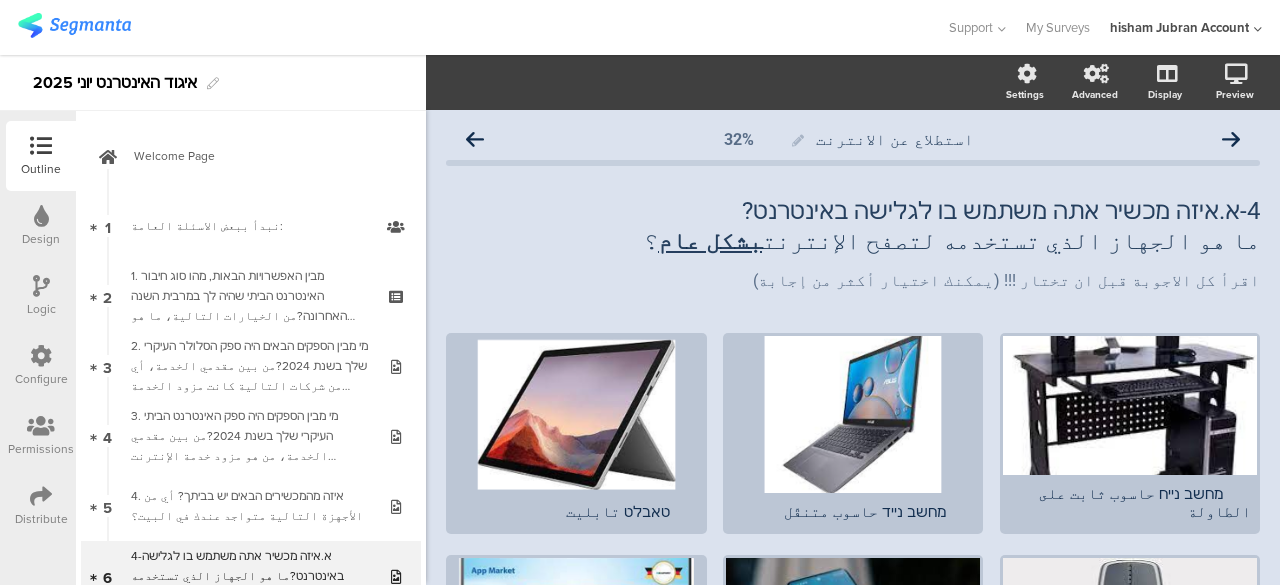 click at bounding box center [475, 140] 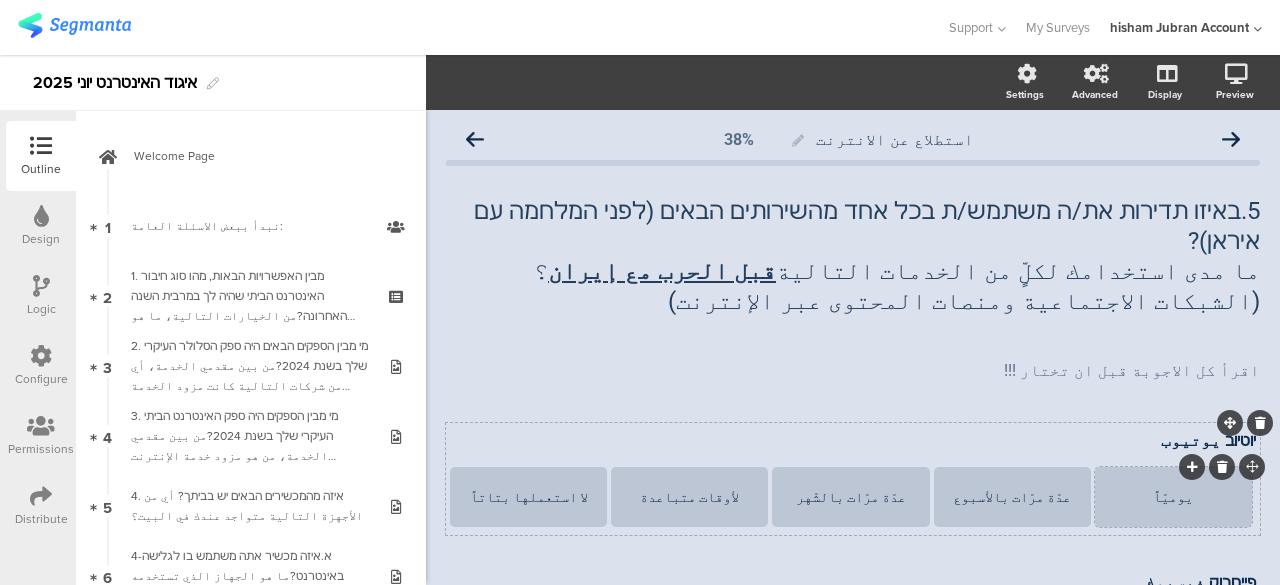 click on "يوميّاً" at bounding box center [1173, 497] 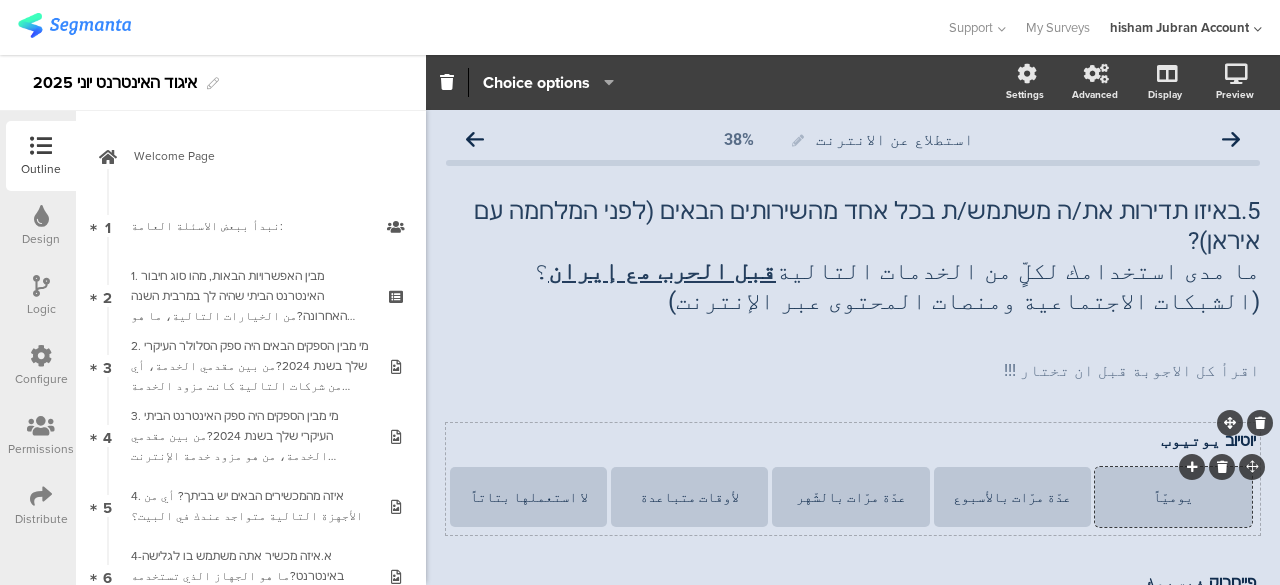 paste 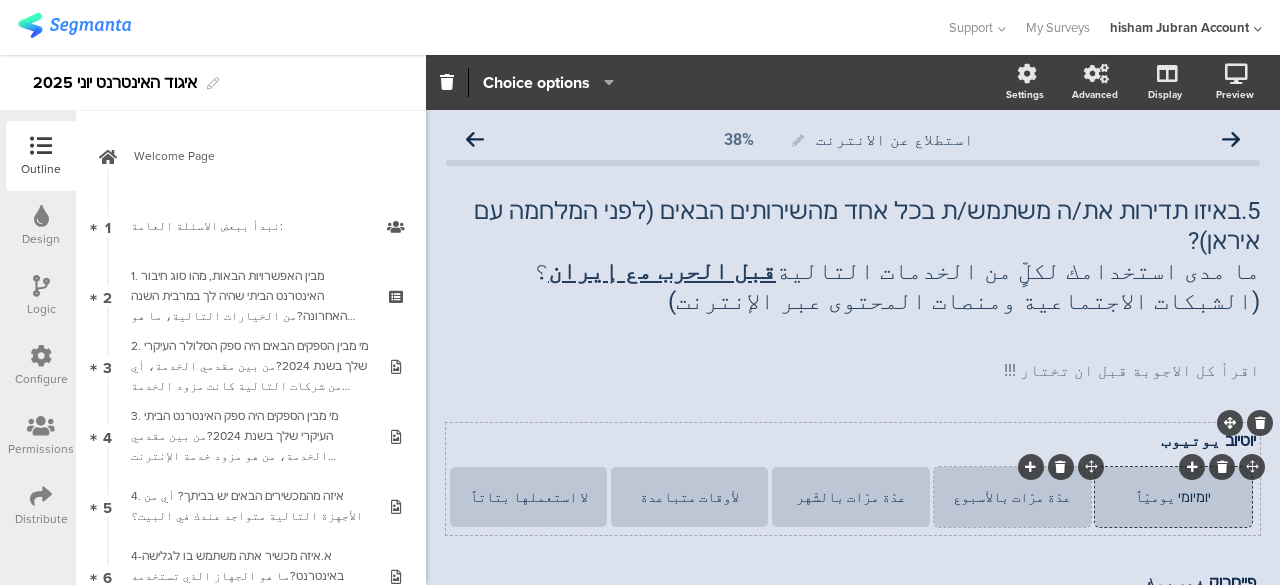 click on "عدّة مرّات بالأسبوع" at bounding box center (1012, 497) 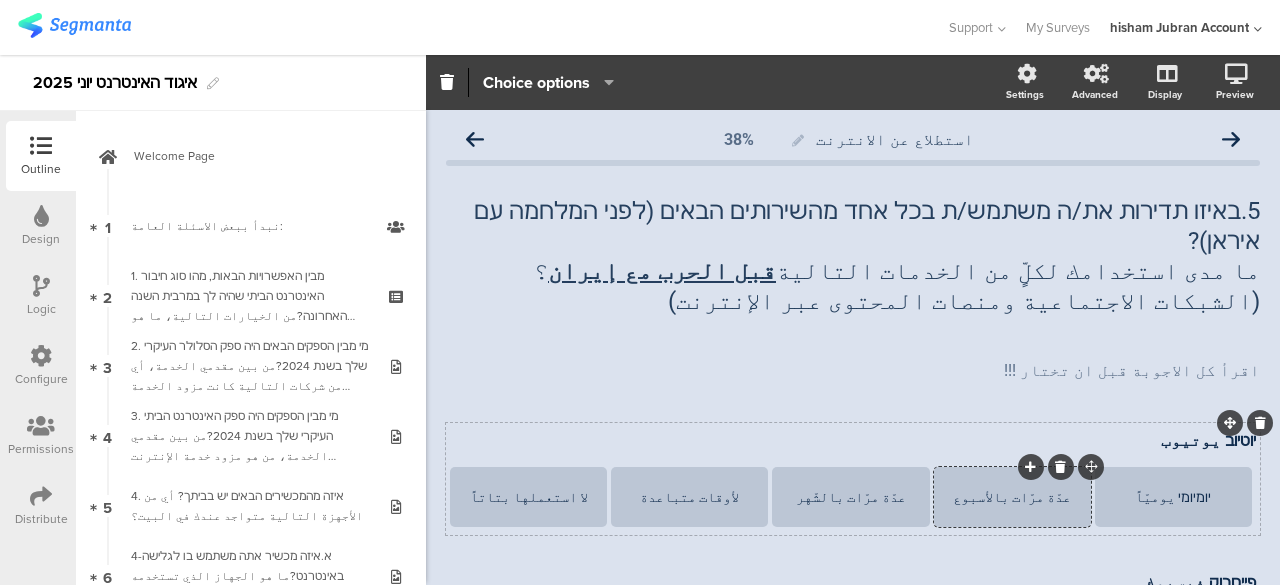 paste 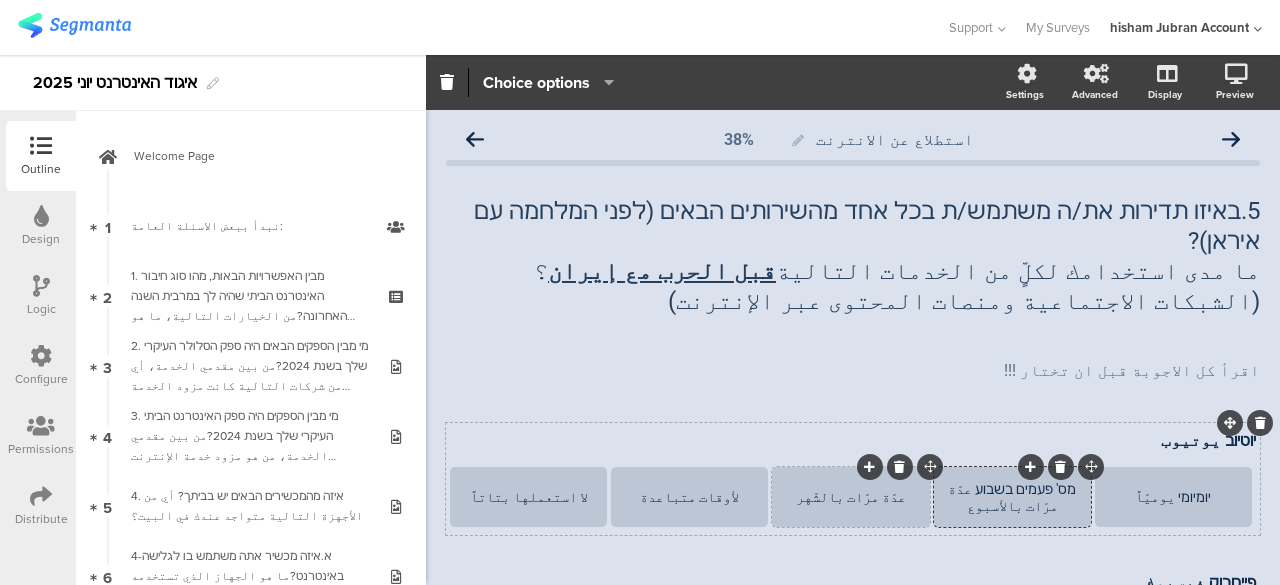 click on "عدّة مرّات بالشّهر" at bounding box center (850, 497) 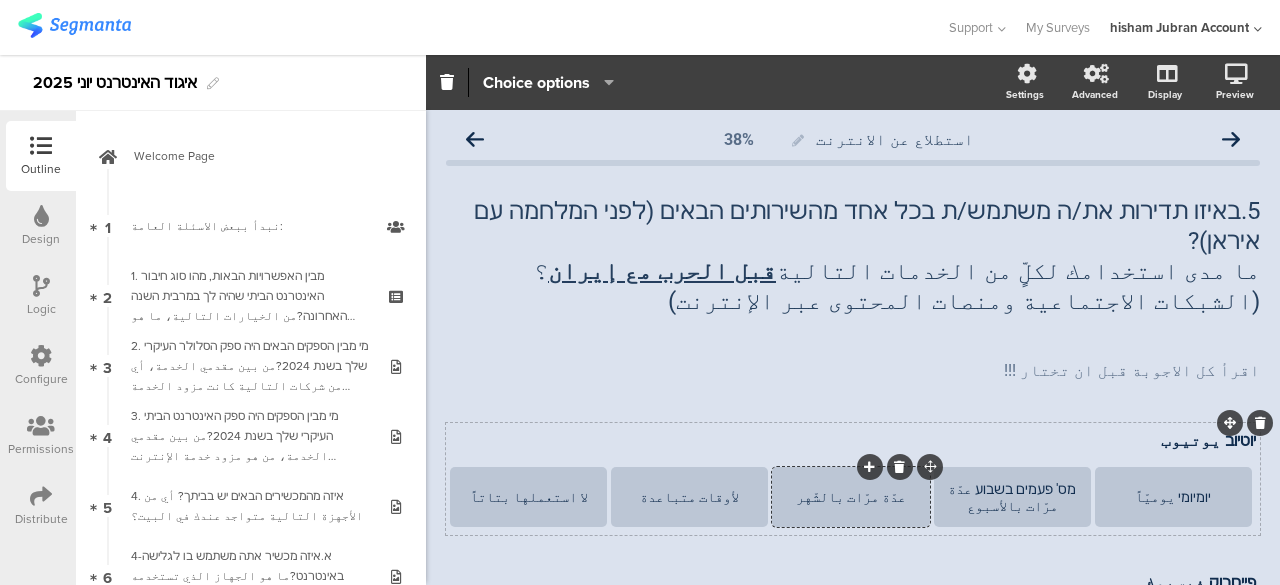 paste 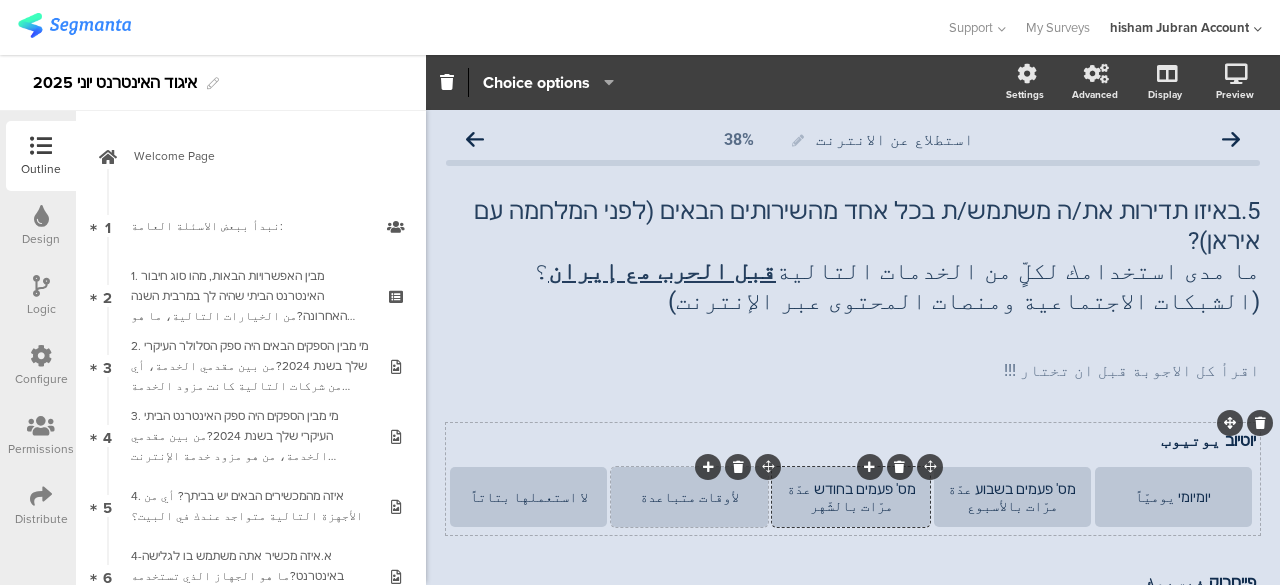 click on "لأوقات متباعدة" at bounding box center (689, 497) 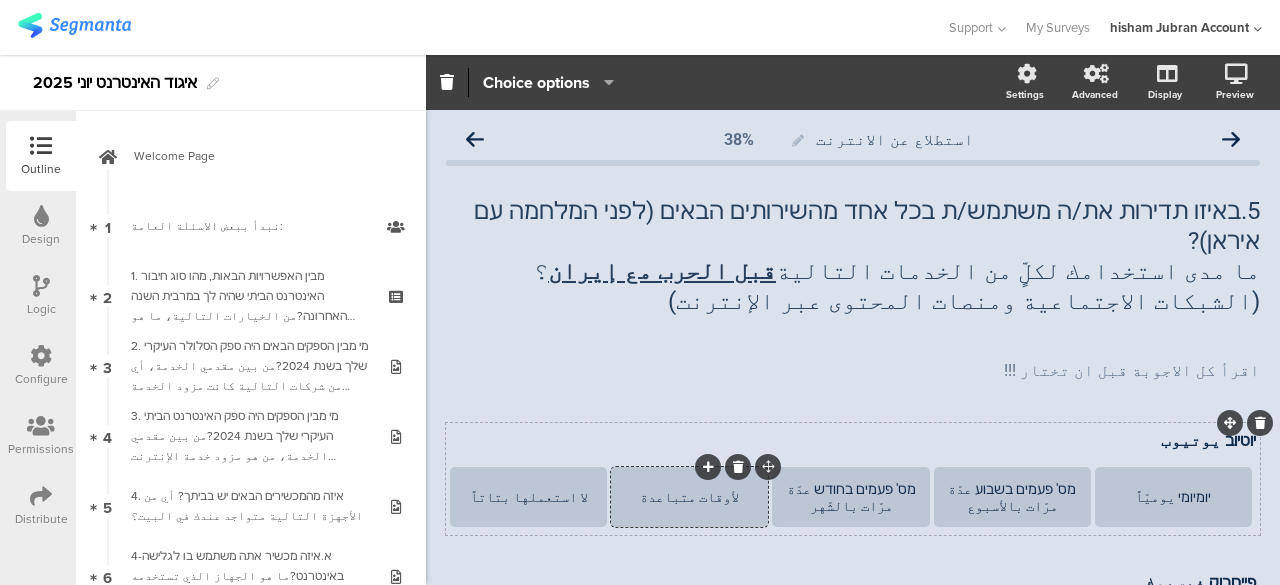 paste 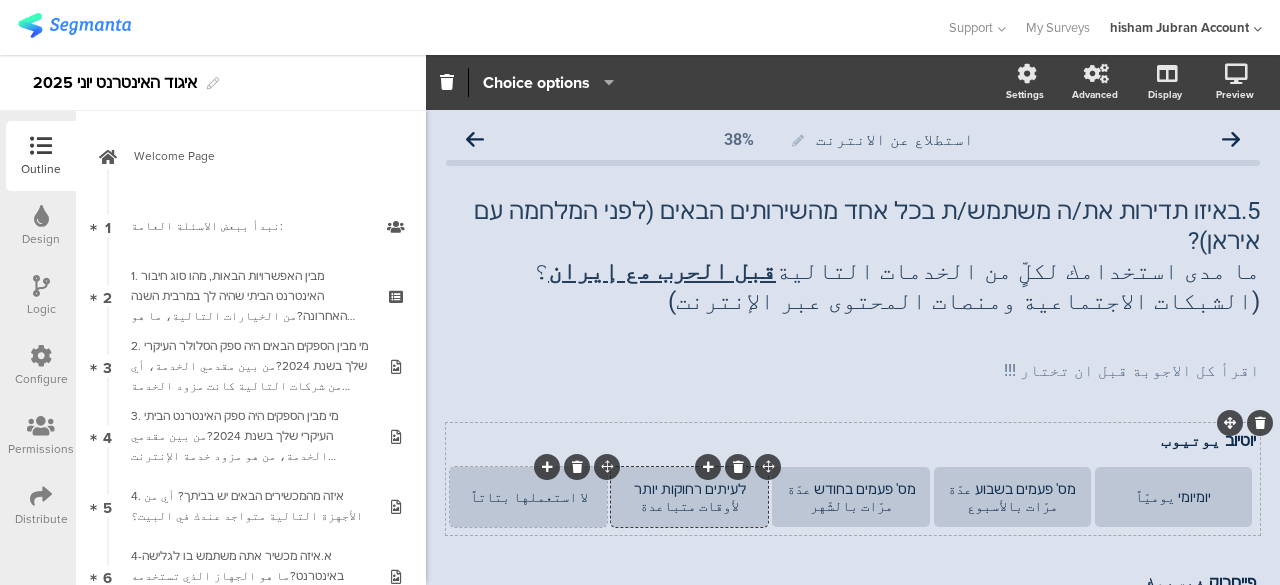 click on "لا استعملها بتاتاً" at bounding box center [528, 497] 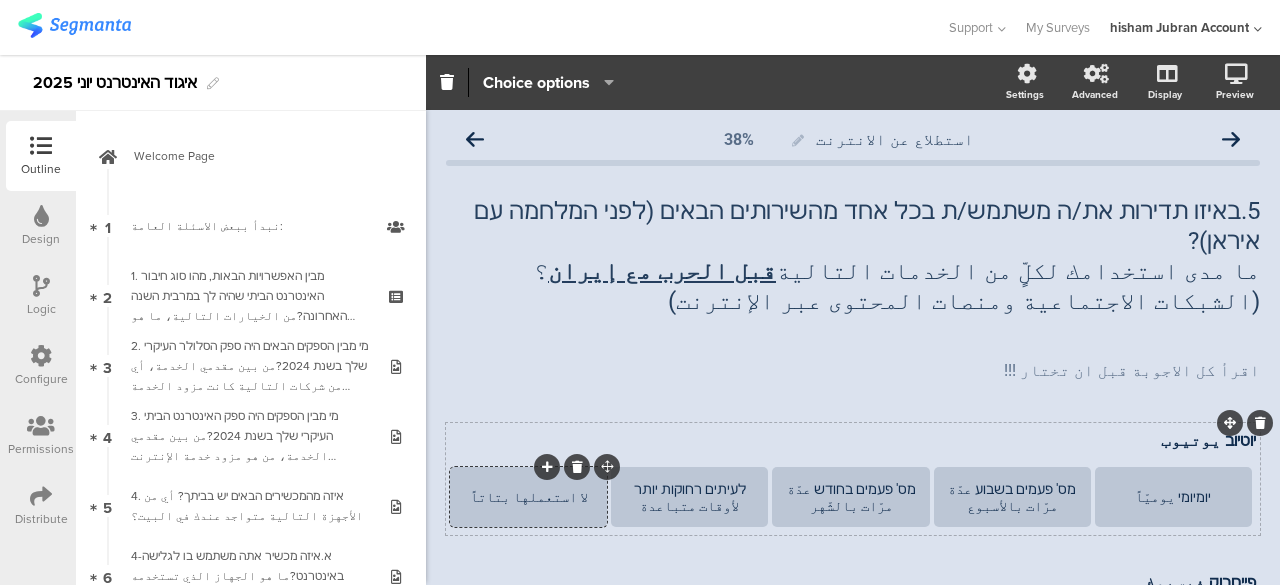 paste 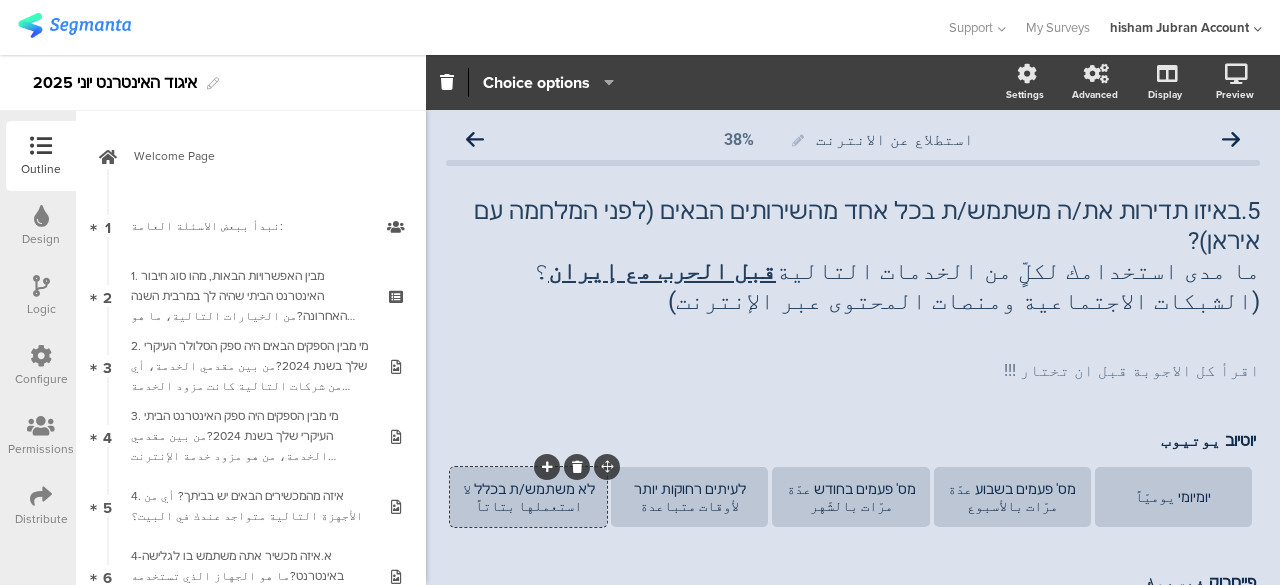 click on "5.באיזו תדירות את/ה משתמש/ת בכל אחד מהשירותים הבאים (לפני המלחמה עם איראן)? ما مدى استخدامك لكلٍّ من الخدمات التالية  قبل الحرب مع إيران ؟(الشبكات الاجتماعية ومنصات المحتوى عبر الإنترنت)
5.באיזו תדירות את/ה משתמש/ת בכל אחד מהשירותים הבאים (לפני המלחמה עם איראן)? ما مدى استخدامك لكلٍّ من الخدمات التالية  قبل الحرب مع إيران ؟(الشبكات الاجتماعية ومنصات المحتوى عبر الإنترنت)
اقرأ كل الاجوبة قبل ان تختار !!!
اقرأ كل الاجوبة قبل ان تختار !!!" at bounding box center (853, 289) 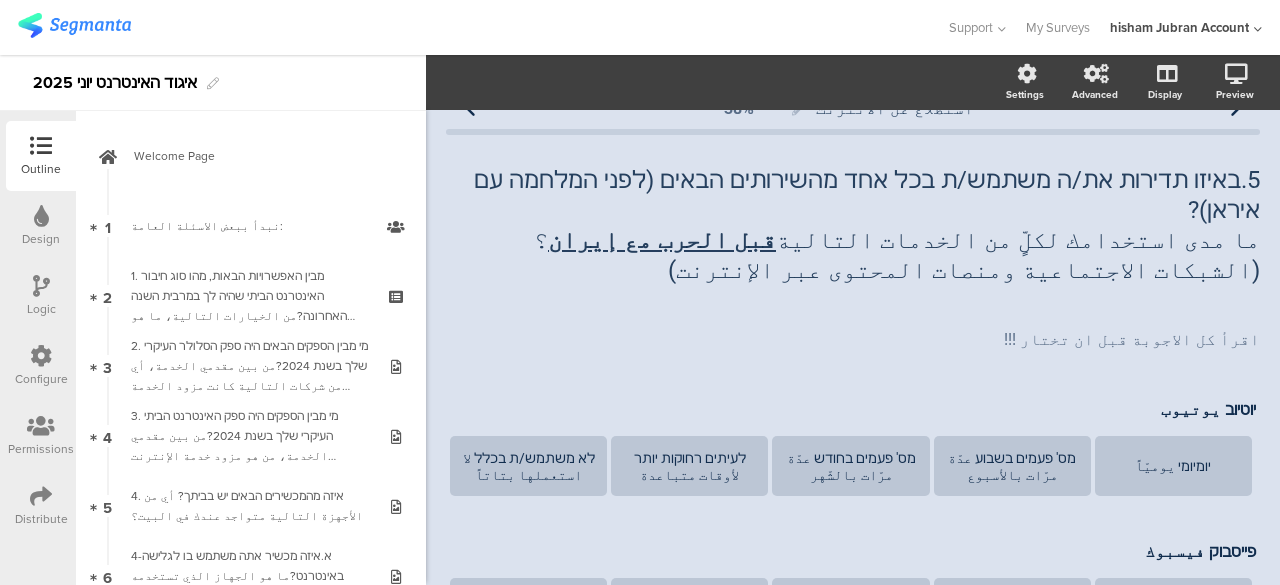scroll, scrollTop: 0, scrollLeft: 0, axis: both 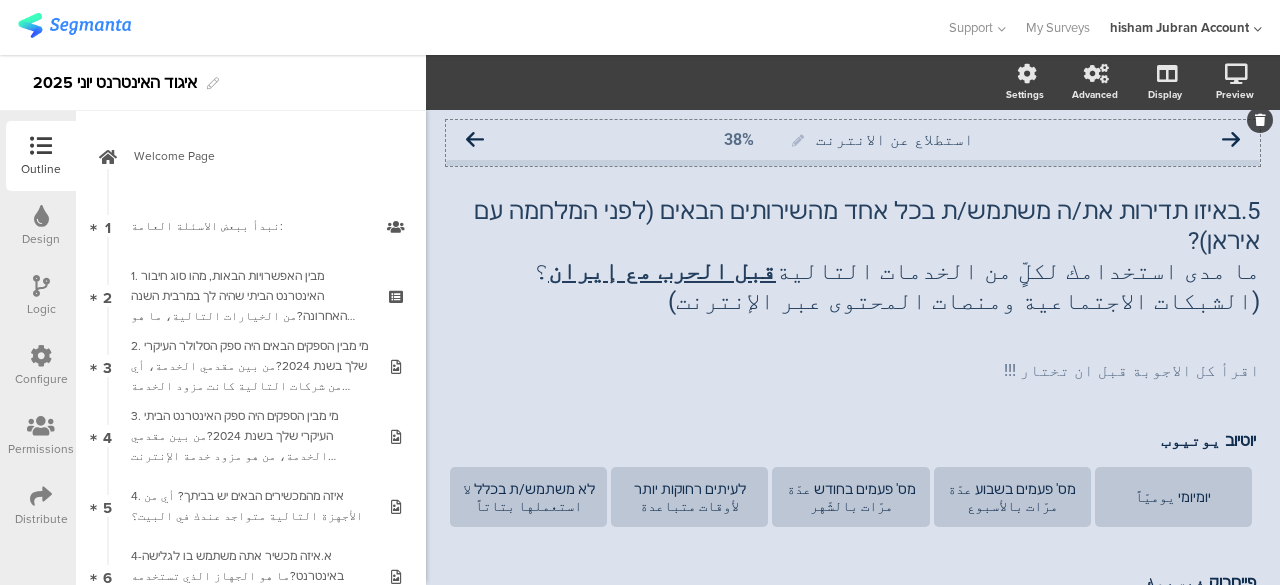 click at bounding box center [475, 140] 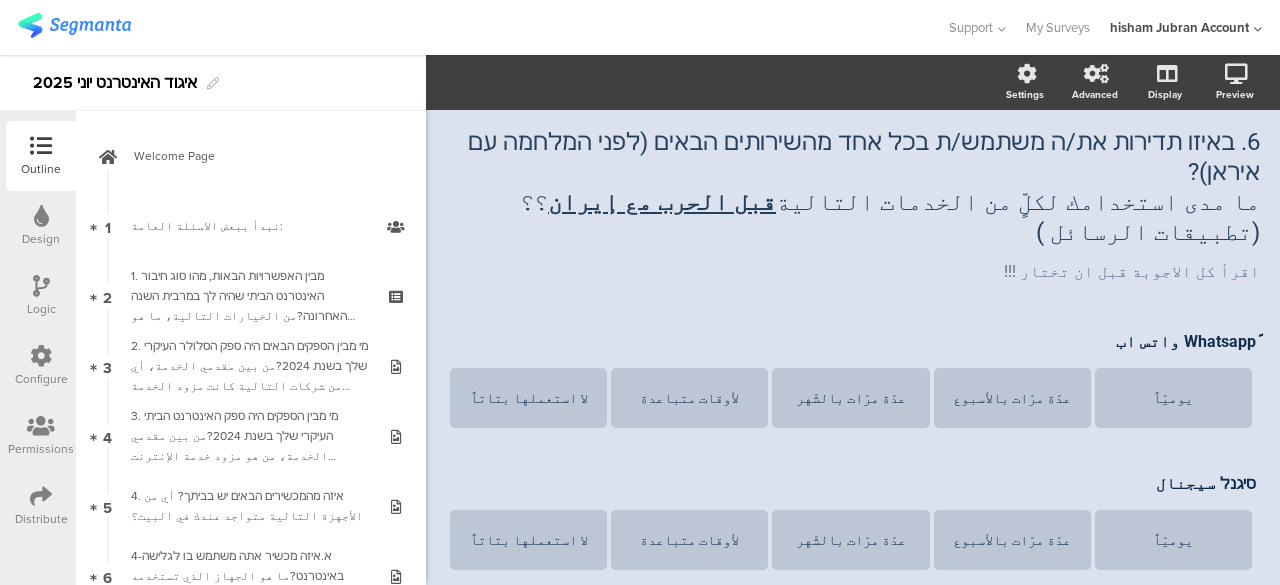 scroll, scrollTop: 100, scrollLeft: 0, axis: vertical 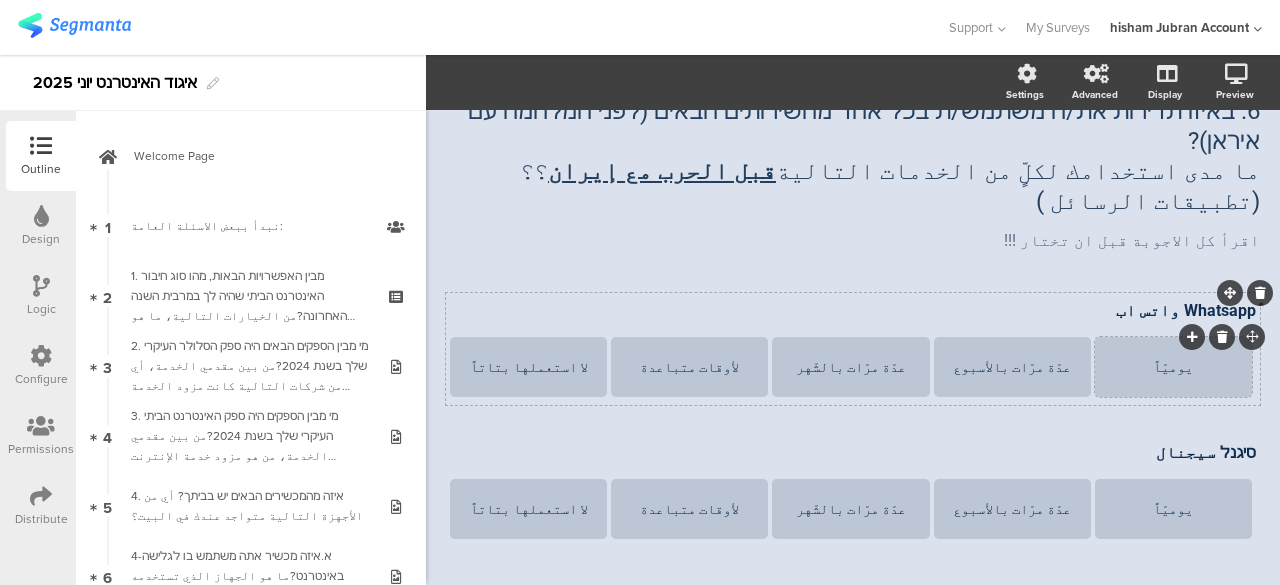 click on "يوميّاً" at bounding box center [1173, 367] 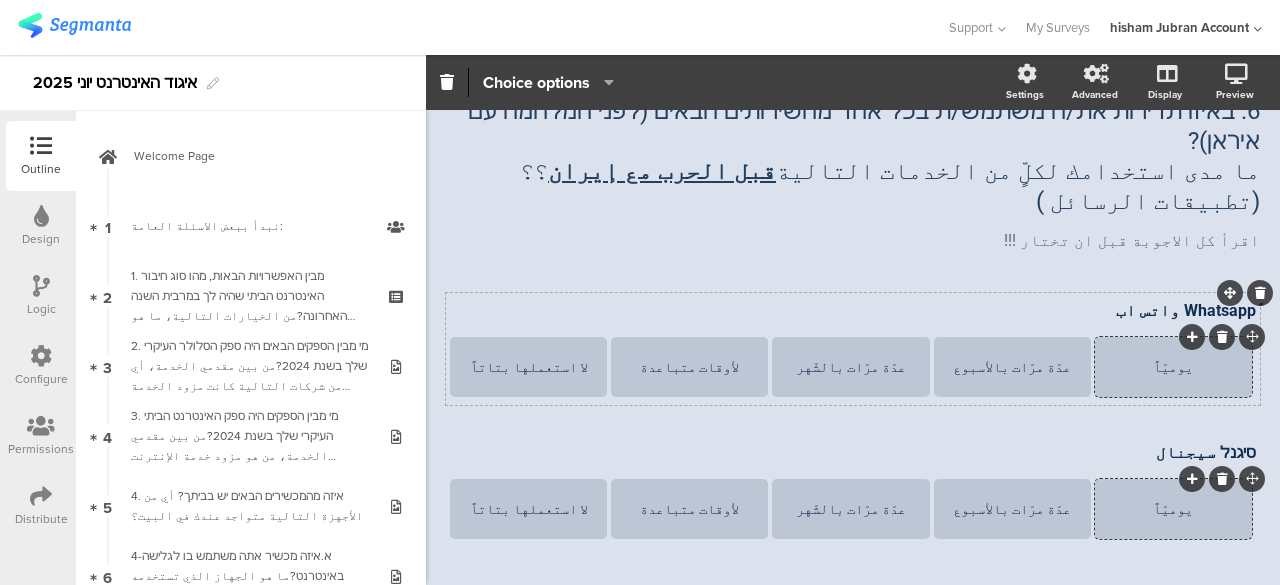 paste 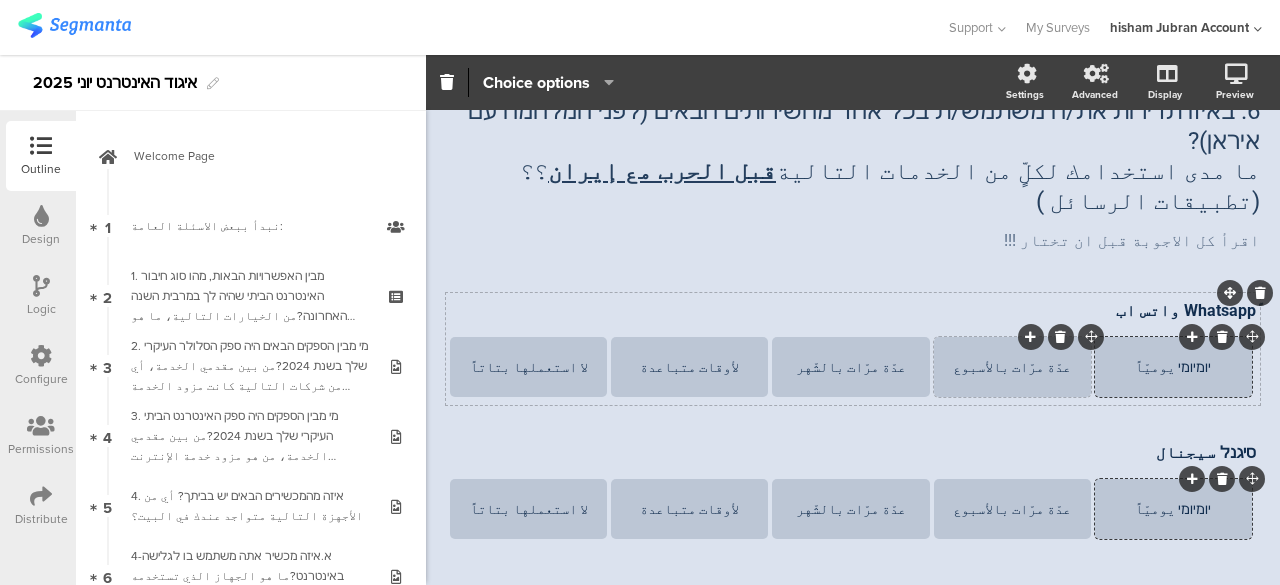 click on "عدّة مرّات بالأسبوع" at bounding box center (1012, 367) 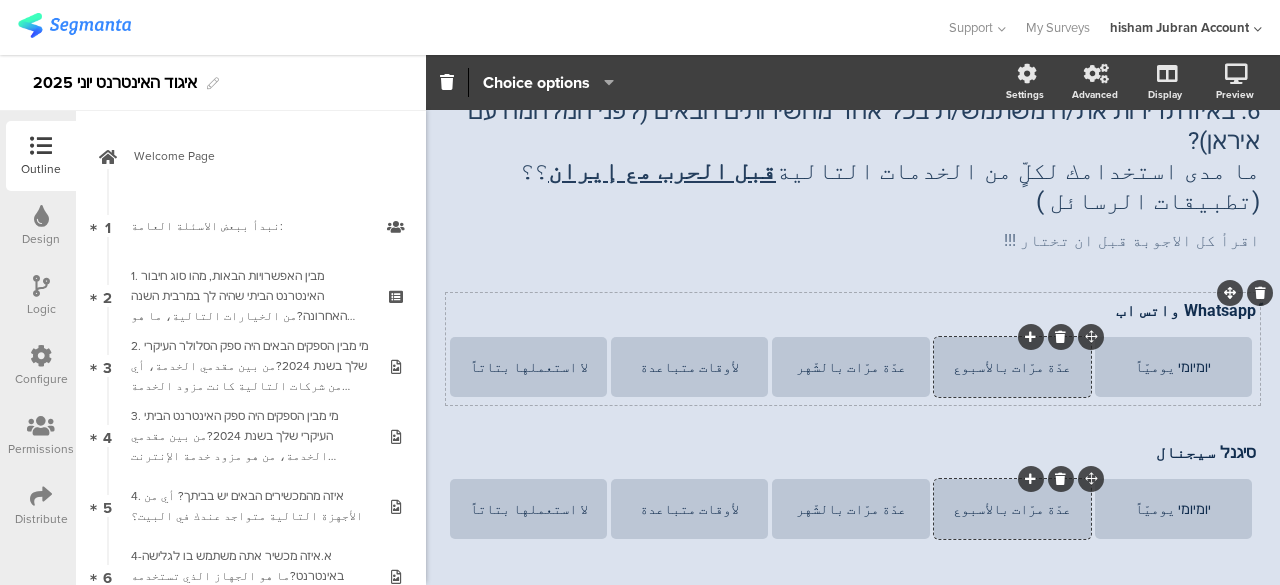 paste 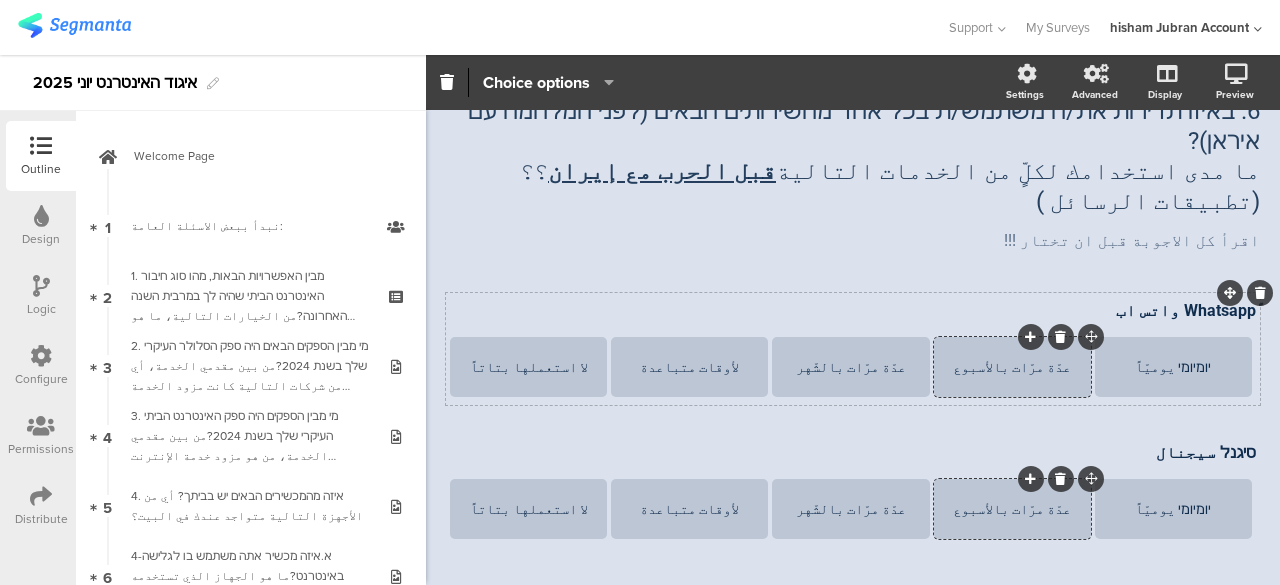 scroll, scrollTop: 91, scrollLeft: 0, axis: vertical 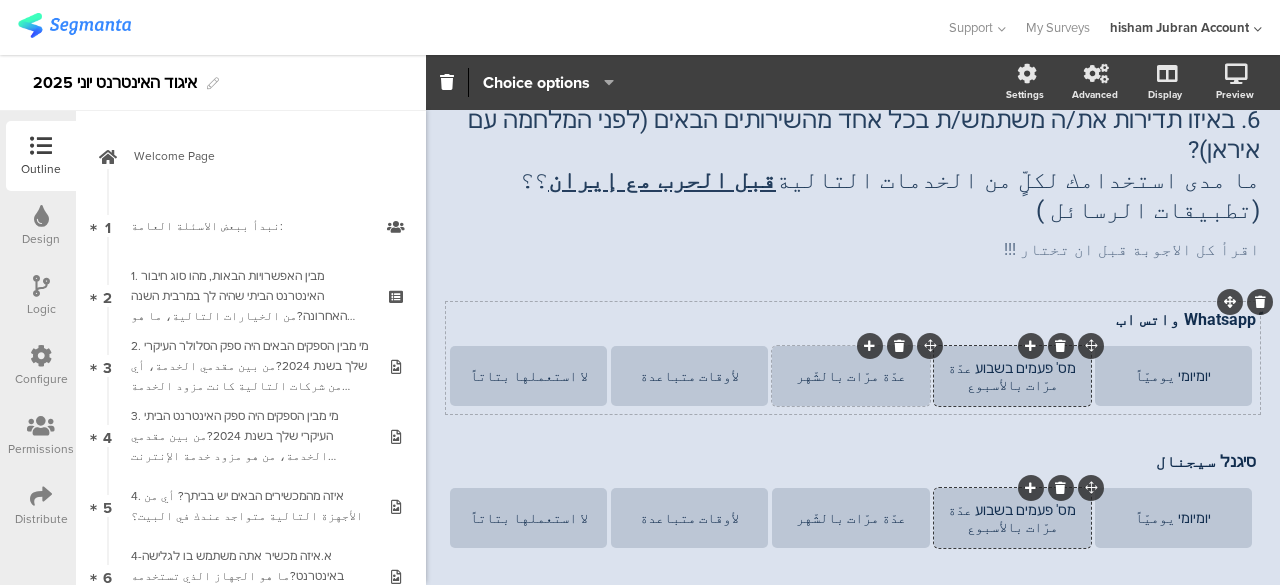 click on "عدّة مرّات بالشّهر" at bounding box center (850, 376) 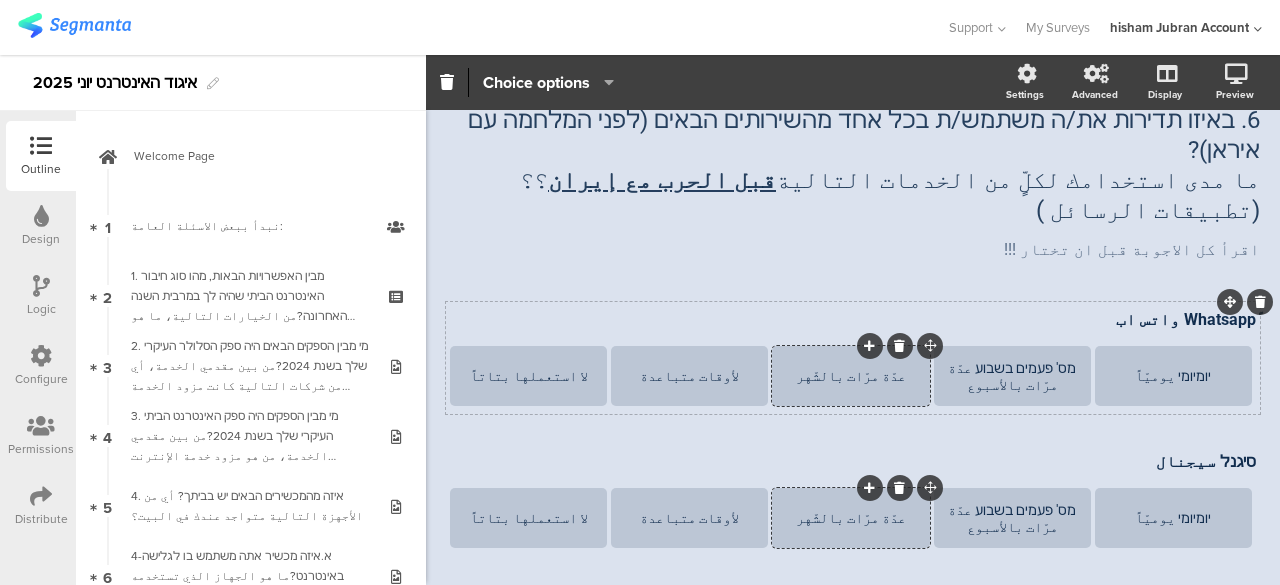 paste 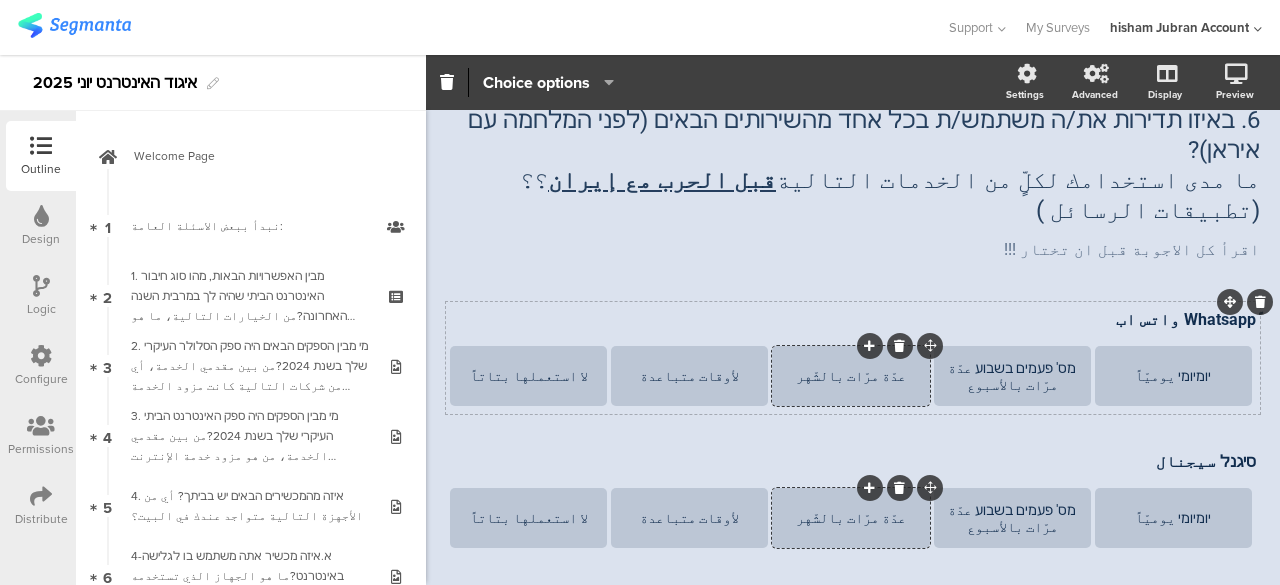 scroll, scrollTop: 82, scrollLeft: 0, axis: vertical 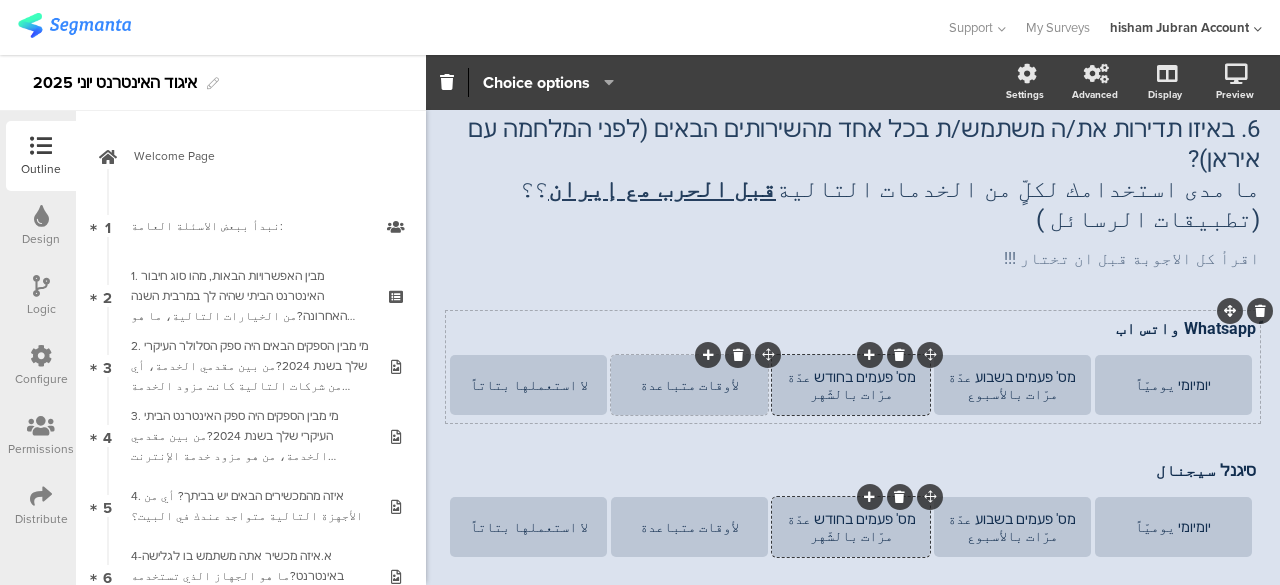 click on "لأوقات متباعدة" at bounding box center [689, 385] 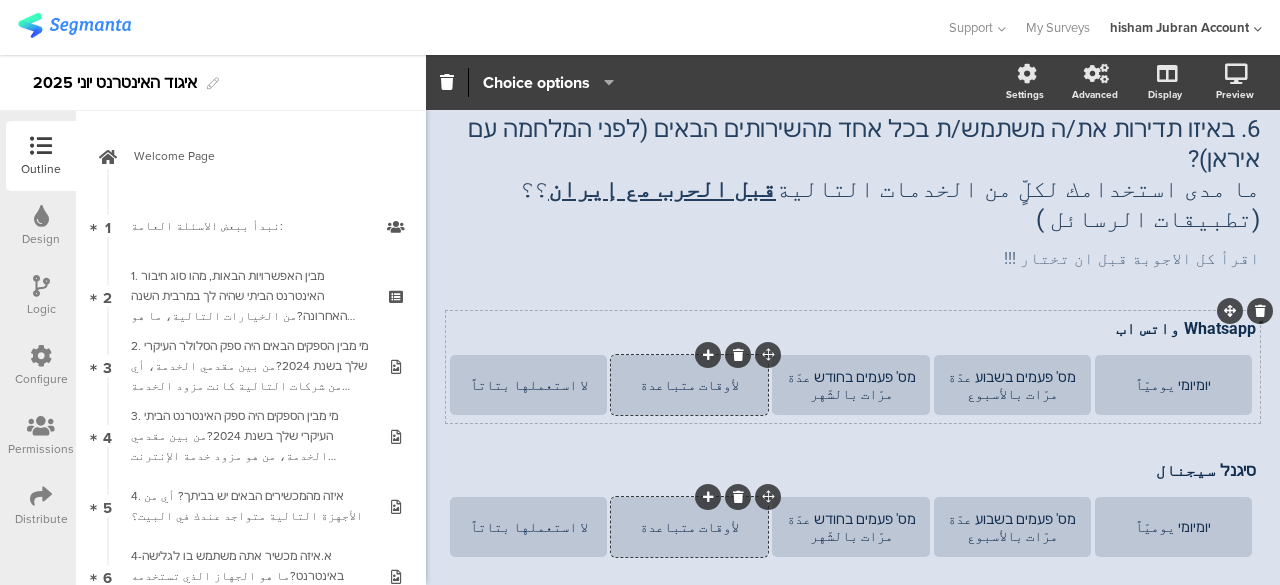 paste 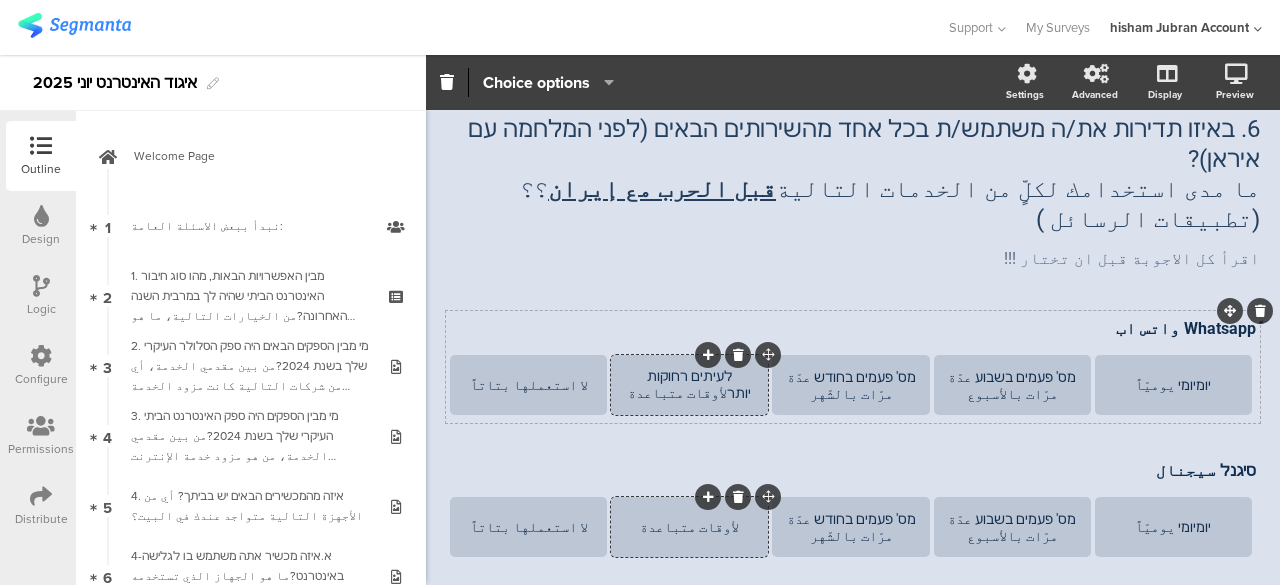 scroll, scrollTop: 74, scrollLeft: 0, axis: vertical 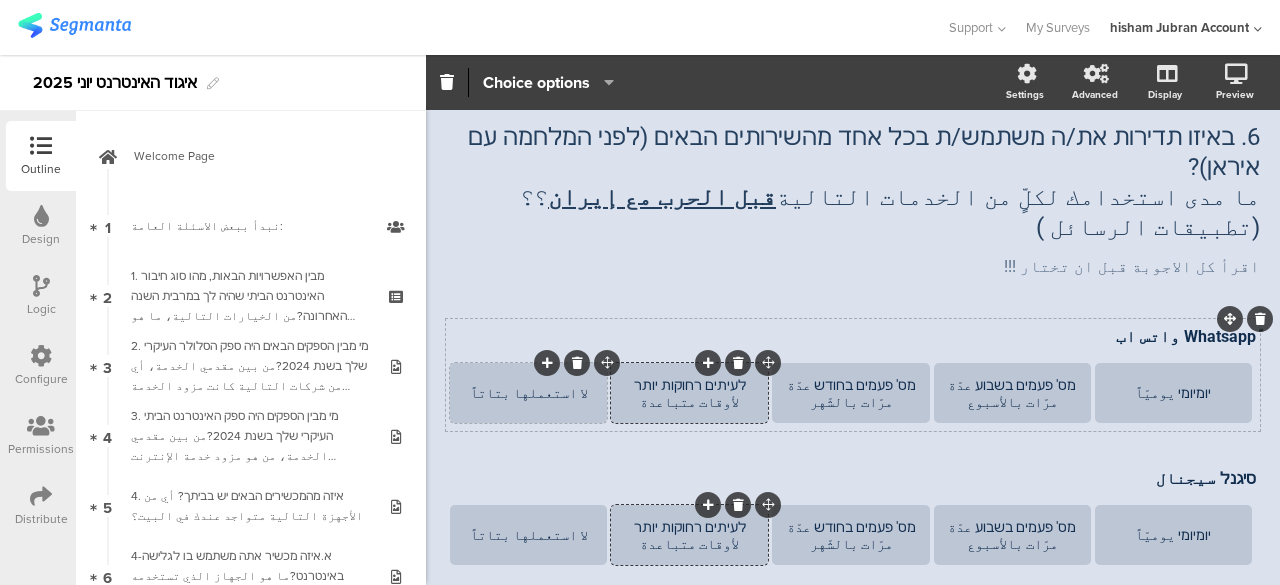 click on "لا استعملها بتاتاً" at bounding box center (528, 393) 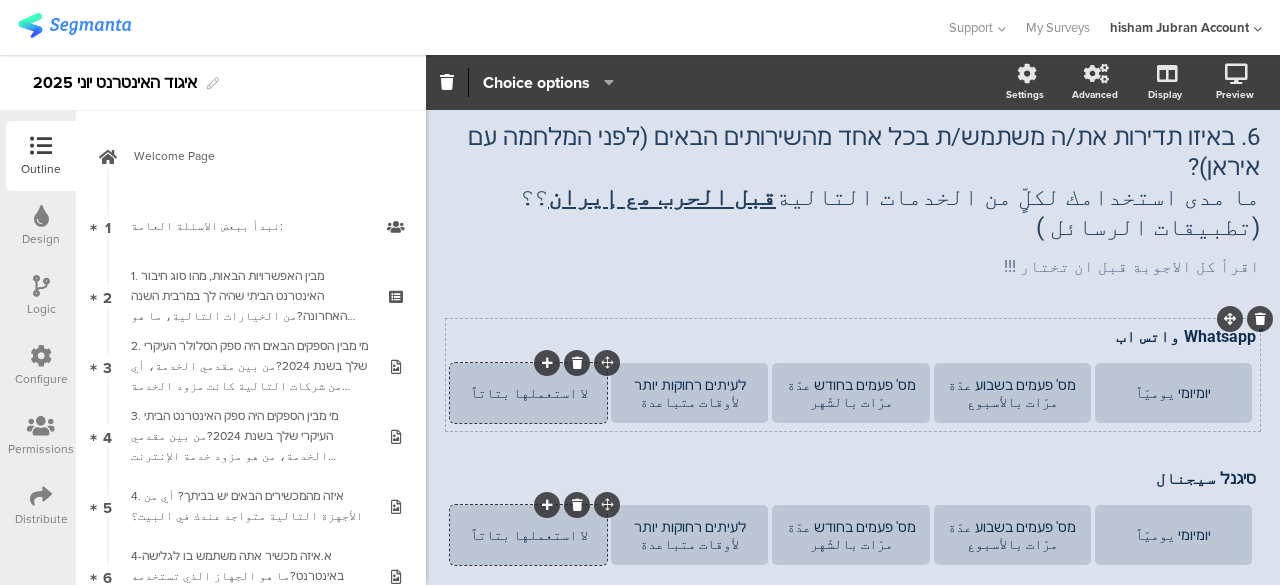 paste 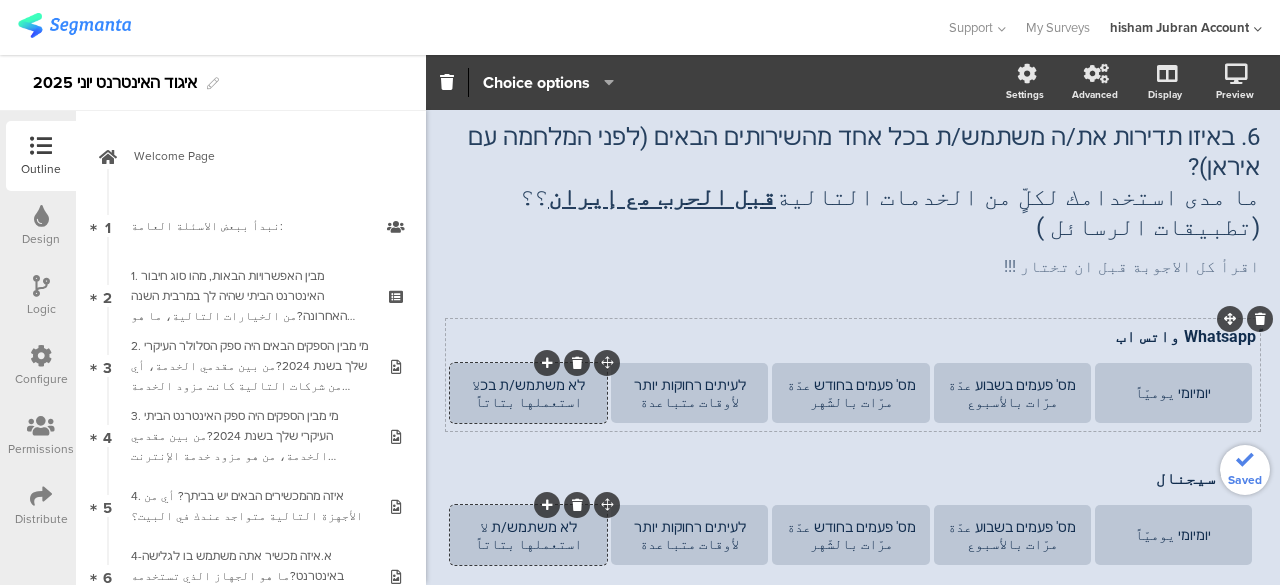 scroll, scrollTop: 65, scrollLeft: 0, axis: vertical 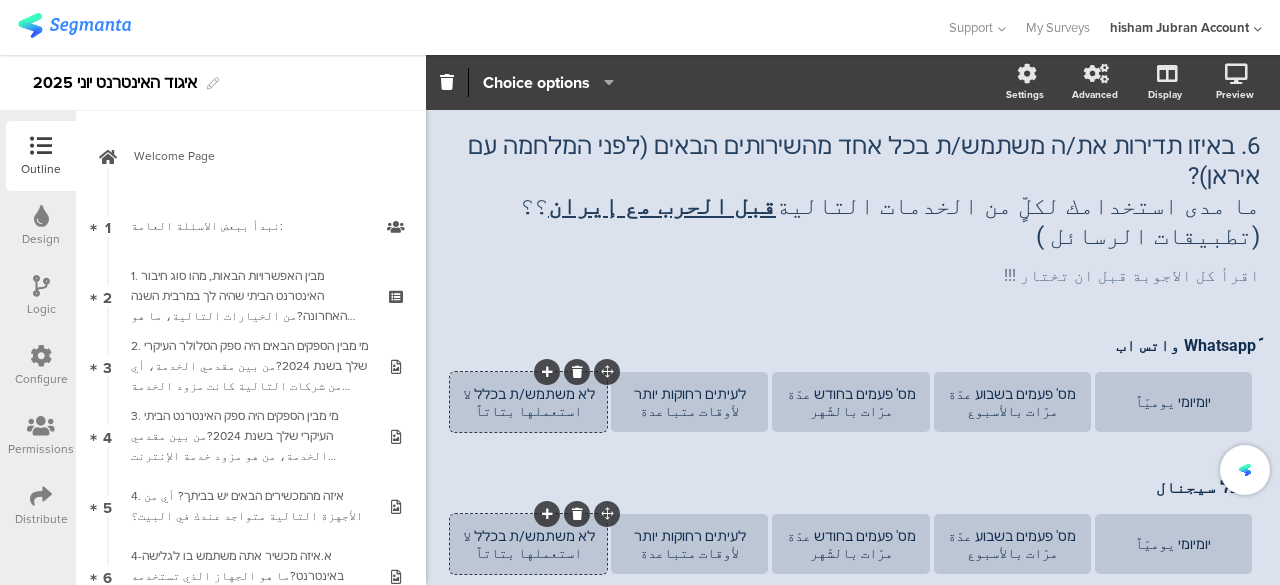 click on "ًWhatsapp واتس اب
ًWhatsapp واتس اب
יומיומי يوميّاً
מס' פעמים בשבוע عدّة مرّات بالأسبوع
מס' פעמים בחודש عدّة مرّات بالشّهر
לעיתים רחוקות יותר لأوقات متباعدة
לא משתמש/ת בכלל لا استعملها بتاتاً
סיגנל سيجنال
סיגנל سيجنال
יומיומי يوميّاً" at bounding box center [853, 668] 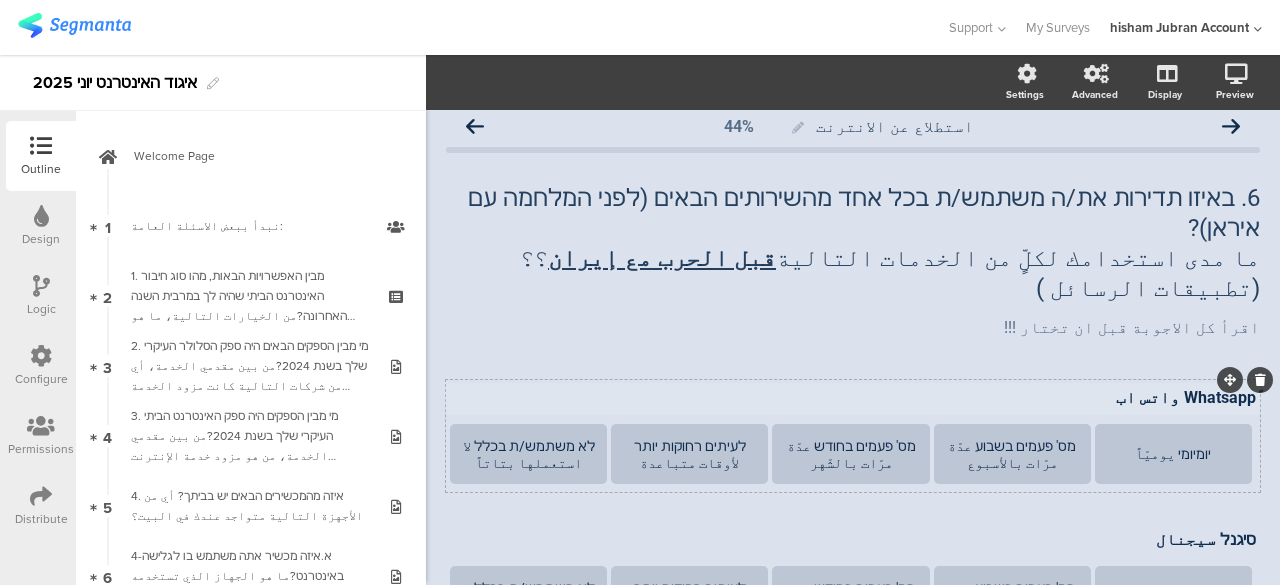 scroll, scrollTop: 0, scrollLeft: 0, axis: both 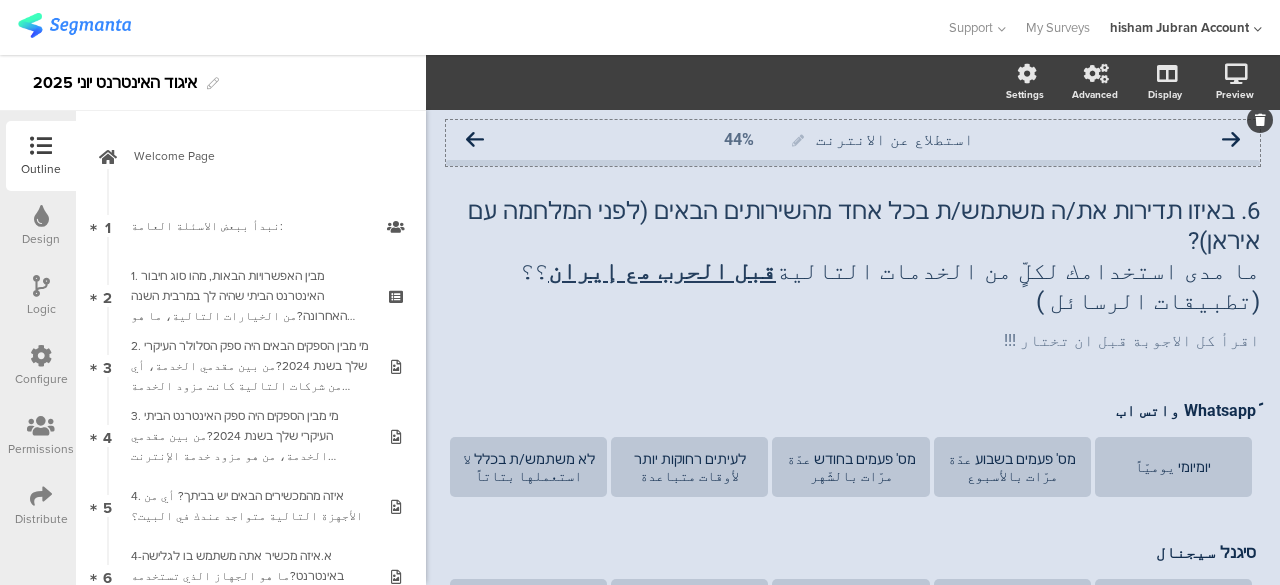 click at bounding box center [475, 140] 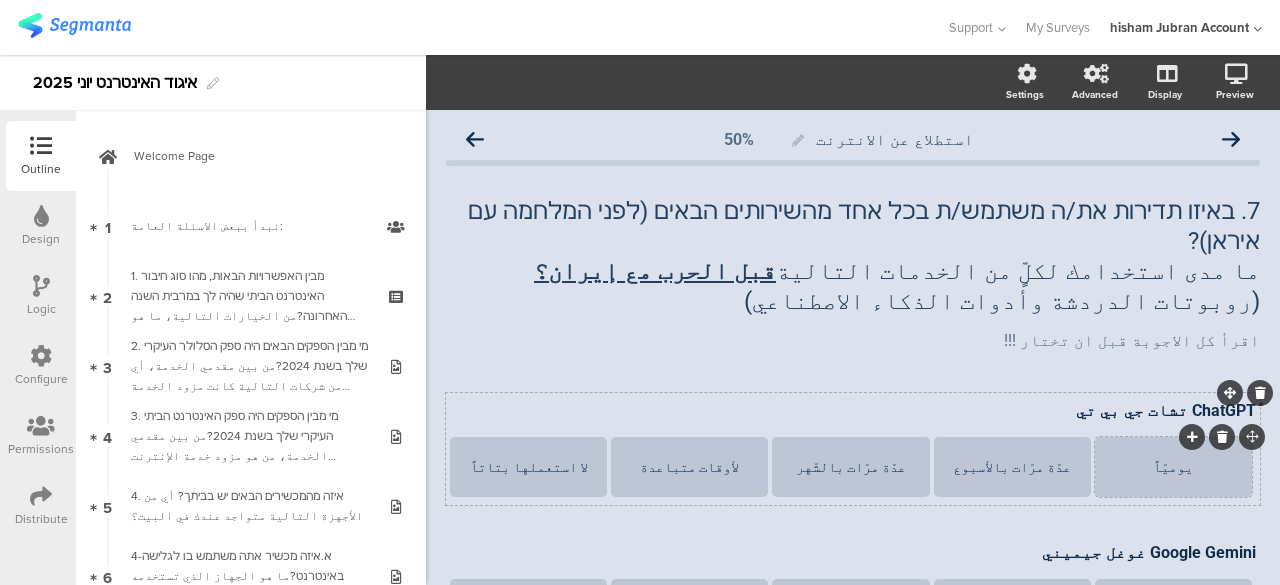 click on "يوميّاً" at bounding box center [1173, 467] 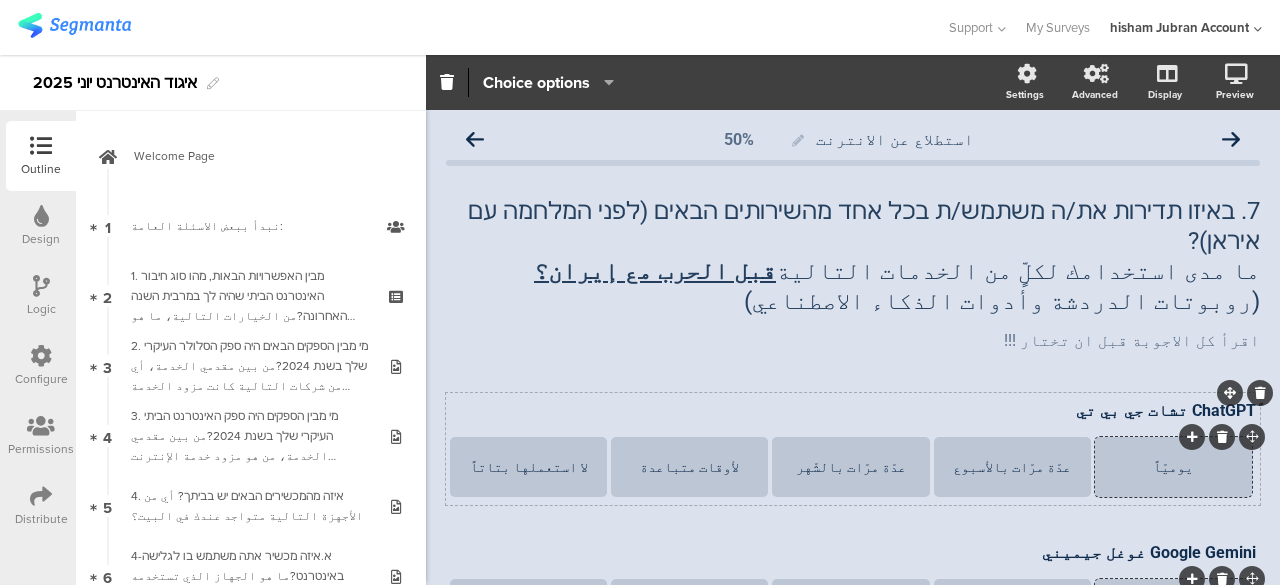 paste 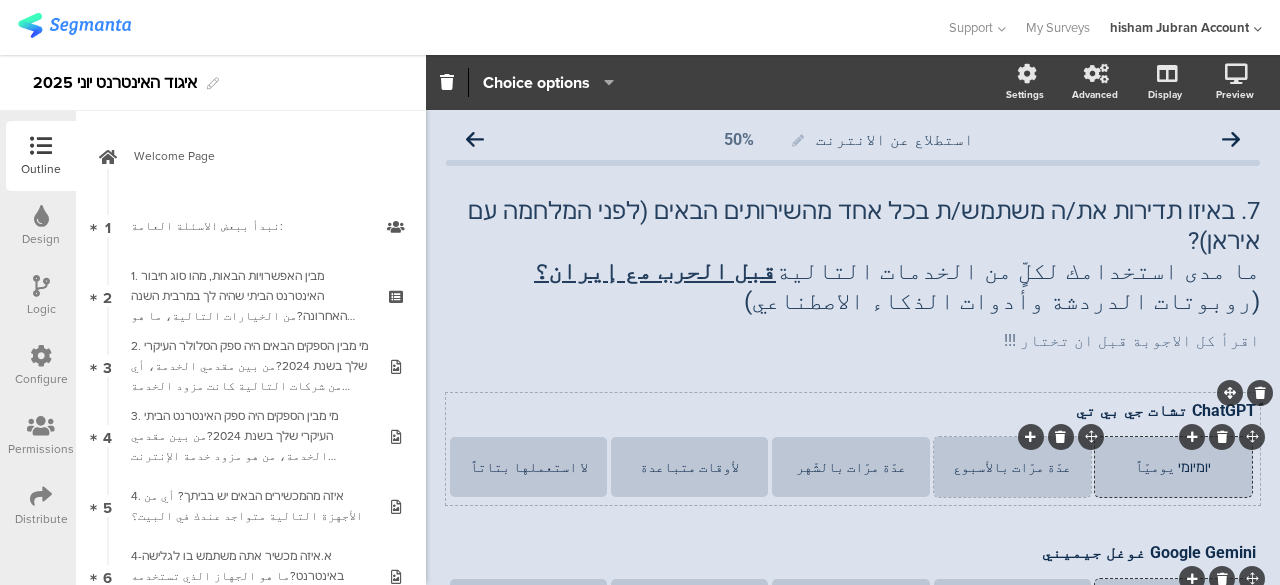 click on "عدّة مرّات بالأسبوع" at bounding box center [1012, 467] 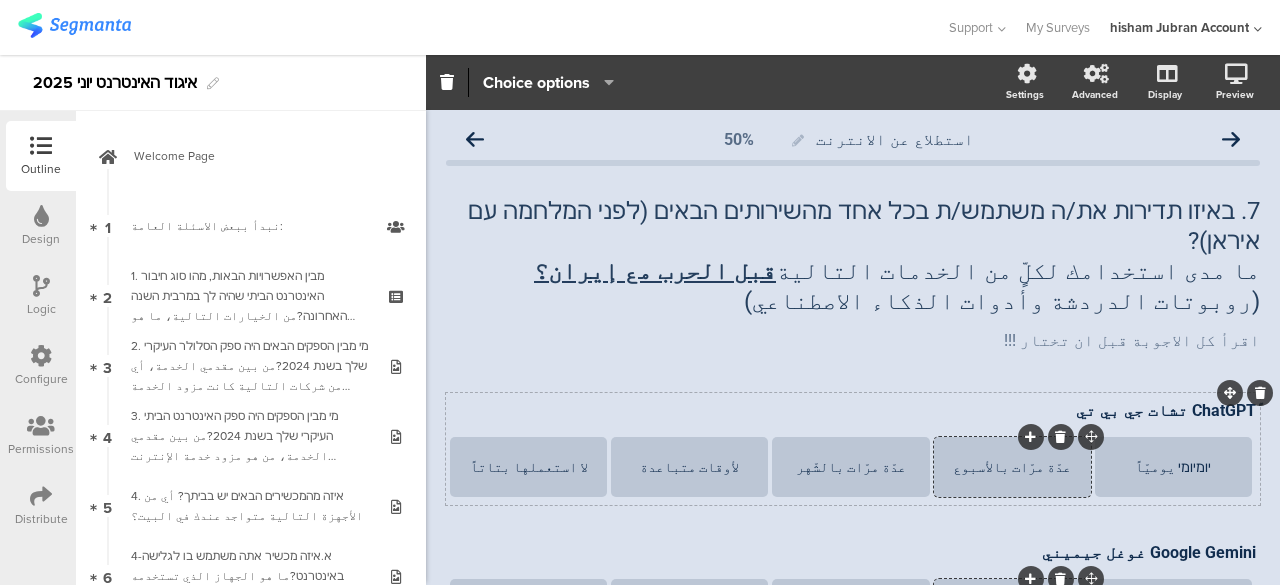 paste 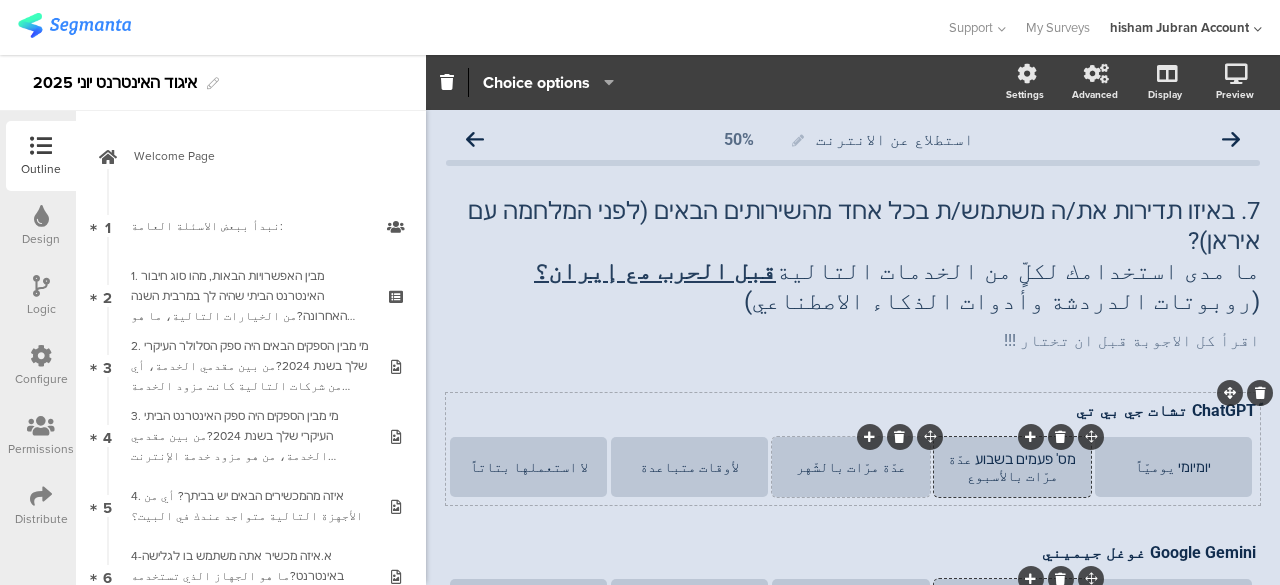 click on "عدّة مرّات بالشّهر" at bounding box center (850, 467) 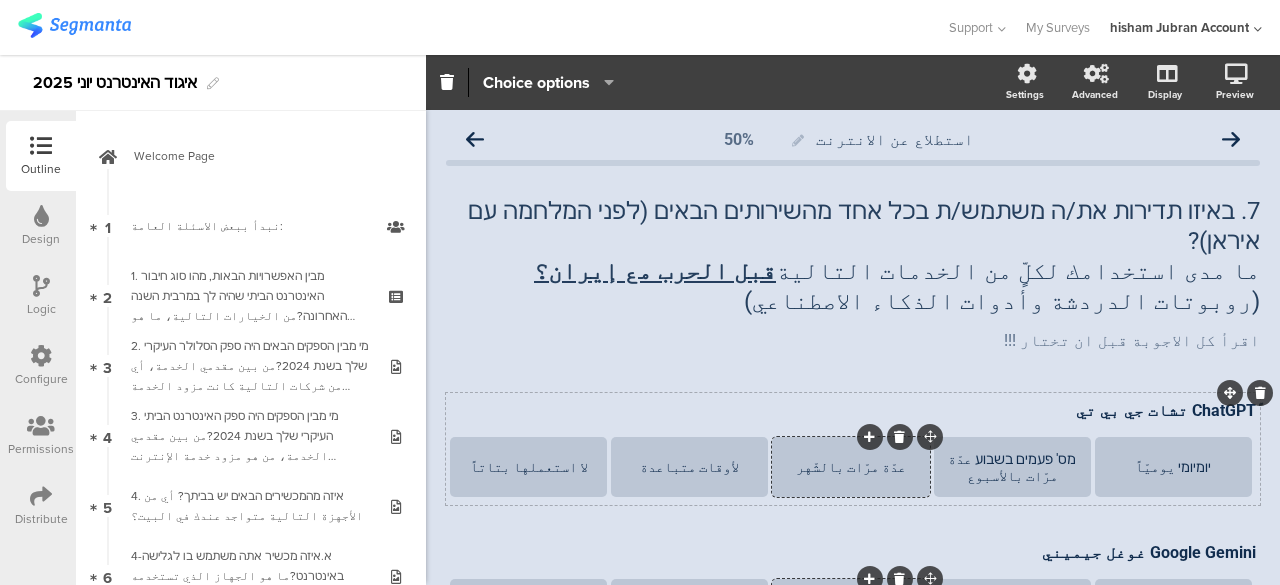 paste 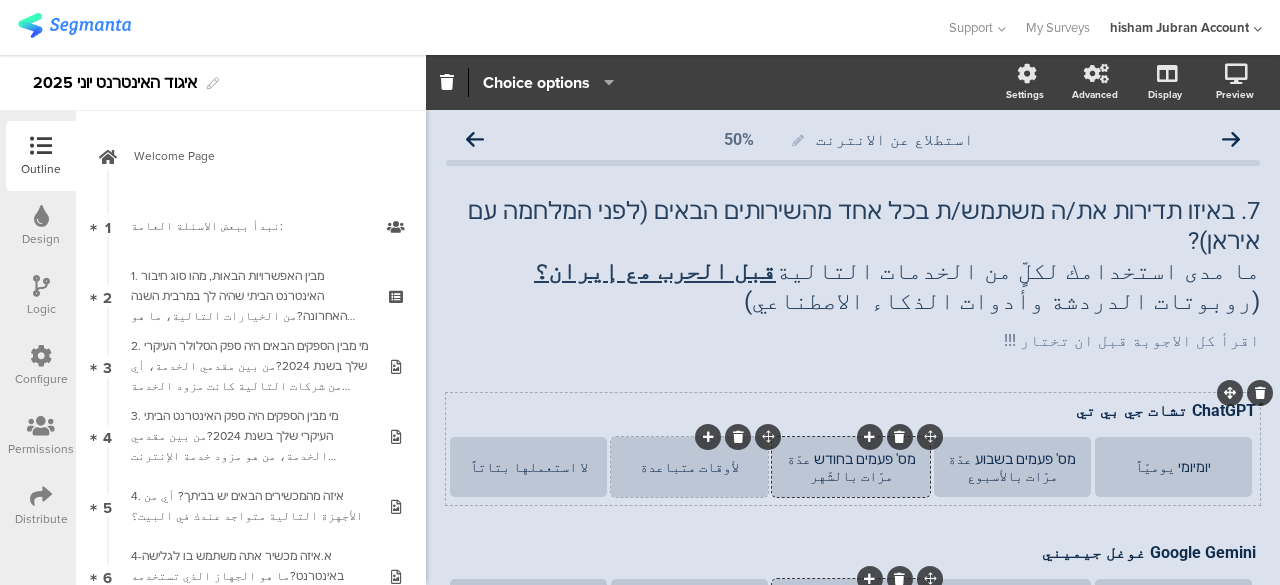 click on "لأوقات متباعدة" at bounding box center (689, 467) 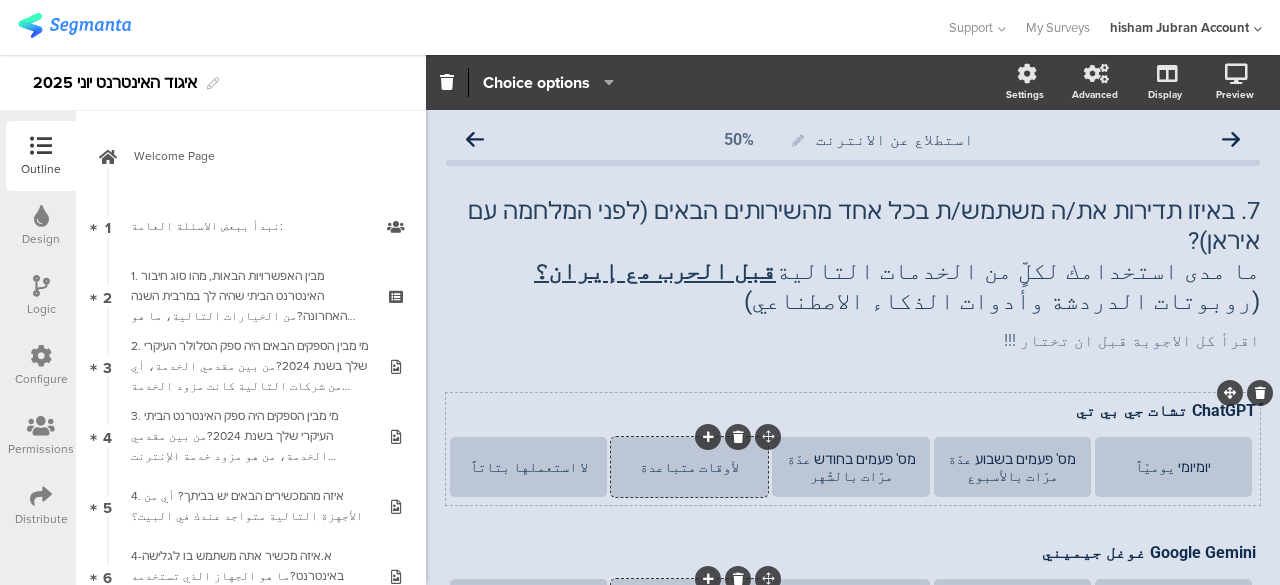 paste 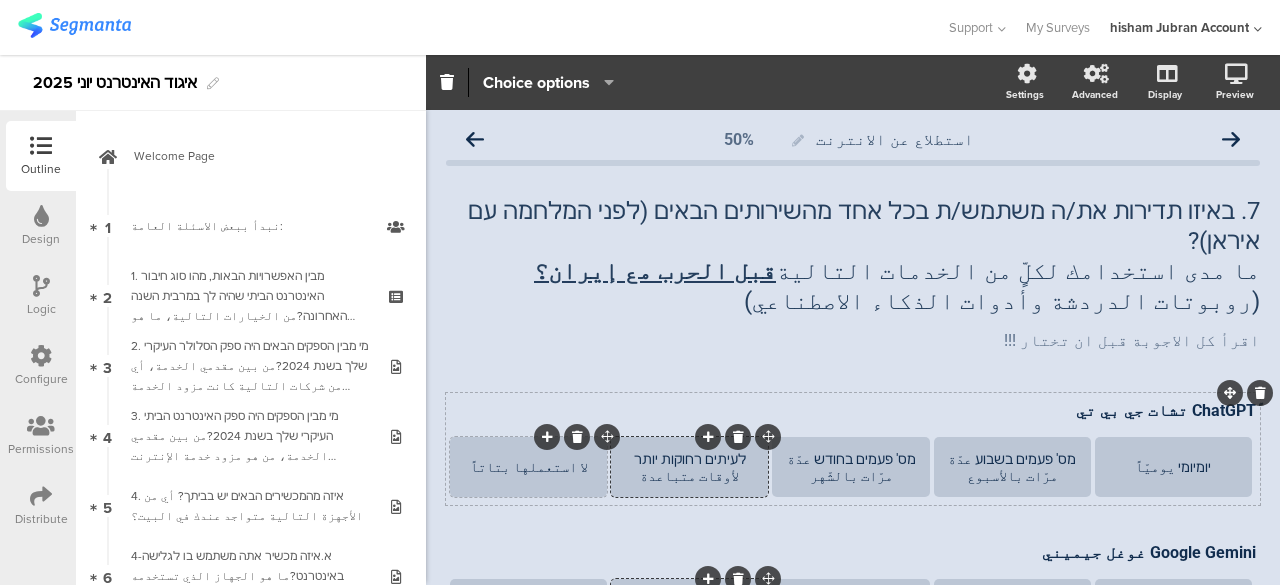 click on "لا استعملها بتاتاً" at bounding box center [528, 467] 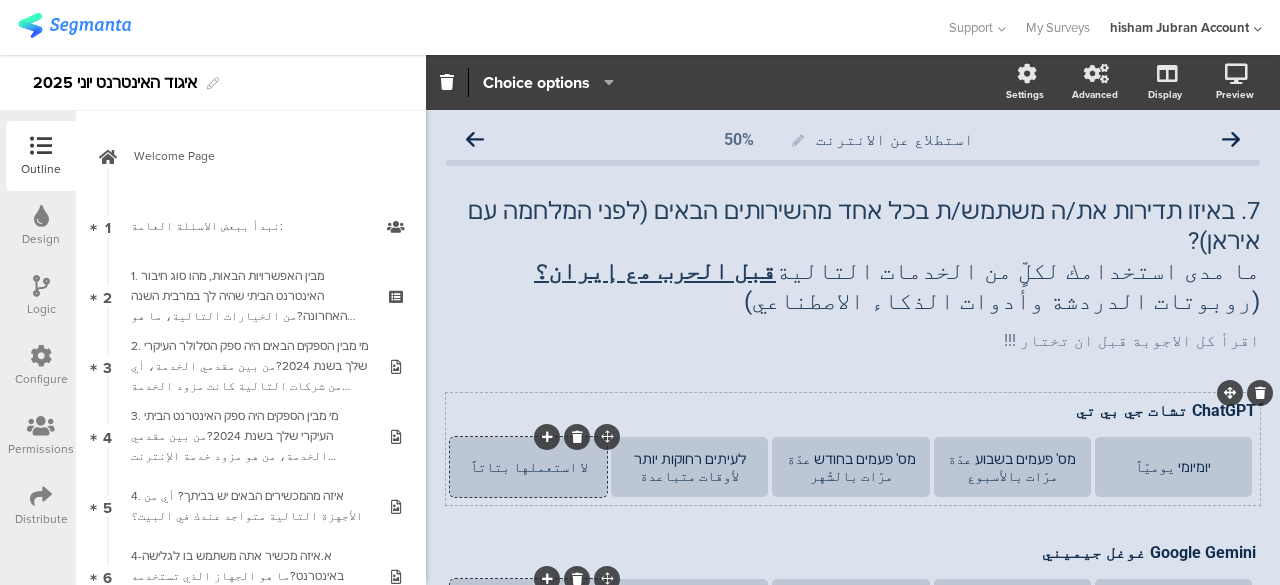 paste 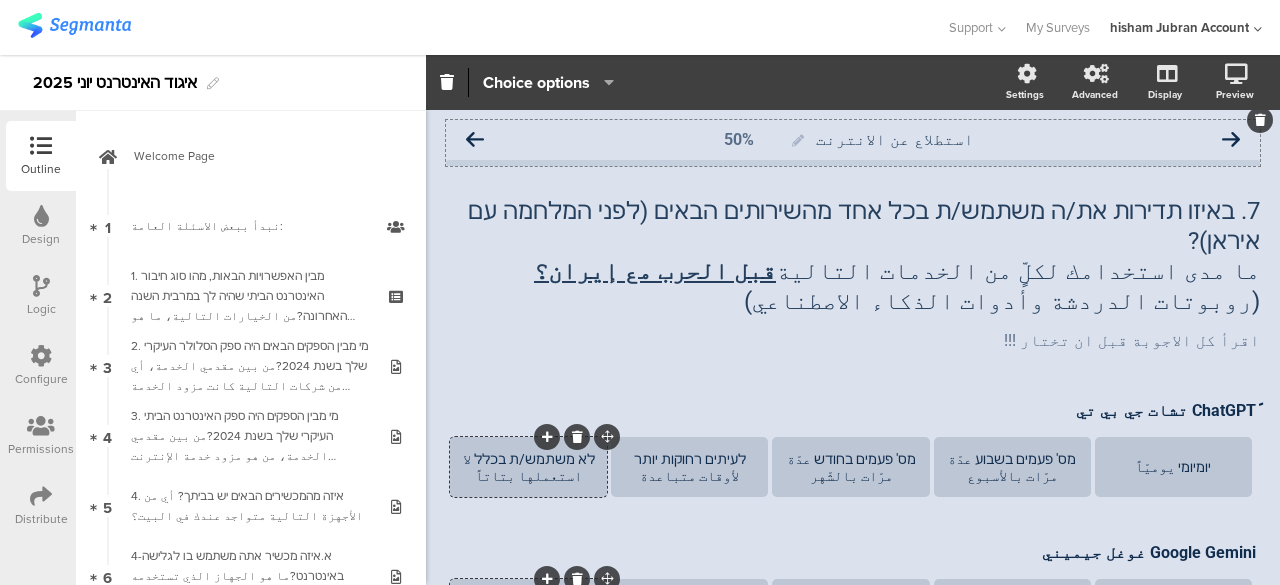 click at bounding box center (475, 140) 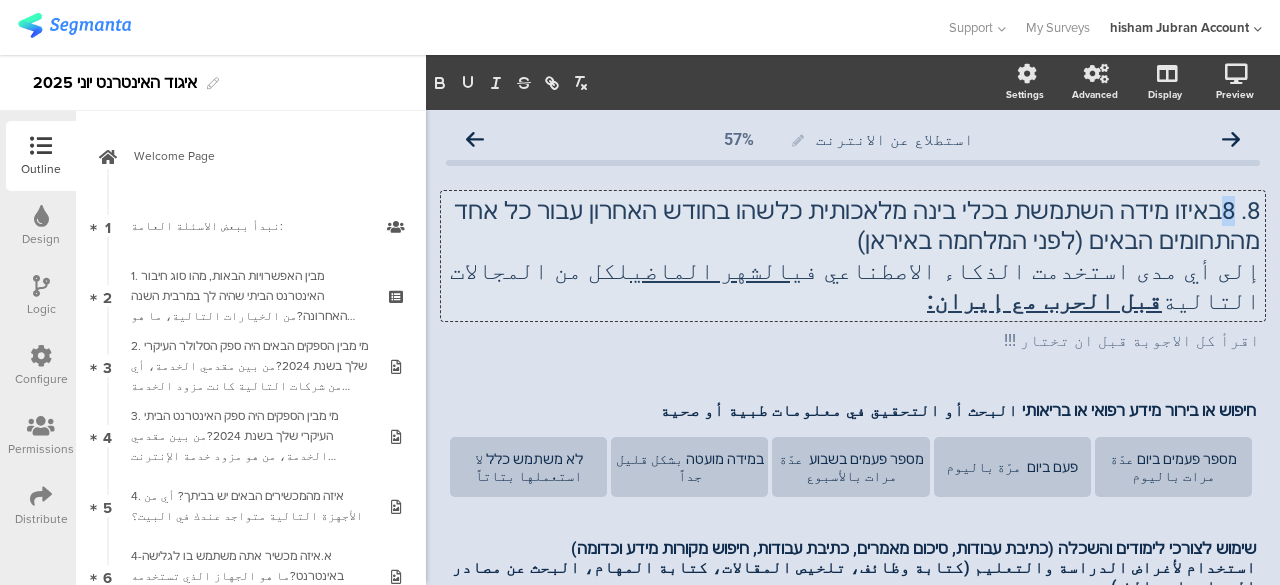 click on "8. 8באיזו מידה השתמשת בכלי בינה מלאכותית כלשהו בחודש האחרון עבור כל אחד מהתחומים הבאים (לפני המלחמה באיראן) إلى أي مدى استخدمت الذكاء الاصطناعي في  الشهر الماضي  لكل من المجالات التالية  قبل الحرب مع إيران:
8. 8באיזו מידה השתמשת בכלי בינה מלאכותית כלשהו בחודש האחרון עבור כל אחד מהתחומים הבאים (לפני המלחמה באיראן) إلى أي مدى استخدمت الذكاء الاصطناعي في  الشهر الماضي  لكل من المجالات التالية  قبل الحرب مع إيران:
8. 8באיזו מידה השתמשת בכלי בינה מלאכותית כלשהו בחודש האחרון עבור כל אחד מהתחומים הבאים (לפני המלחמה באיראן) إلى أي مدى استخدمت الذكاء الاصطناعي في" at bounding box center [853, 256] 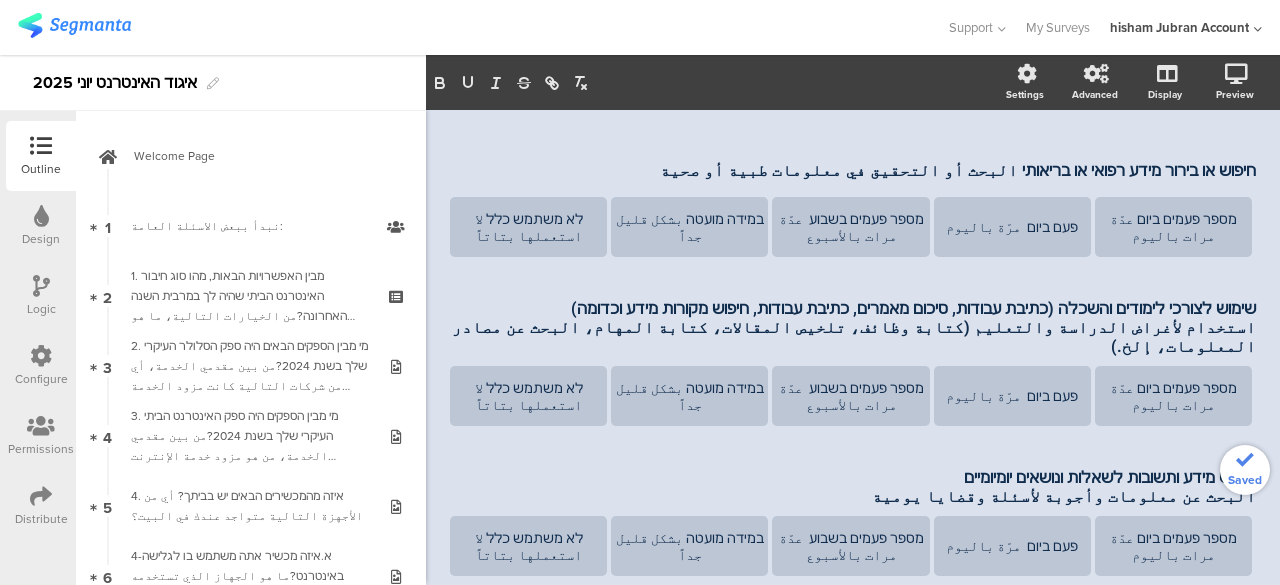 scroll, scrollTop: 0, scrollLeft: 0, axis: both 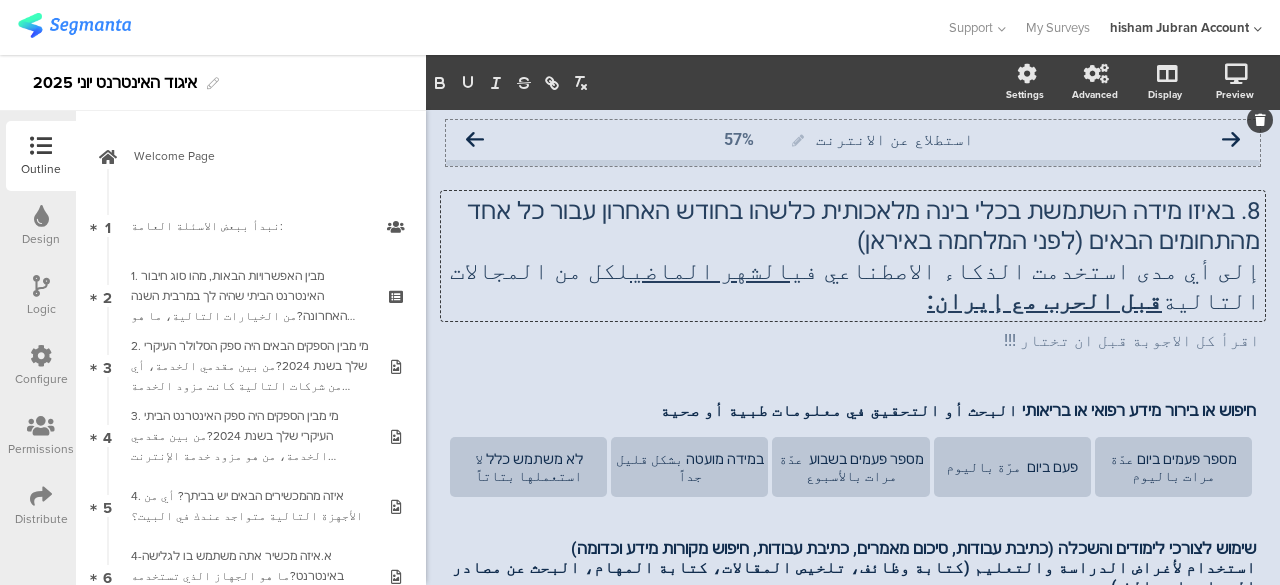 click at bounding box center [475, 140] 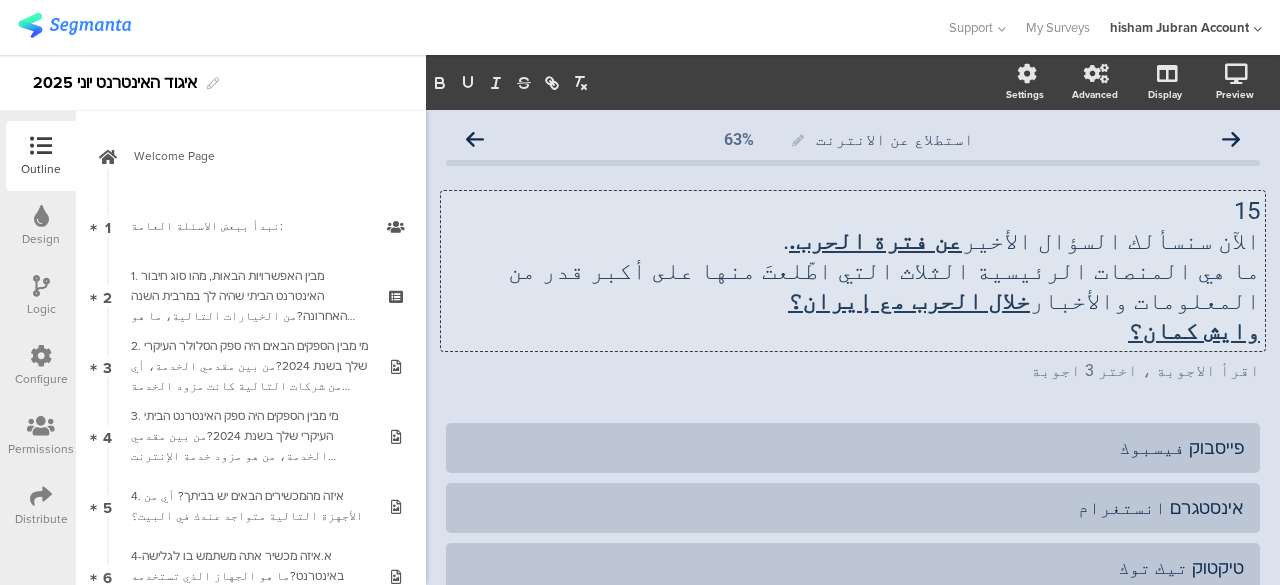 click on "15 الآن سنسألك السؤال الأخير  عن فترة الحرب. . ما هي المنصات الرئيسية الثلاث التي اطّلعتَ منها على أكبر قدر من المعلومات والأخبار  خلال الحرب مع إيران؟ وايش كمان؟
15 الآن سنسألك السؤال الأخير  عن فترة الحرب. . ما هي المنصات الرئيسية الثلاث التي اطّلعتَ منها على أكبر قدر من المعلومات والأخبار  خلال الحرب مع إيران؟ وايش كمان؟
15 الآن سنسألك السؤال الأخير  عن فترة الحرب. . ما هي المنصات الرئيسية الثلاث التي اطّلعتَ منها على أكبر قدر من المعلومات والأخبار  خلال الحرب مع إيران؟ وايش كمان؟" at bounding box center (853, 271) 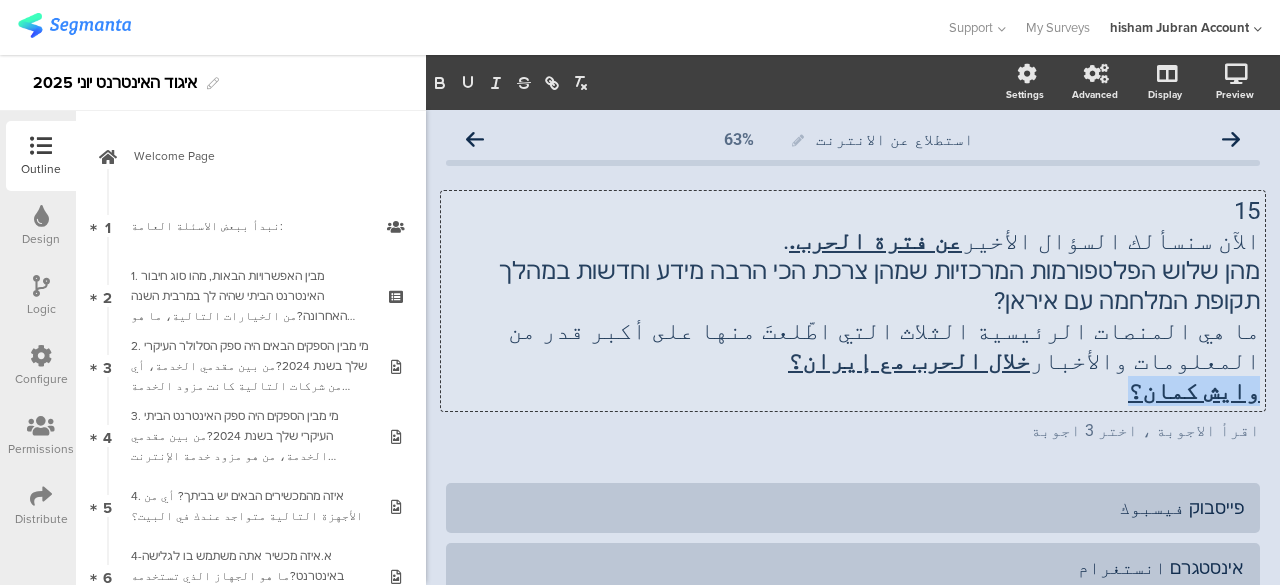 drag, startPoint x: 1112, startPoint y: 383, endPoint x: 1246, endPoint y: 389, distance: 134.13426 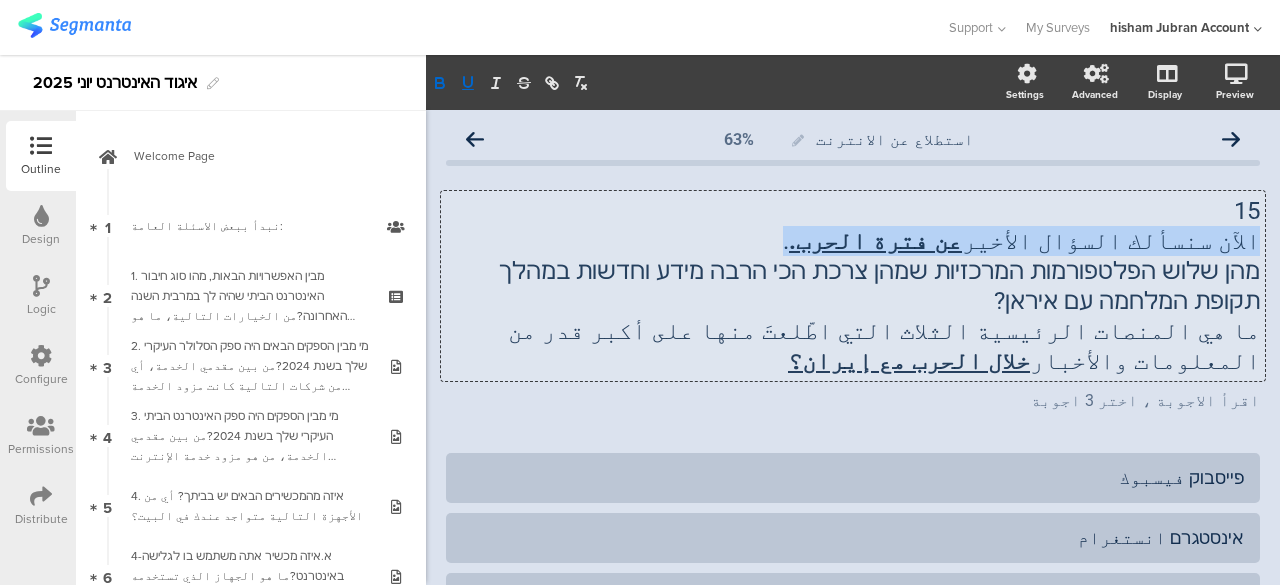 drag, startPoint x: 890, startPoint y: 235, endPoint x: 1246, endPoint y: 246, distance: 356.1699 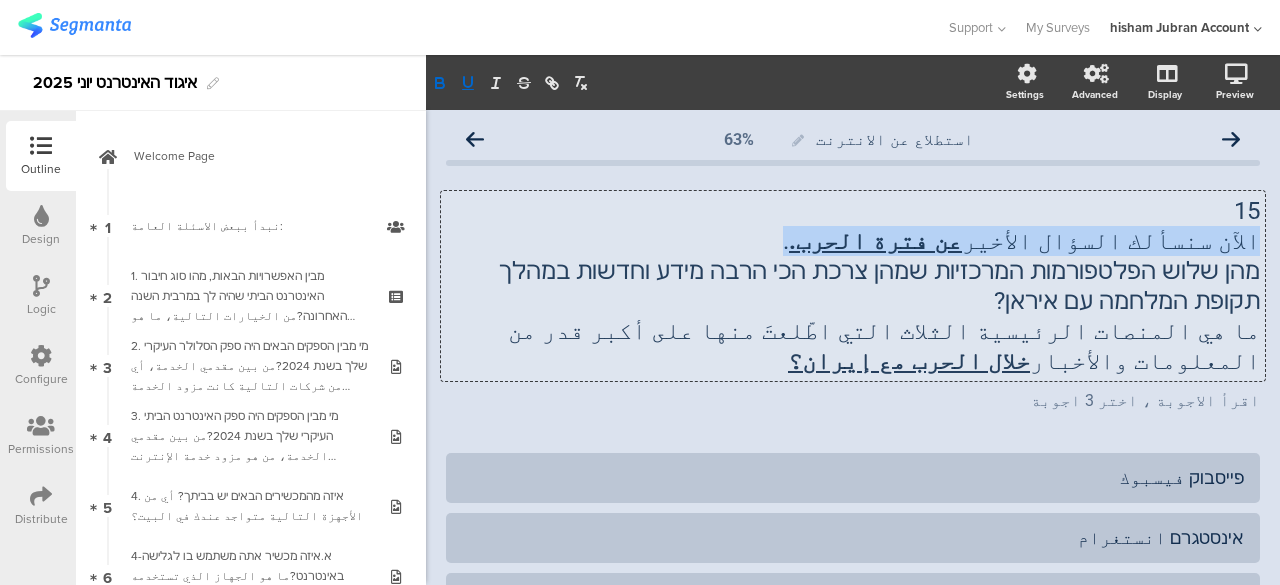 click on "15 الآن سنسألك السؤال الأخير  عن فترة الحرب. . מהן שלוש הפלטפורמות המרכזיות שמהן צרכת הכי הרבה מידע וחדשות במהלך תקופת המלחמה עם איראן? ما هي المنصات الرئيسية الثلاث التي اطّلعتَ منها على أكبر قدر من المعلومات والأخبار  خلال الحرب مع إيران؟
15 الآن سنسألك السؤال الأخير  عن فترة الحرب. . מהן שלוש הפלטפורמות המרכזיות שמהן צרכת הכי הרבה מידע וחדשות במהלך תקופת המלחמה עם איראן? ما هي المنصات الرئيسية الثلاث التي اطّلعتَ منها على أكبر قدر من المعلومات والأخبار  خلال الحرب مع إيران؟
15 الآن سنسألك السؤال الأخير  عن فترة الحرب. . خلال الحرب مع إيران؟" at bounding box center [853, 286] 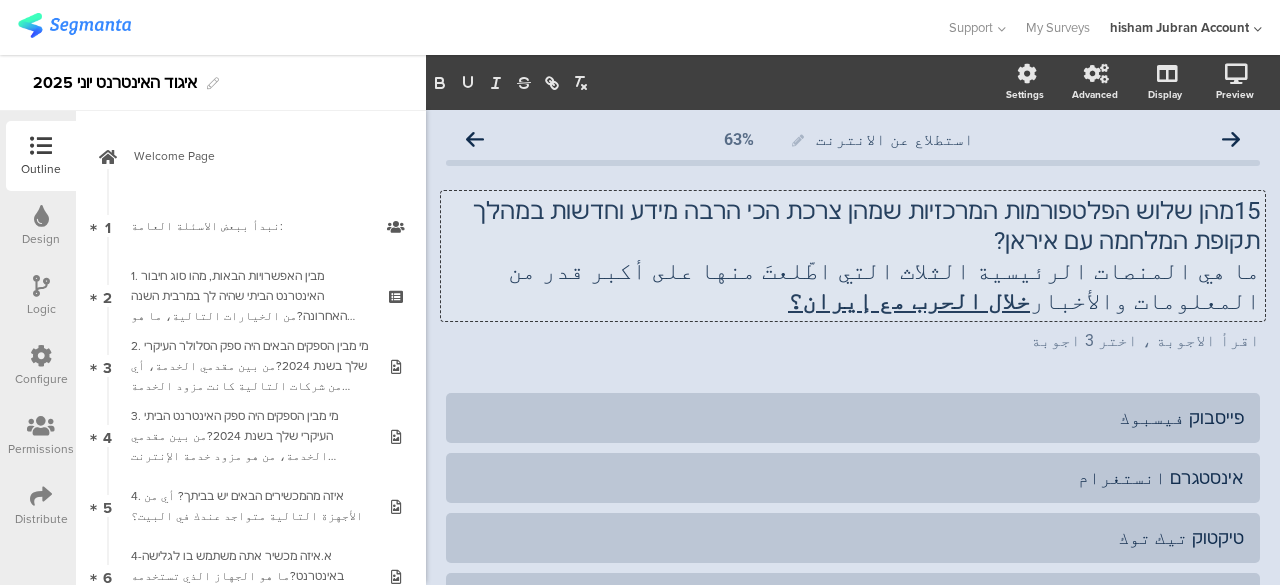 scroll, scrollTop: 0, scrollLeft: 0, axis: both 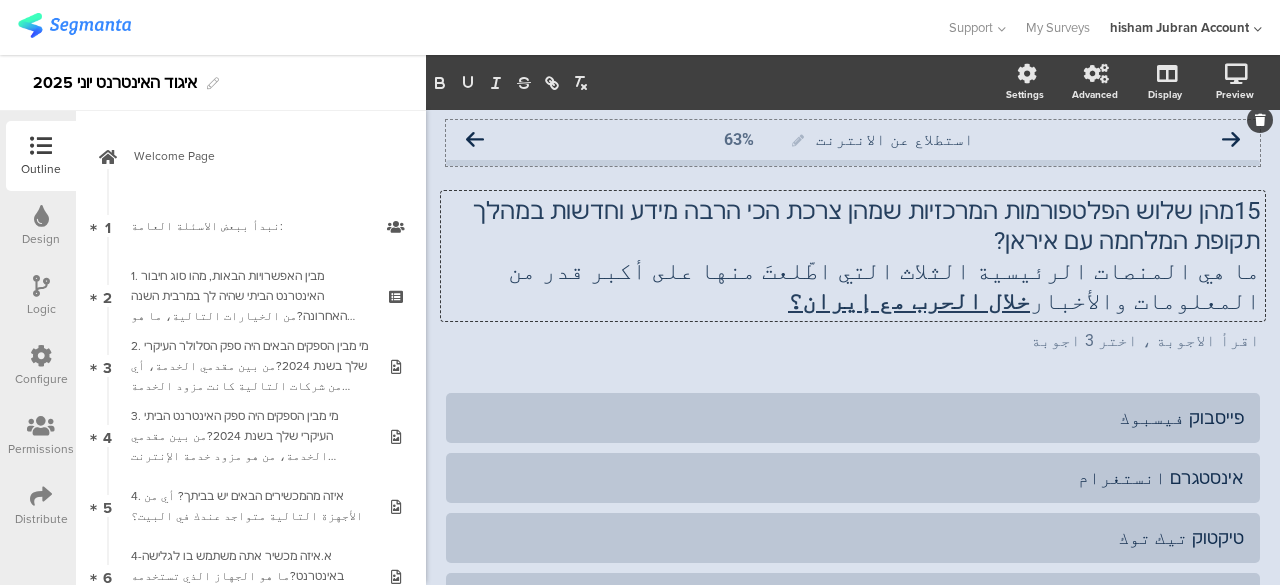 click at bounding box center (1231, 140) 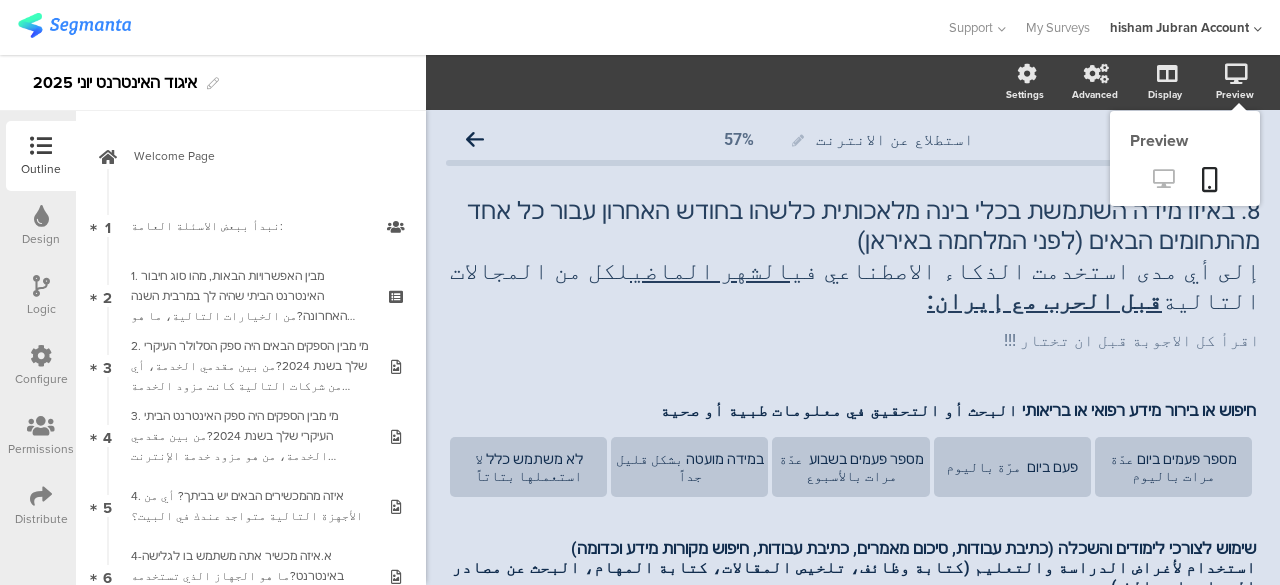 click at bounding box center [1163, 178] 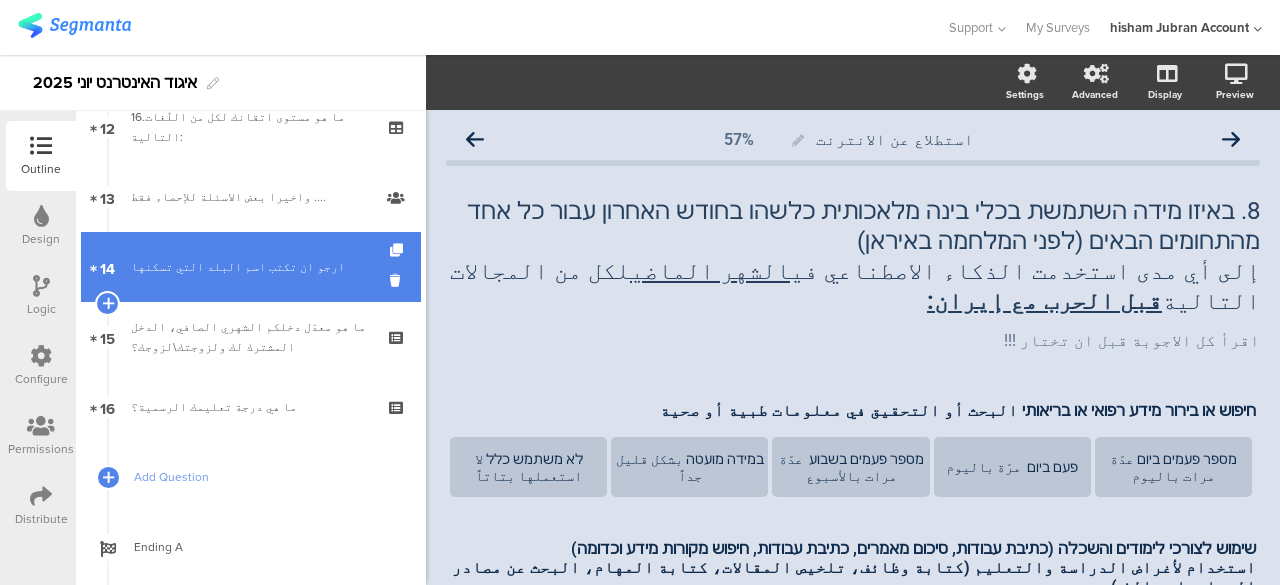 scroll, scrollTop: 680, scrollLeft: 0, axis: vertical 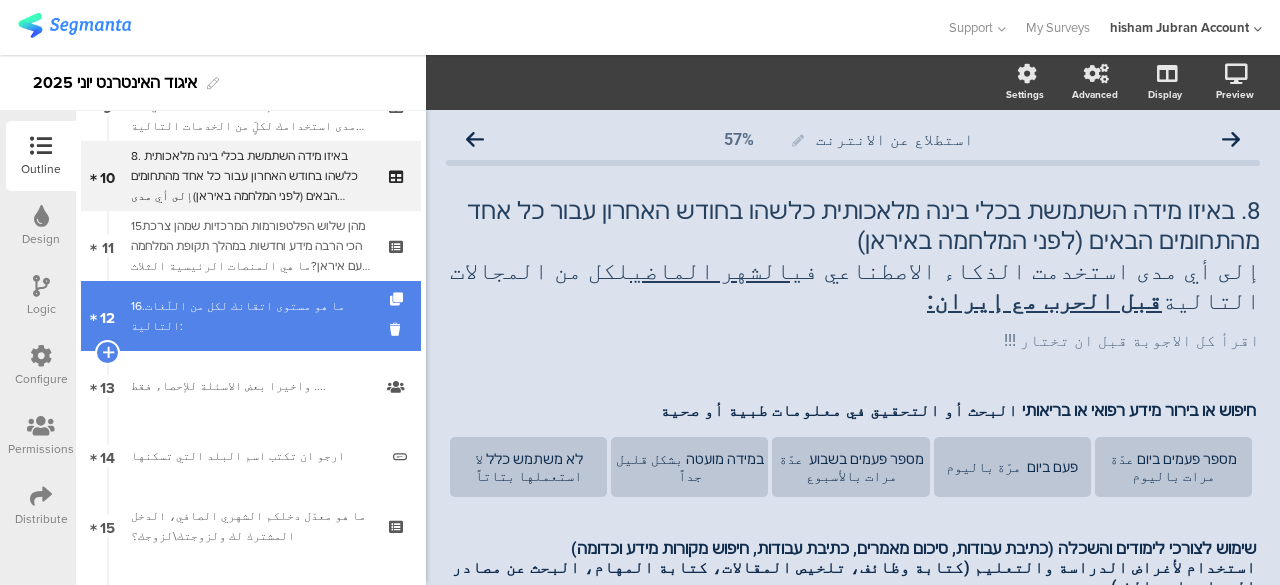 click on "12
16.ما هو مستوى اتقانك لكل من اللّغات التالية:" at bounding box center [251, 316] 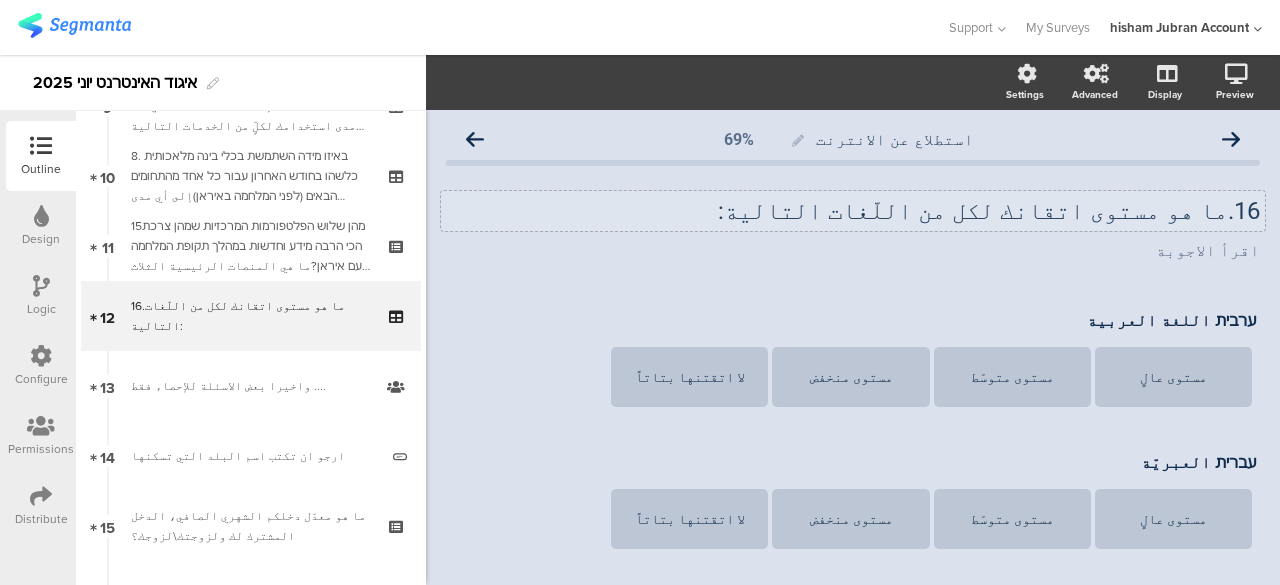 click on "16.ما هو مستوى اتقانك لكل من اللّغات التالية:
16.ما هو مستوى اتقانك لكل من اللّغات التالية:" at bounding box center (853, 211) 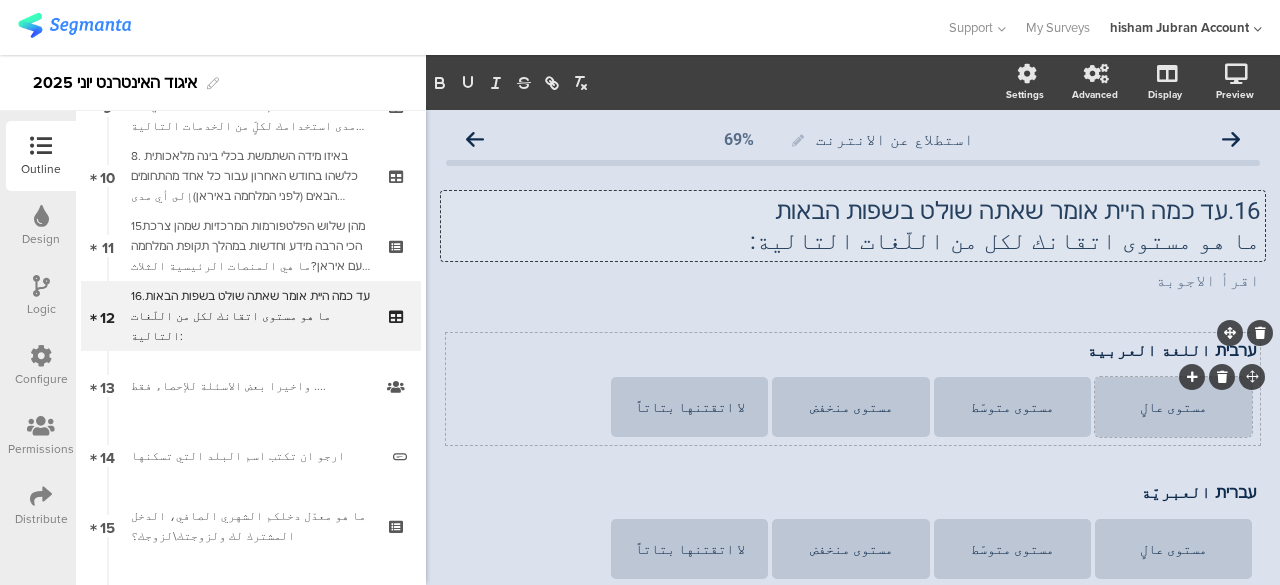 click on "مستوى عالٍ" at bounding box center (1173, 407) 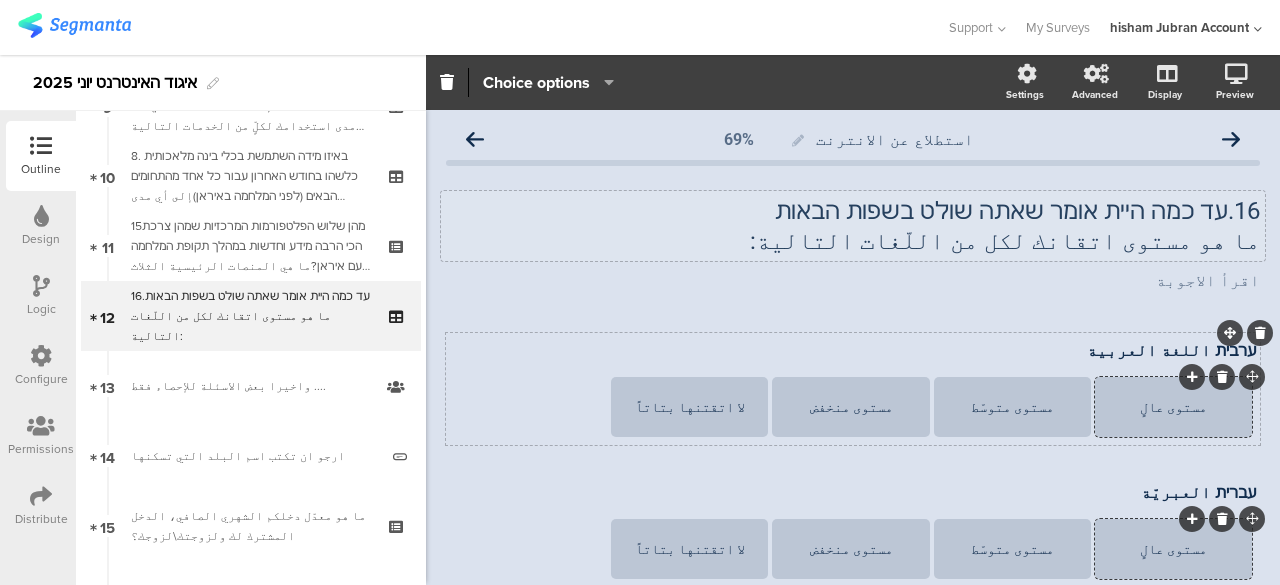 click on "مستوى عالٍ" at bounding box center (1173, 407) 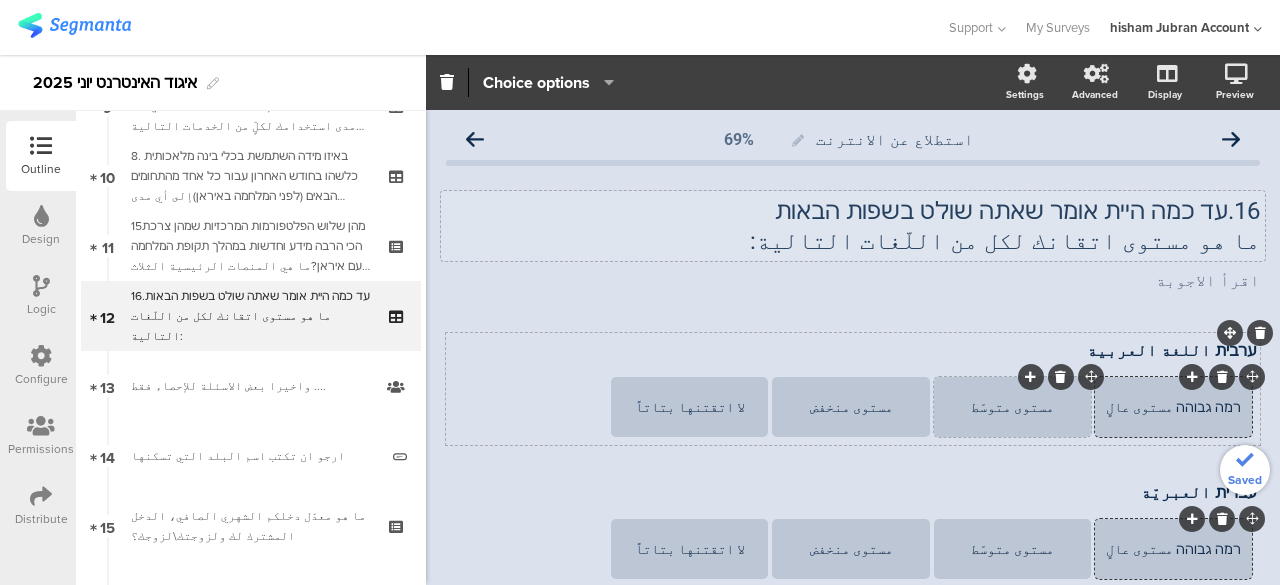 click on "مستوى متوسّط" at bounding box center [1012, 407] 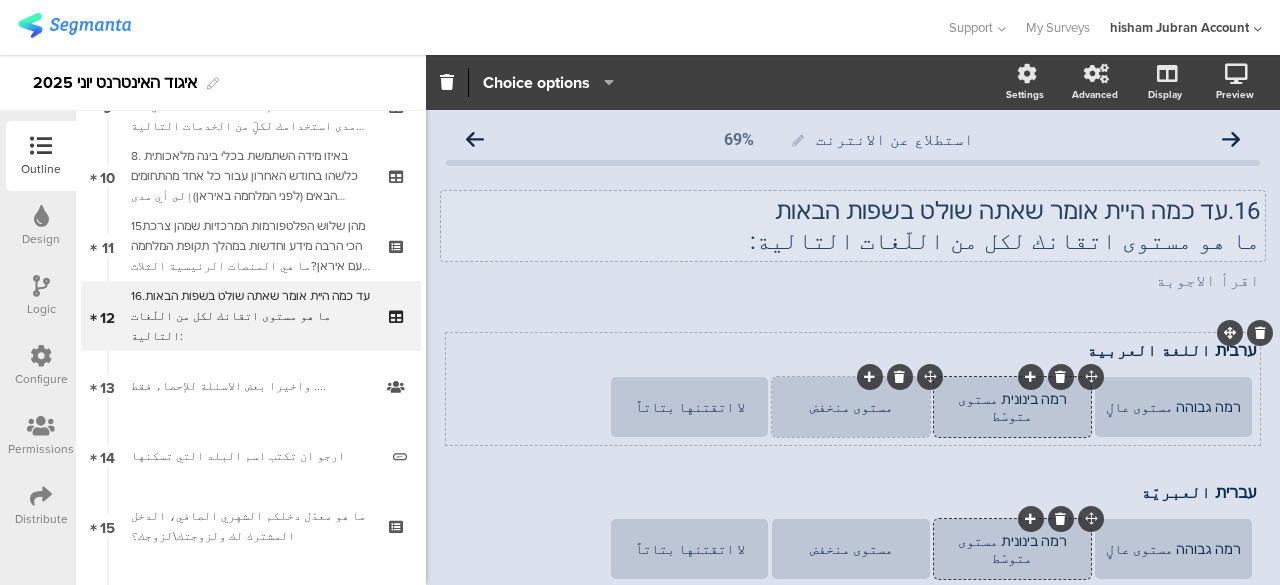 click on "مستوى منخفض" at bounding box center (850, 407) 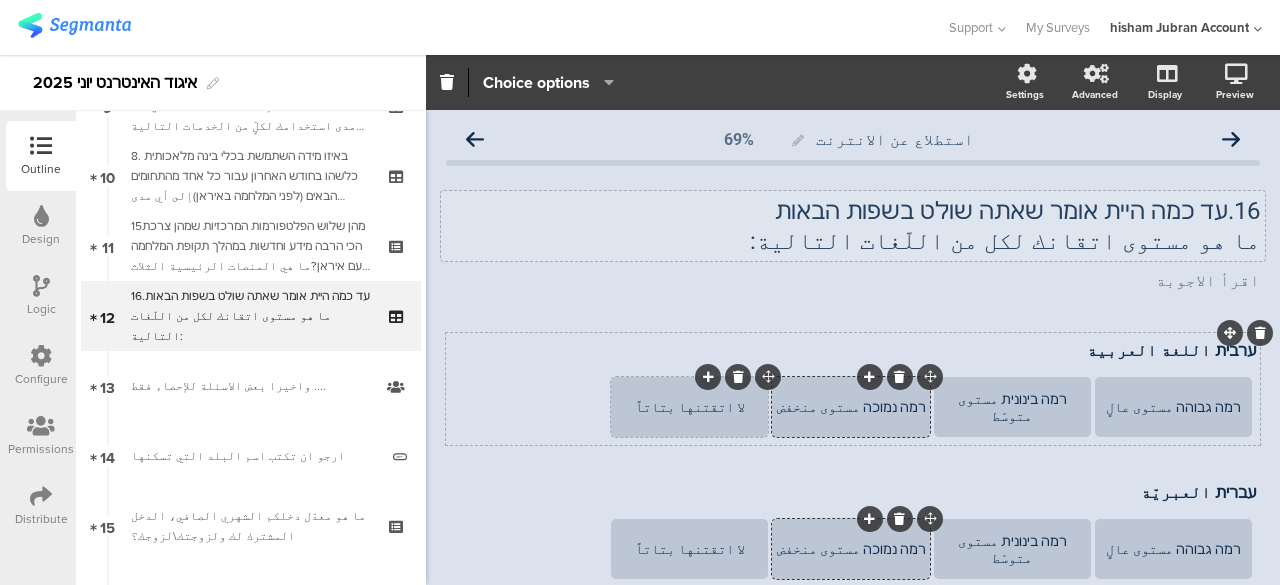 click on "لا اتقتنها بتاتاً" at bounding box center [689, 407] 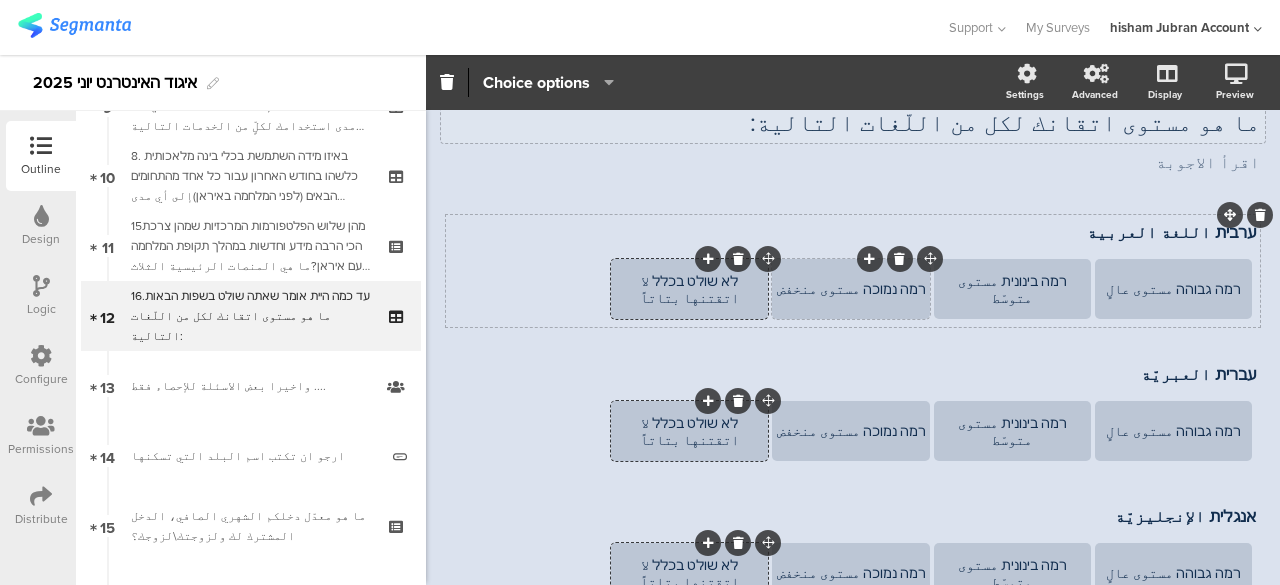 scroll, scrollTop: 0, scrollLeft: 0, axis: both 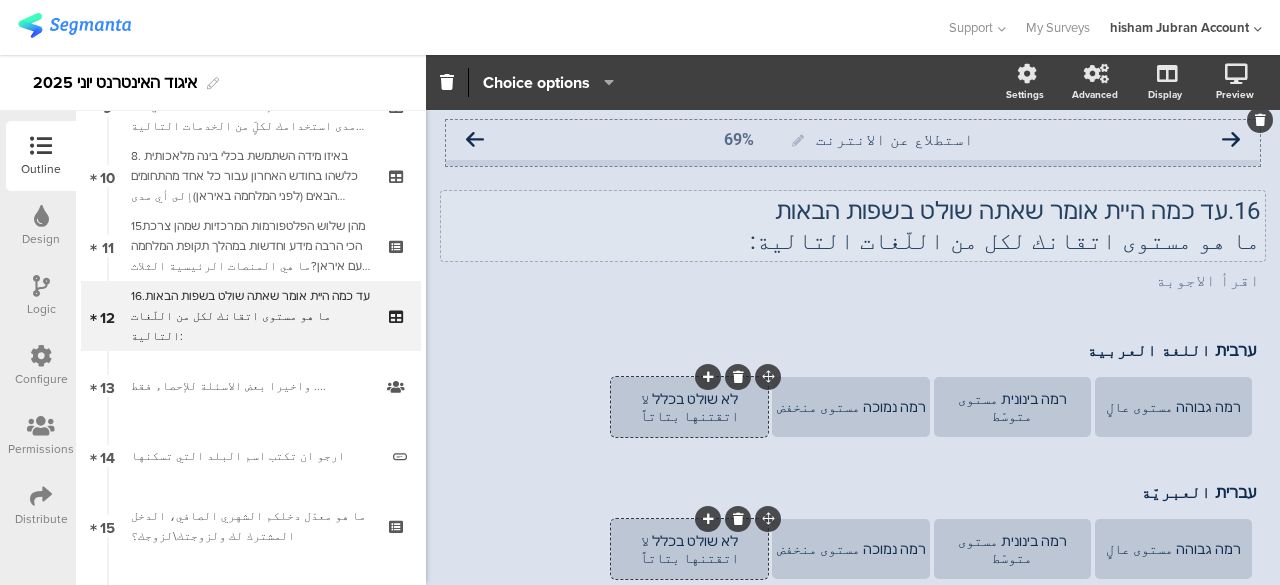 click at bounding box center [475, 140] 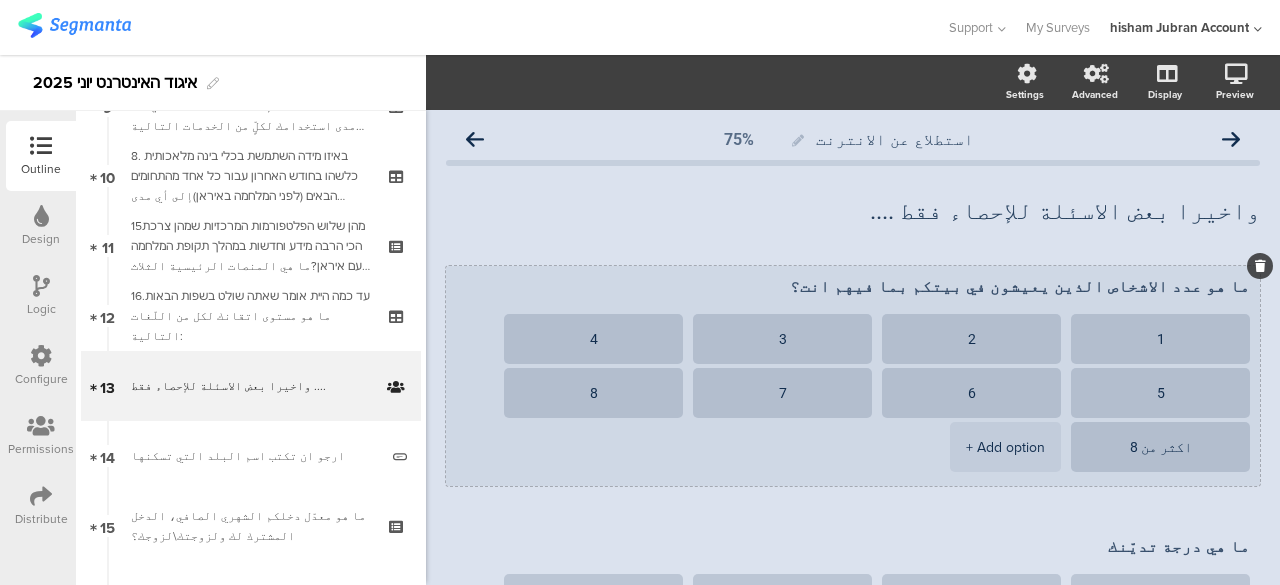click on "ما هو عدد الاشخاص الذين يعيشون في بيتكم بما فيهم انت؟" at bounding box center (853, 286) 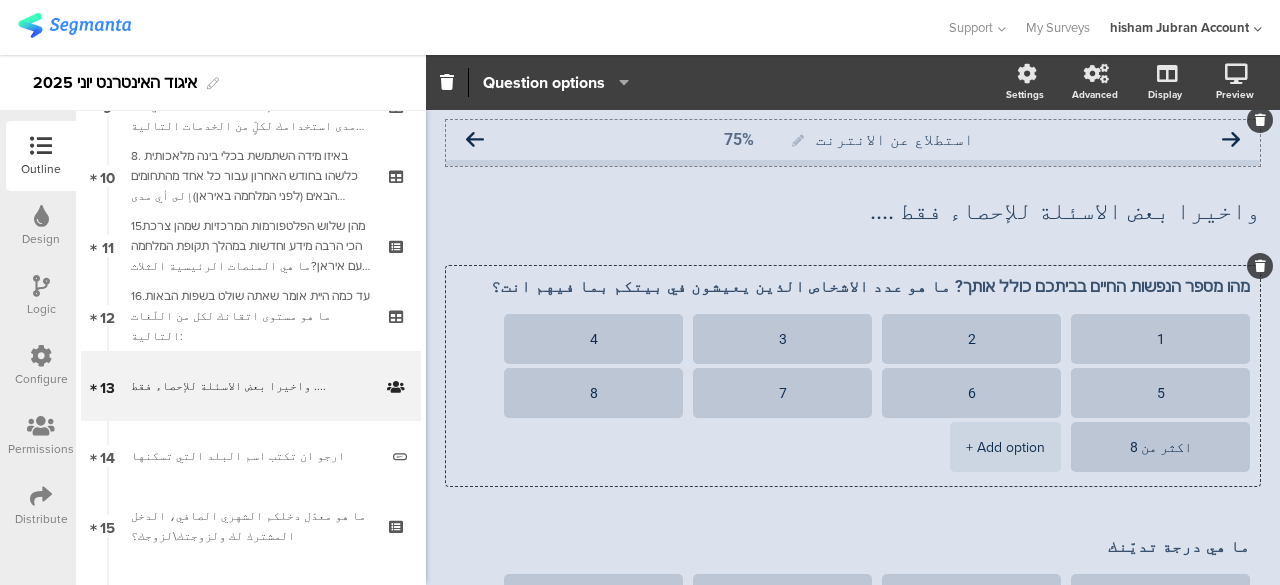 type on "מהו מספר הנפשות החיים בביתכם כולל אותך? ما هو عدد الاشخاص الذين يعيشون في بيتكم بما فيهم انت؟" 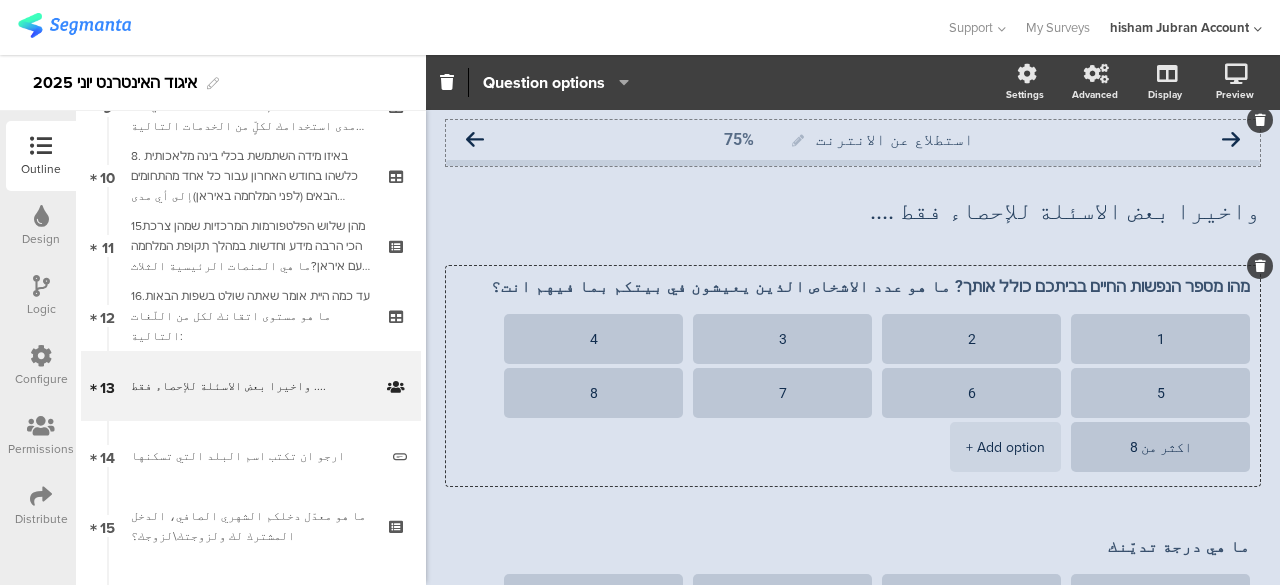 click at bounding box center [475, 140] 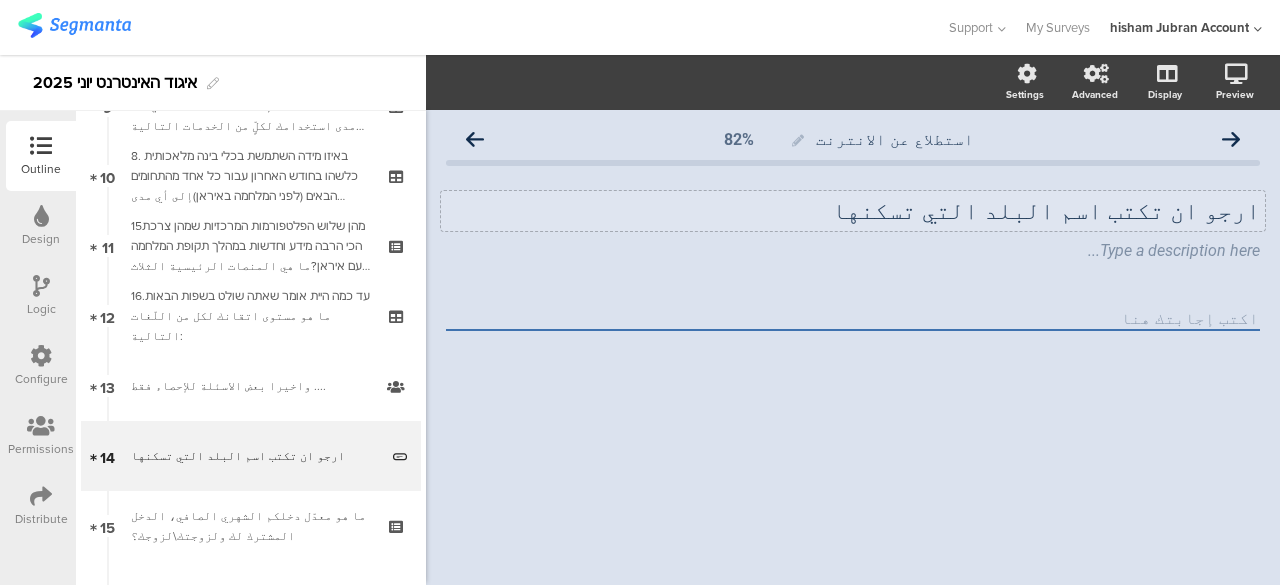 click on "ارجو ان تكتب اسم البلد التي تسكنها
ارجو ان تكتب اسم البلد التي تسكنها" at bounding box center (853, 211) 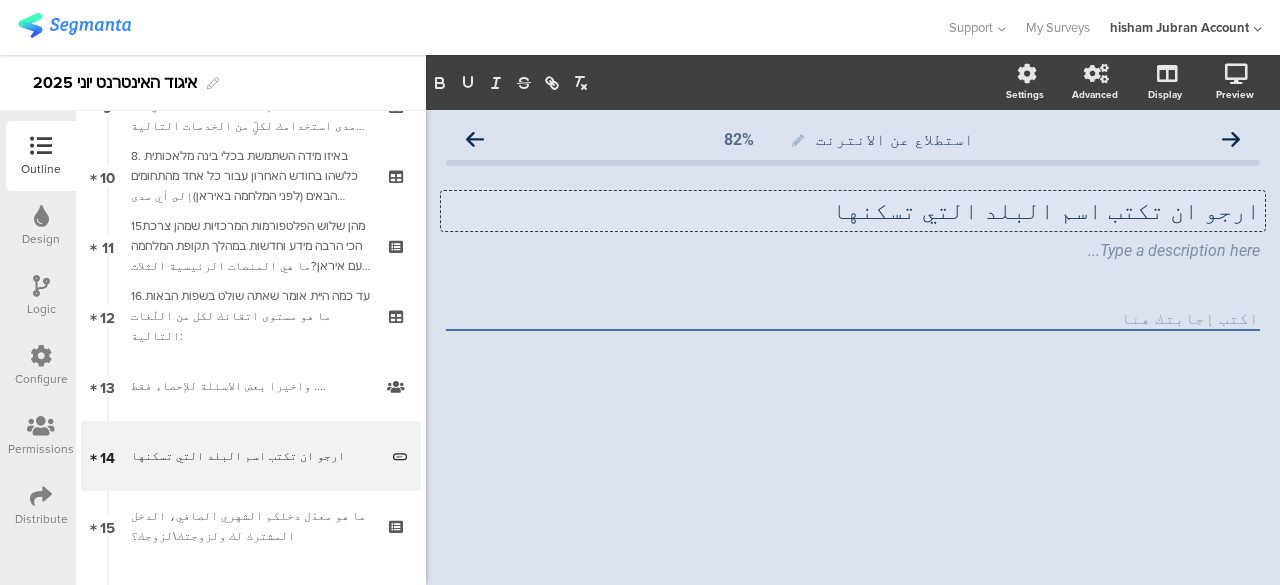 click on "ارجو ان تكتب اسم البلد التي تسكنها" at bounding box center [853, 211] 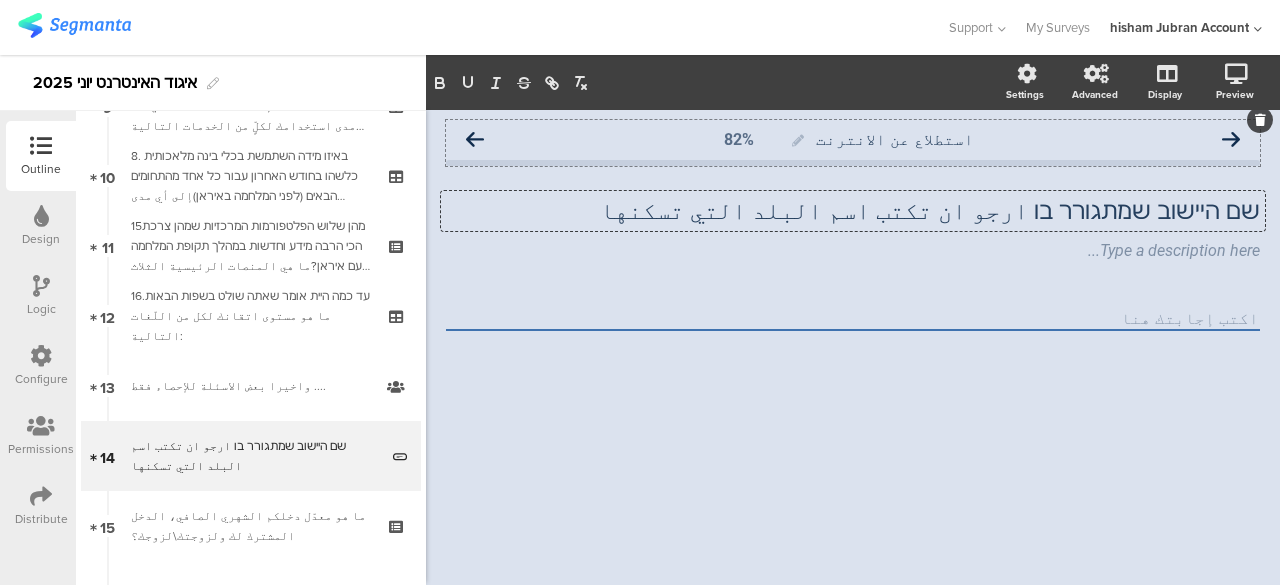 click at bounding box center [475, 140] 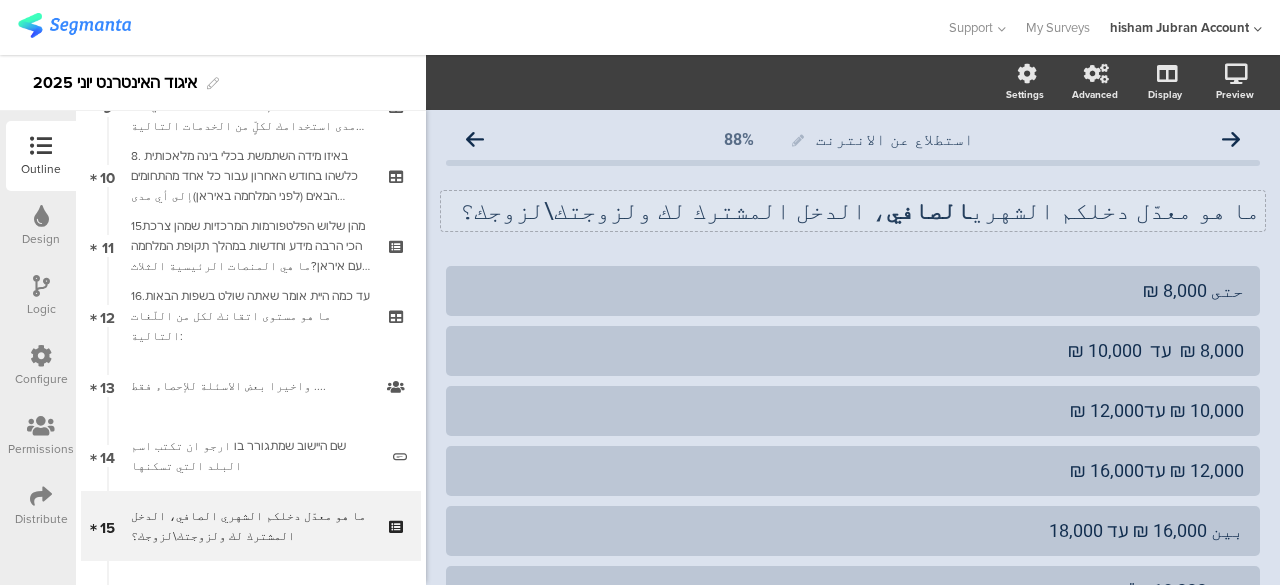 click on "ما هو معدّل دخلكم الشهري  الصافي ، الدخل المشترك لك ولزوجتك\لزوجك؟
ما هو معدّل دخلكم الشهري  الصافي ، الدخل المشترك لك ولزوجتك\لزوجك؟" at bounding box center [853, 211] 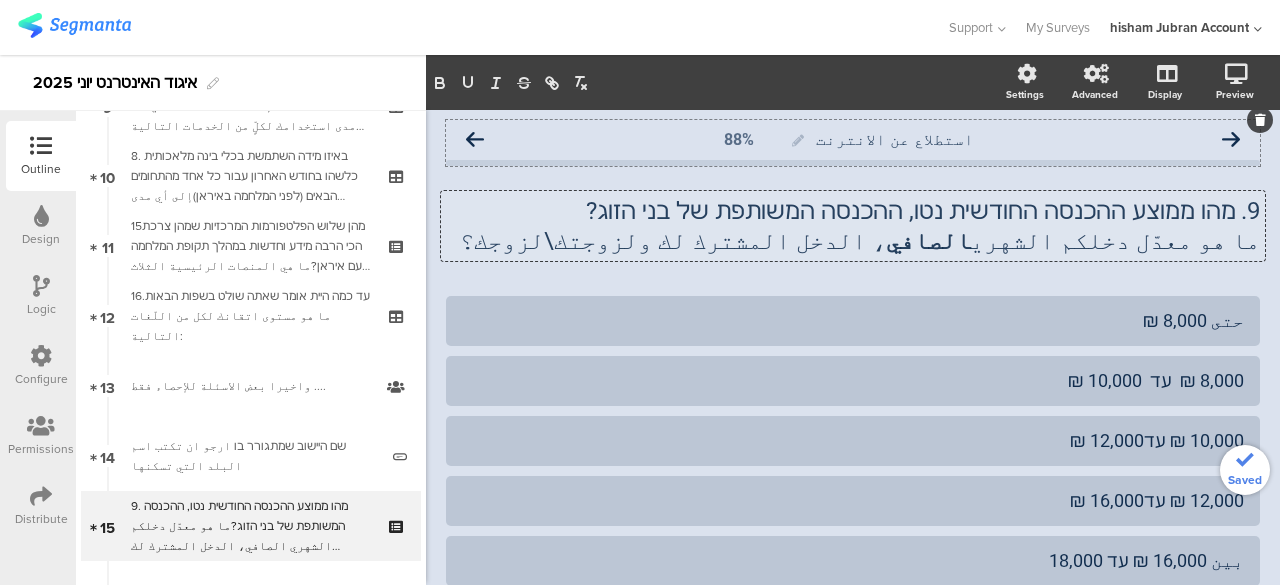 click at bounding box center [475, 140] 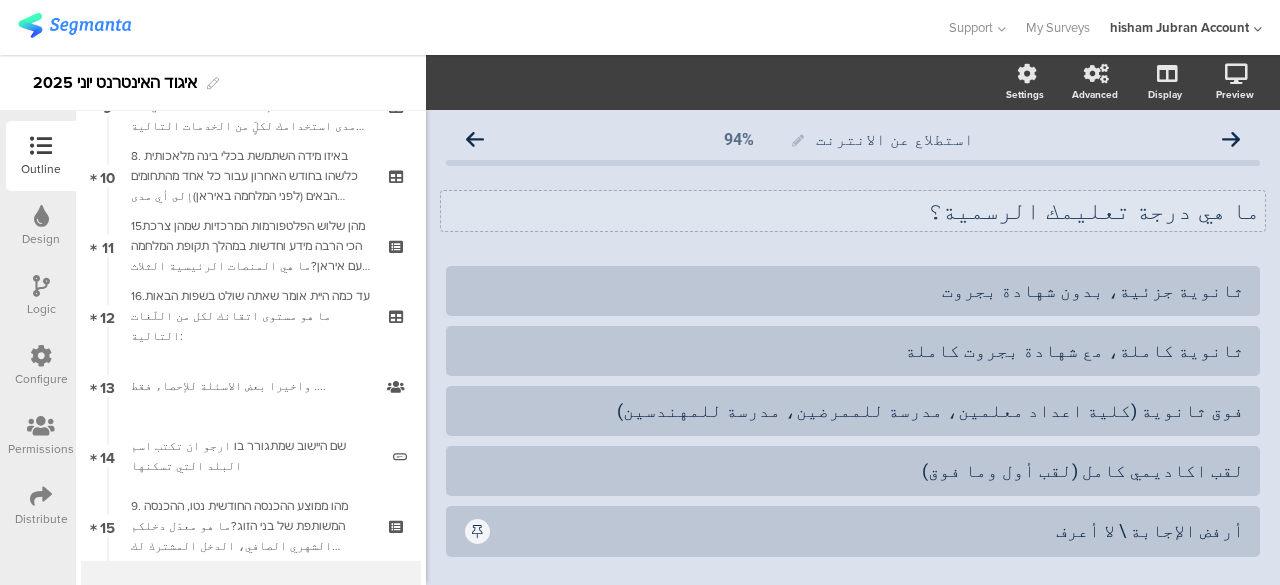 click on "ما هي درجة تعليمك الرسمية؟
ما هي درجة تعليمك الرسمية؟" at bounding box center (853, 211) 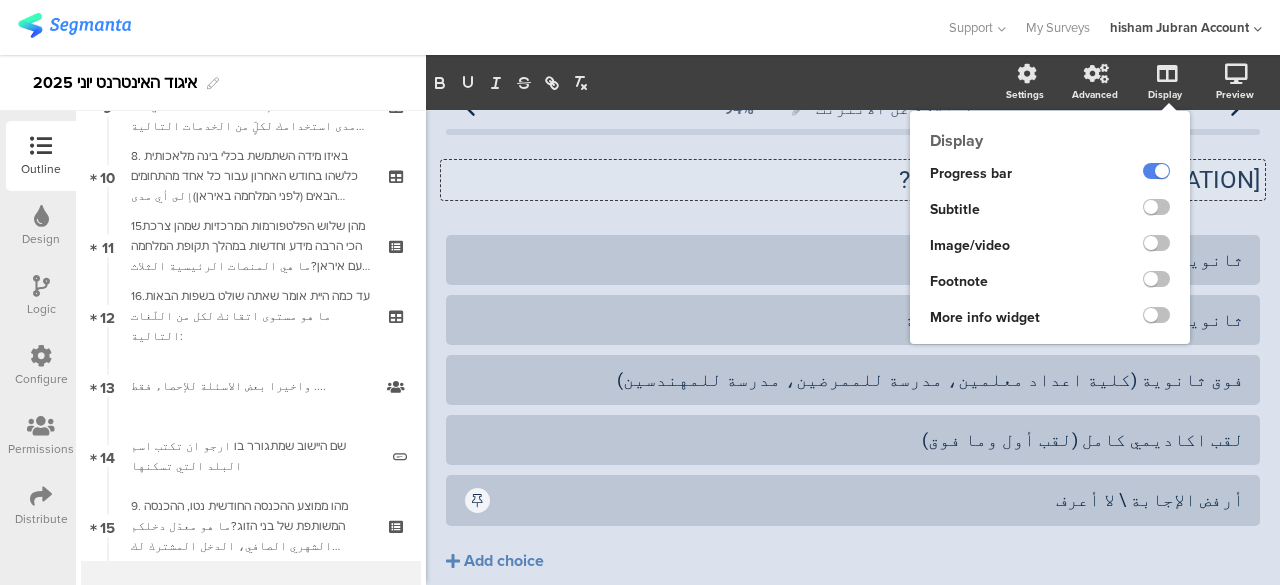 scroll, scrollTop: 0, scrollLeft: 0, axis: both 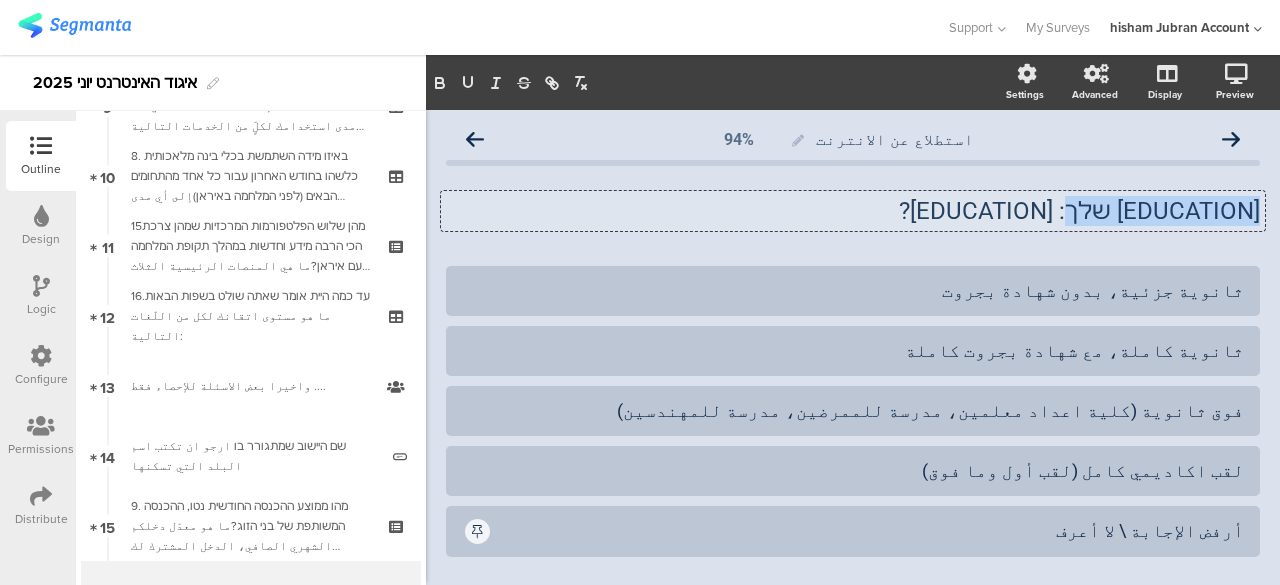 drag, startPoint x: 1088, startPoint y: 211, endPoint x: 1247, endPoint y: 216, distance: 159.0786 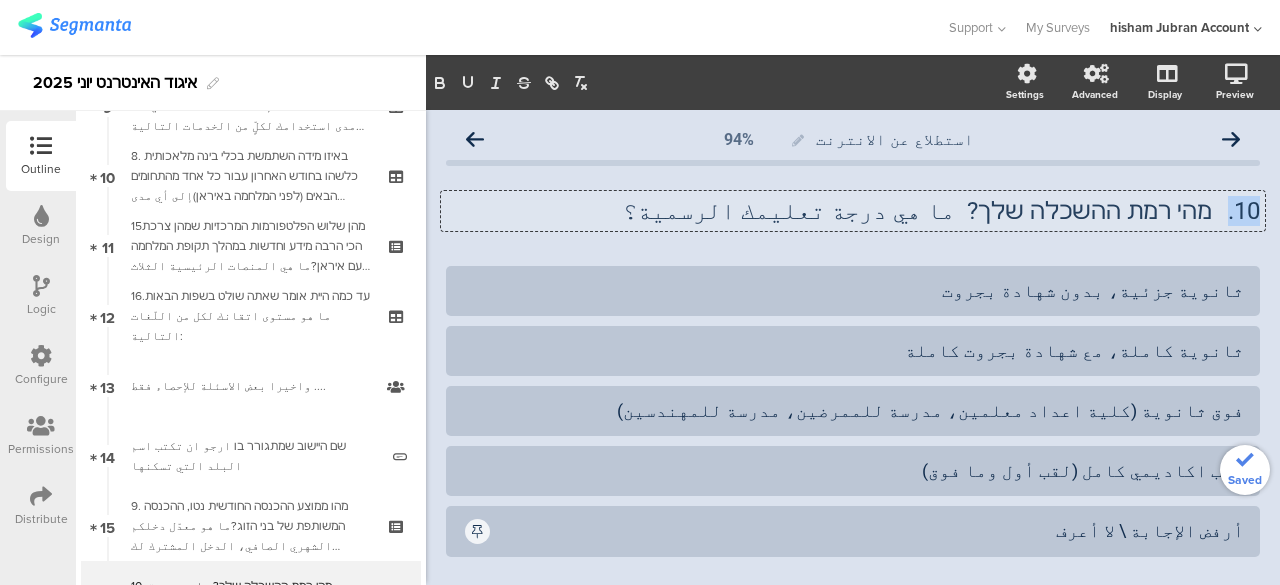 drag, startPoint x: 1212, startPoint y: 212, endPoint x: 1248, endPoint y: 207, distance: 36.345562 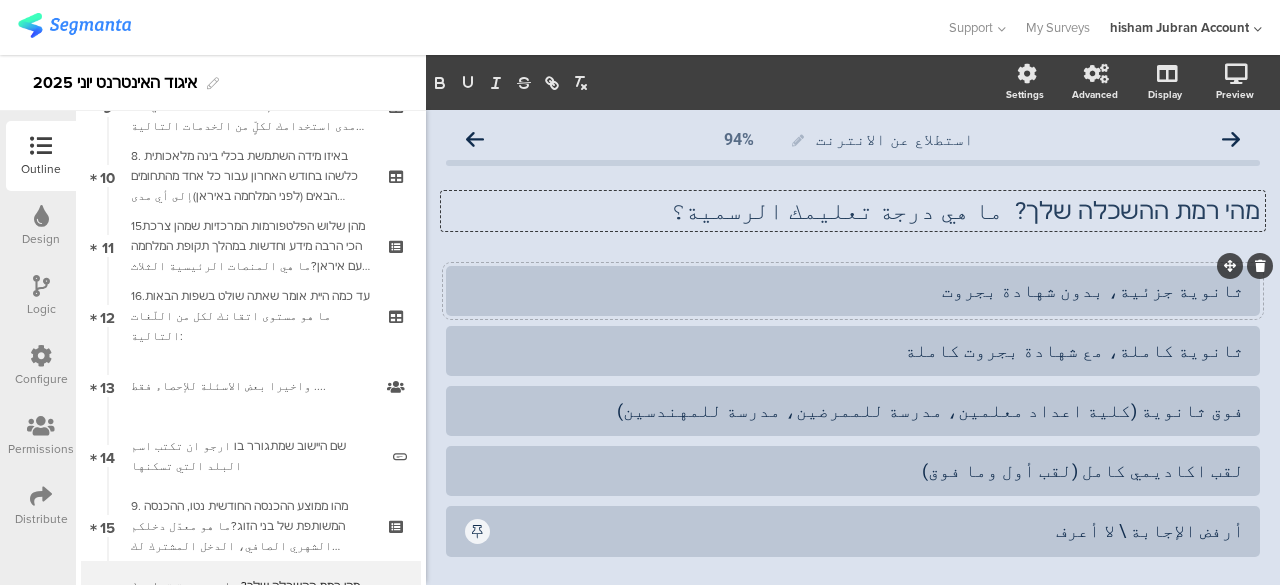click at bounding box center (853, 291) 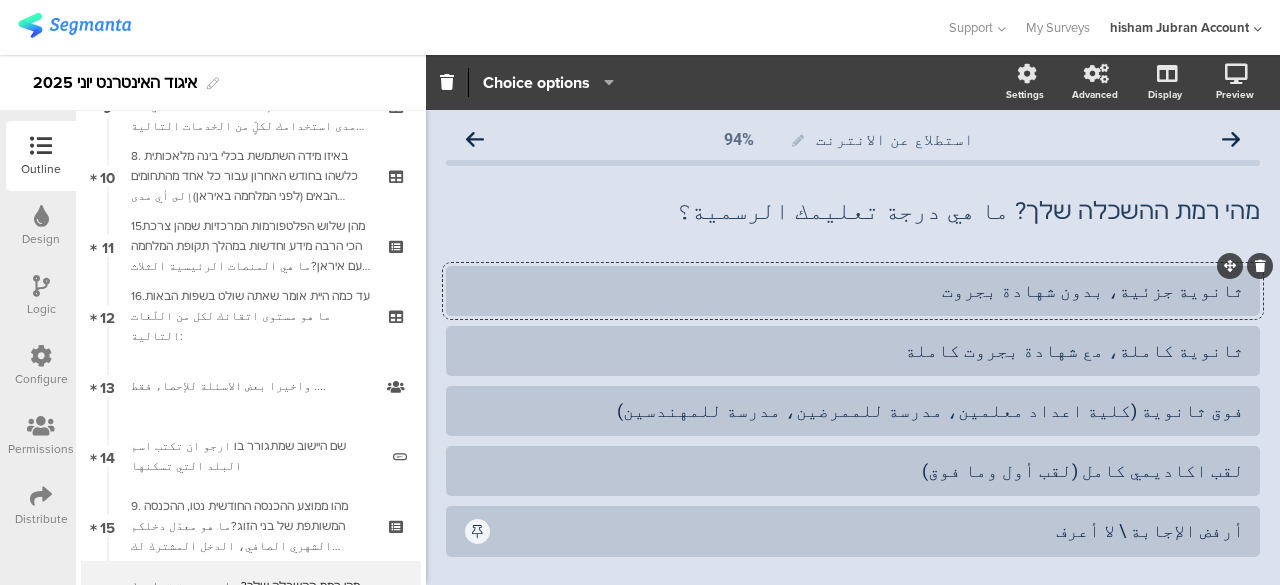 click on "ثانوية جزئية، بدون شهادة بجروت" at bounding box center (853, 290) 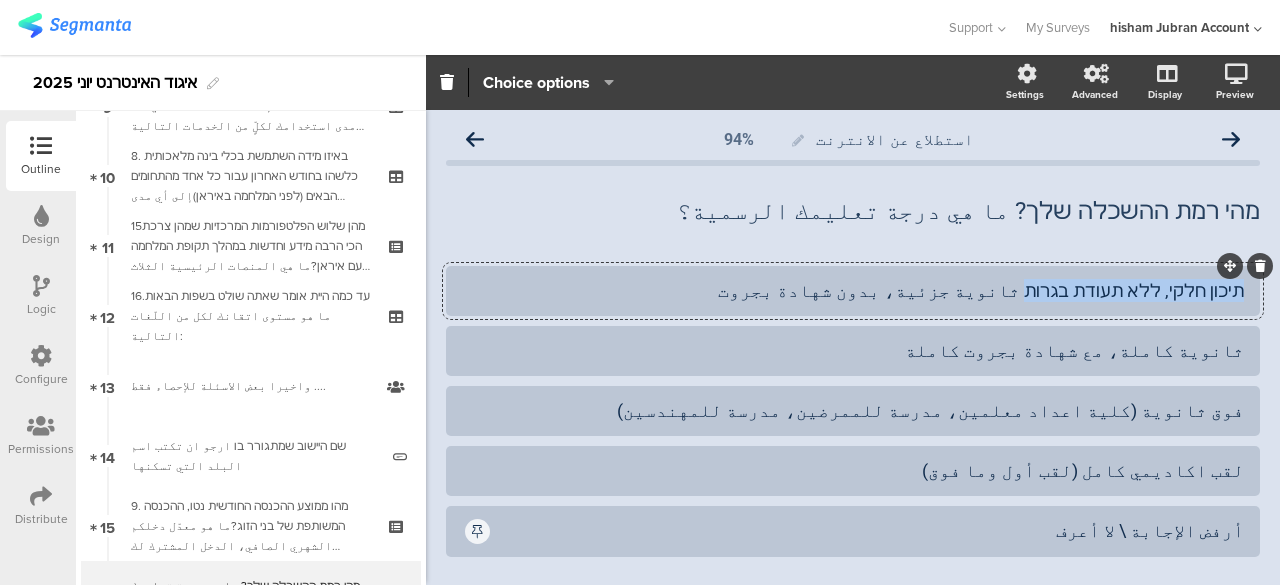 drag, startPoint x: 1046, startPoint y: 291, endPoint x: 1230, endPoint y: 289, distance: 184.01086 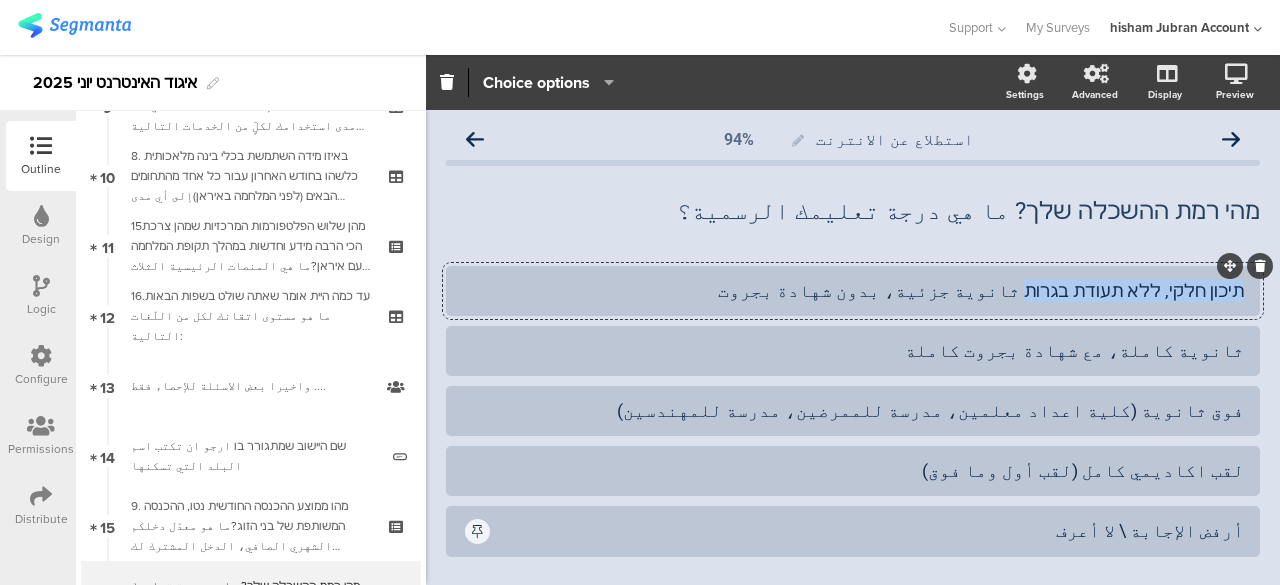 click on "תיכון חלקי, ללא תעודת בגרות ثانوية جزئية، بدون شهادة بجروت" at bounding box center (853, 291) 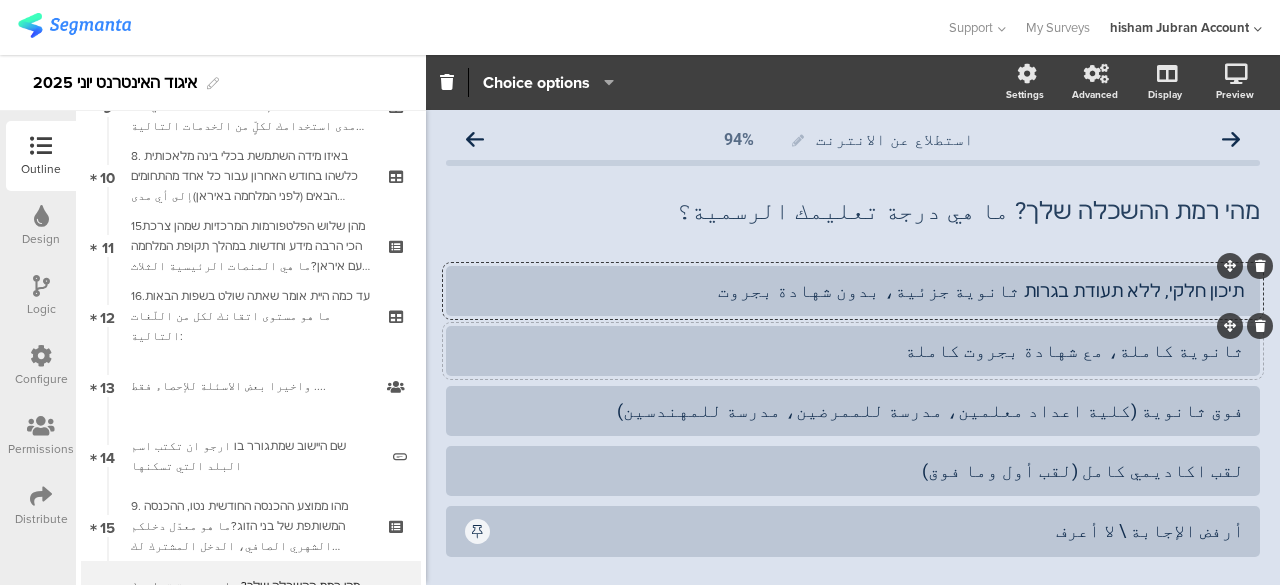 click at bounding box center [853, 291] 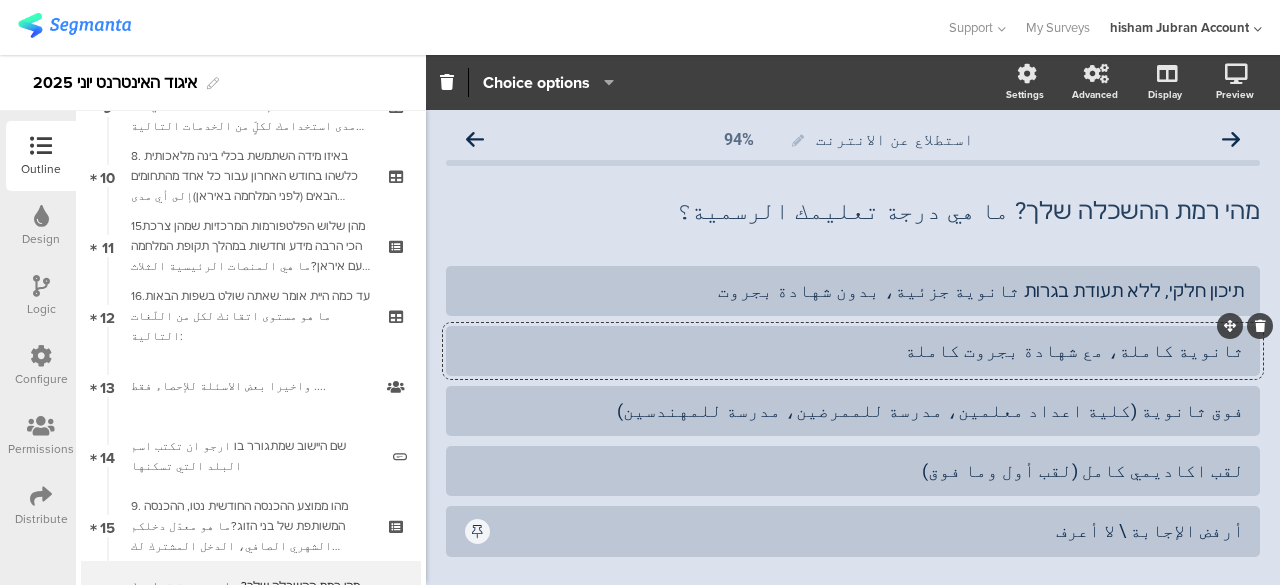 click at bounding box center [853, 351] 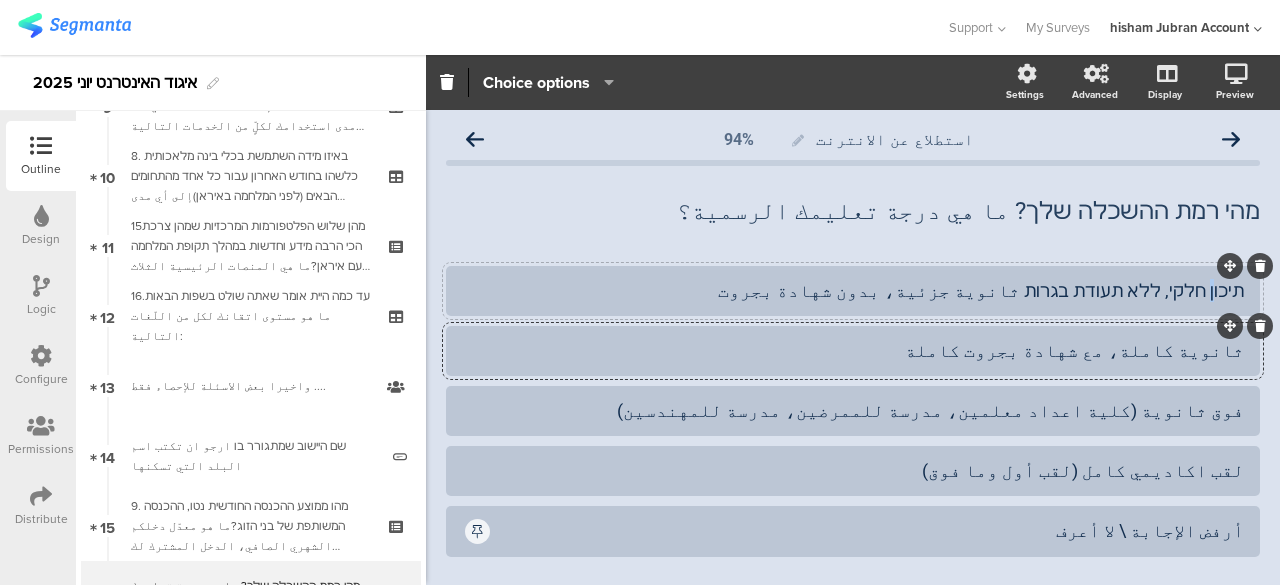 click on "תיכון חלקי, ללא תעודת בגרות ثانوية جزئية، بدون شهادة بجروت" at bounding box center [853, 290] 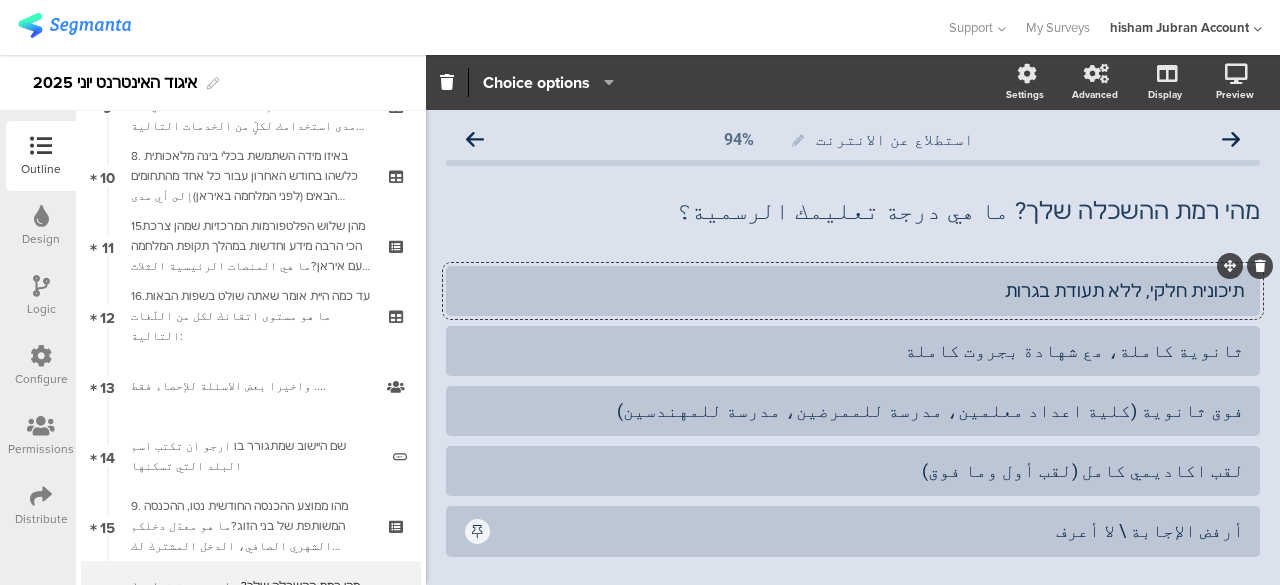click on "תיכונית חלקי, ללא תעודת בגרות ثانوية جزئية، بدون شهادة بجروت" at bounding box center [853, 290] 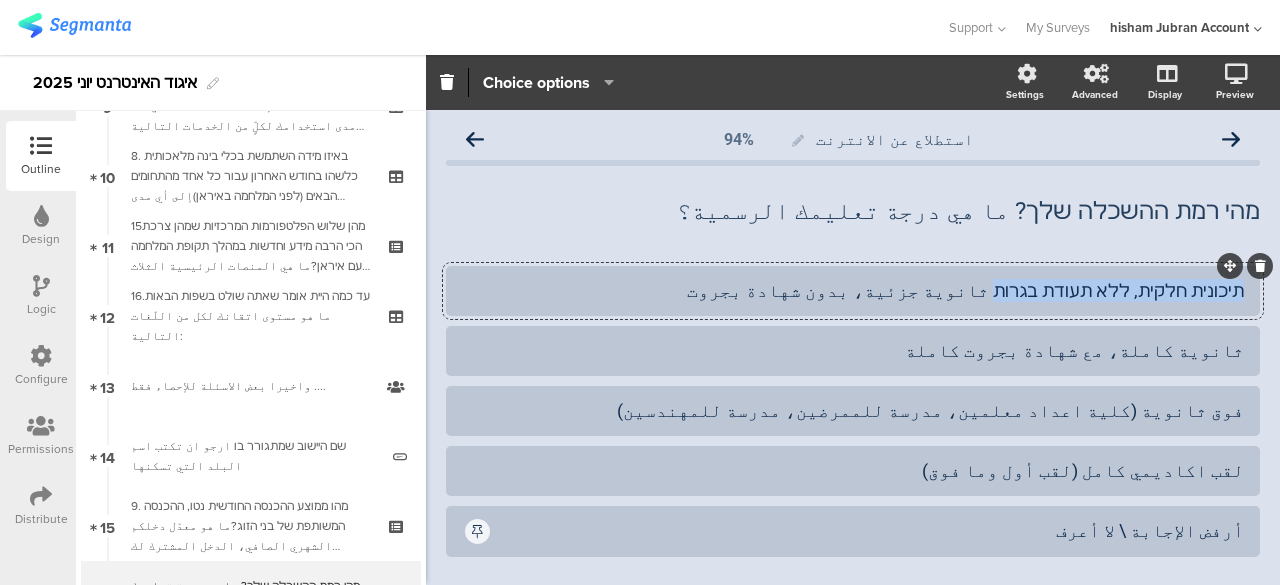 drag, startPoint x: 1226, startPoint y: 294, endPoint x: 1021, endPoint y: 298, distance: 205.03902 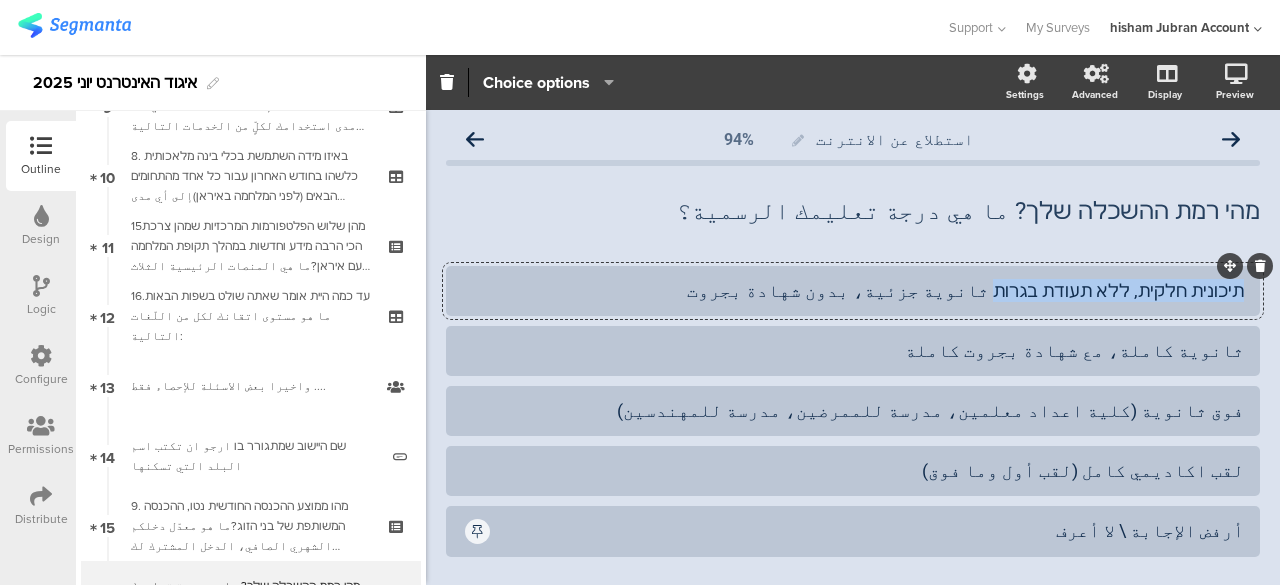 click on "תיכונית חלקית, ללא תעודת בגרות ثانوية جزئية، بدون شهادة بجروت" at bounding box center (853, 290) 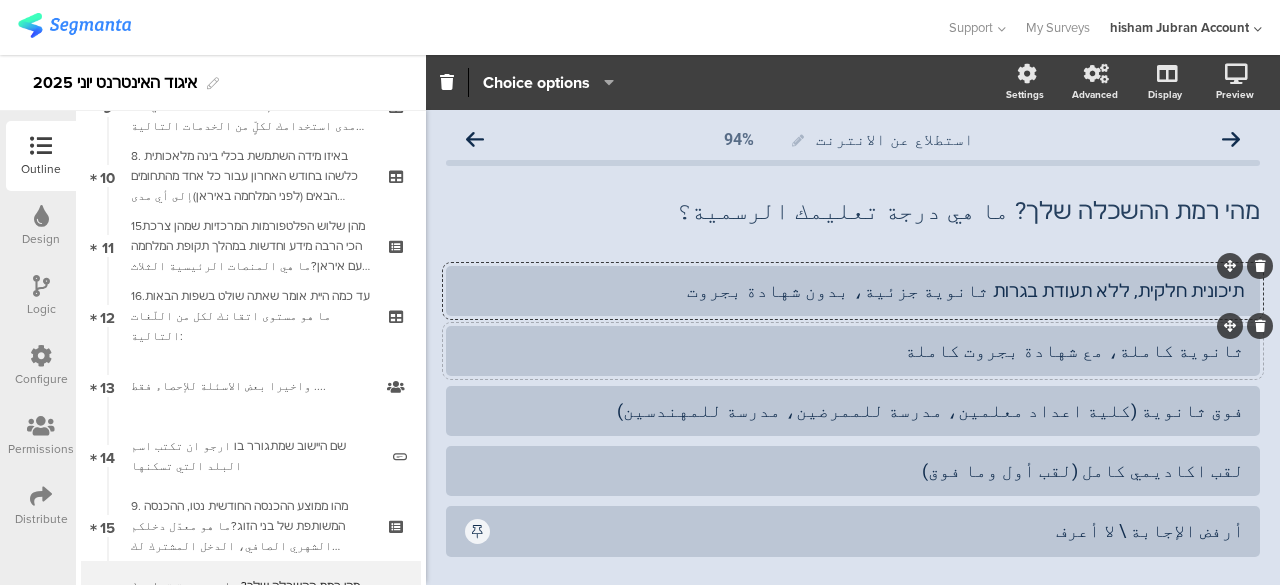 click at bounding box center (853, 291) 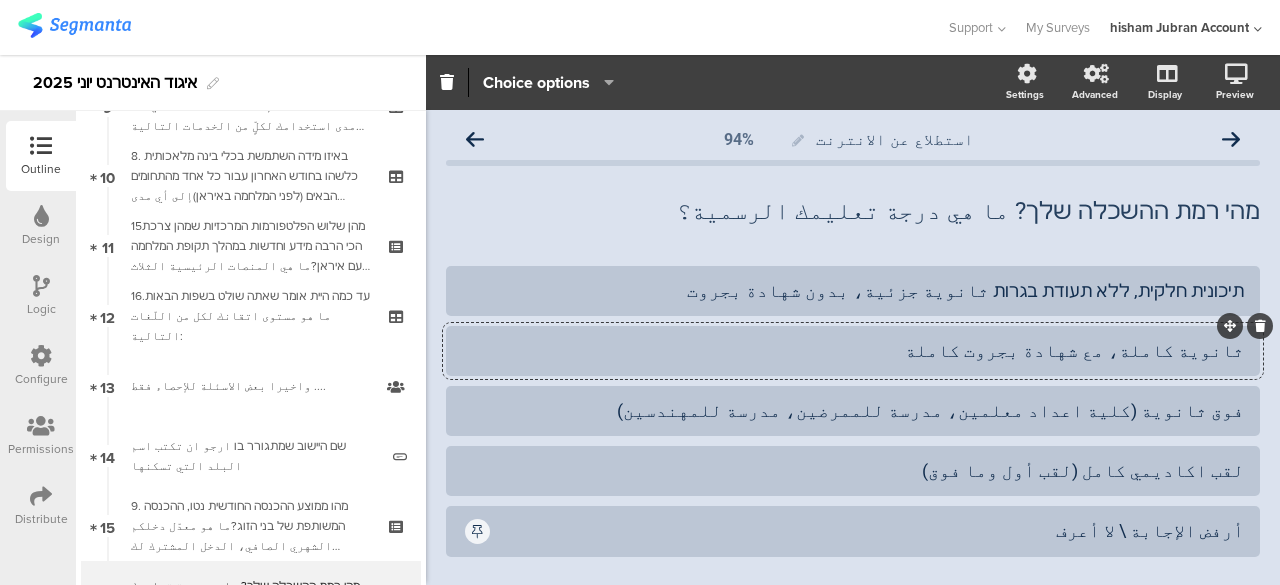 click on "ثانوية كاملة، مع شهادة بجروت كاملة" at bounding box center (853, 350) 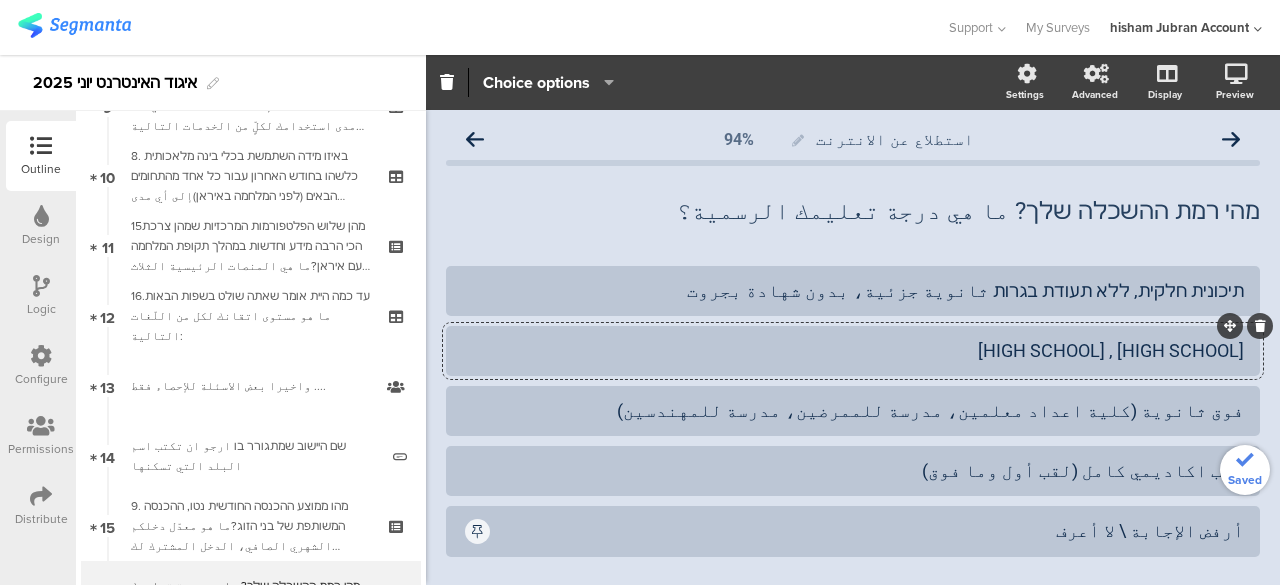 click on "תיכונית חלקית, ללא תעודת בגרותثانوية كاملة، مع شهادة بجروت كاملة" at bounding box center [853, 350] 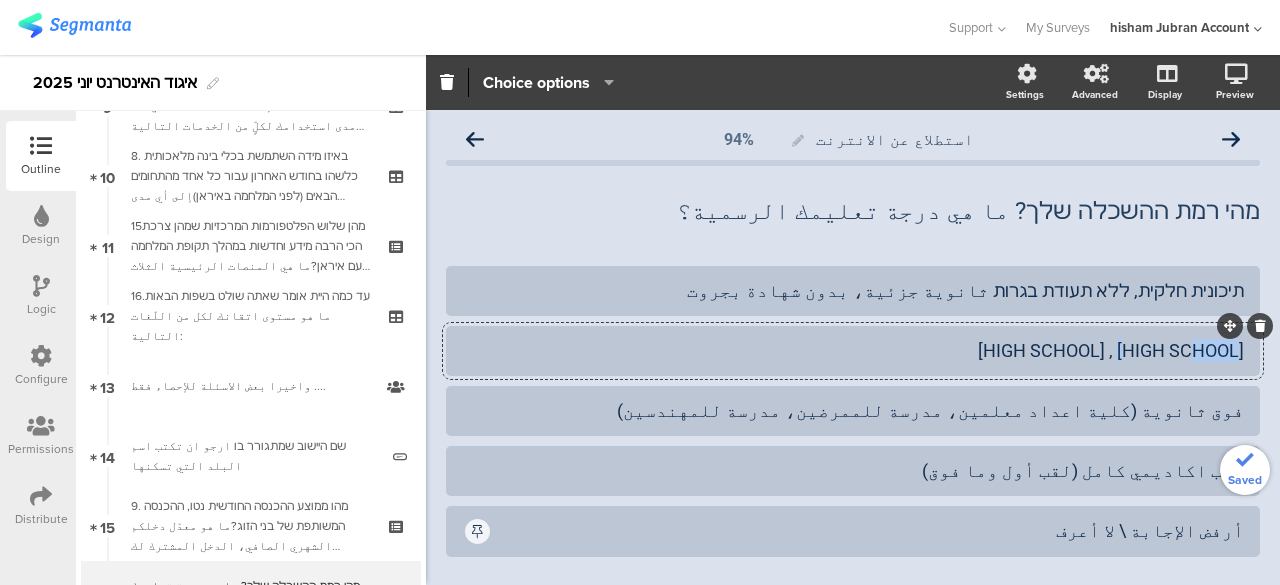 click on "תיכונית חלקית, ללא תעודת בגרותثانوية كاملة، مع شهادة بجروت كاملة" at bounding box center [853, 350] 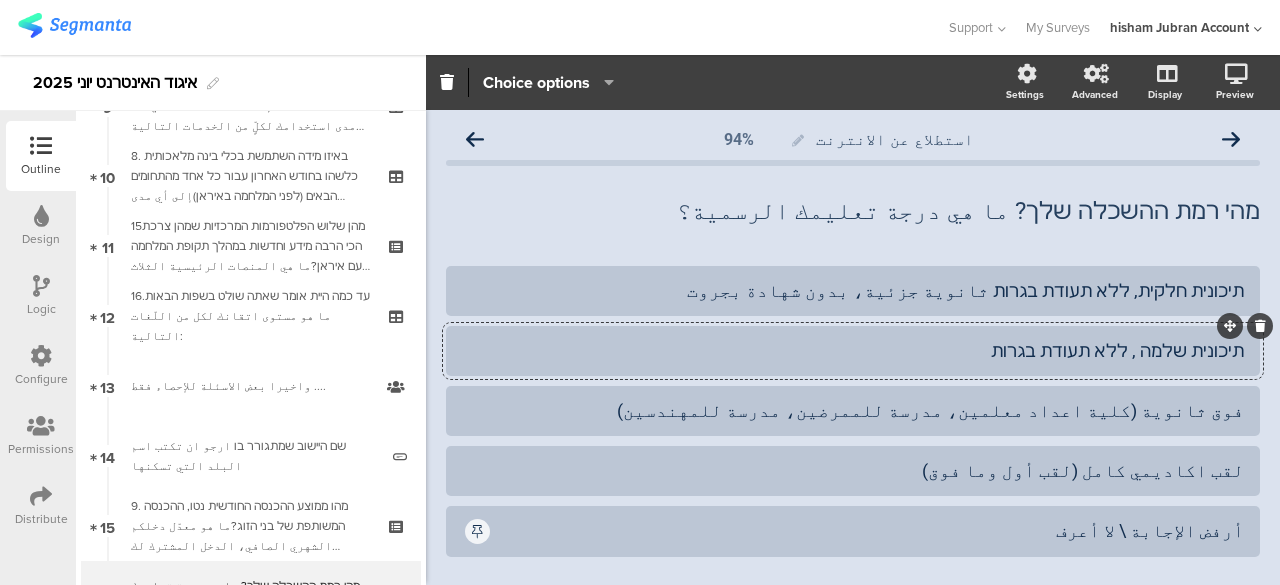 click on "תיכונית שלמה , ללא תעודת בגרותثانوية كاملة، مع شهادة بجروت كاملة" at bounding box center (853, 350) 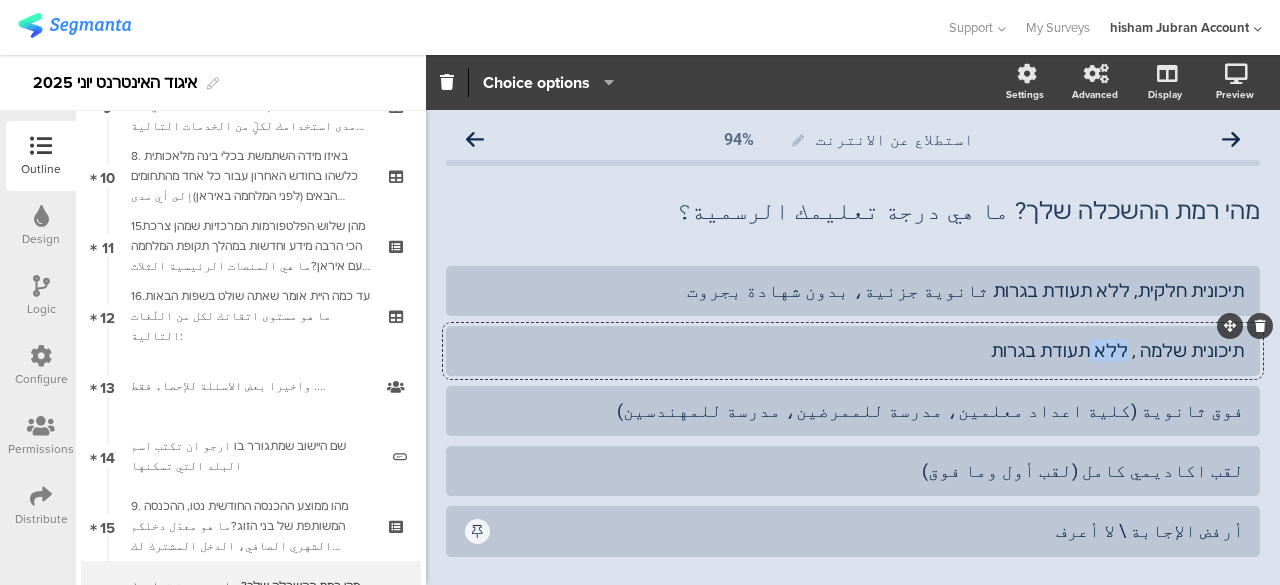 click on "תיכונית שלמה , ללא תעודת בגרותثانوية كاملة، مع شهادة بجروت كاملة" at bounding box center [853, 350] 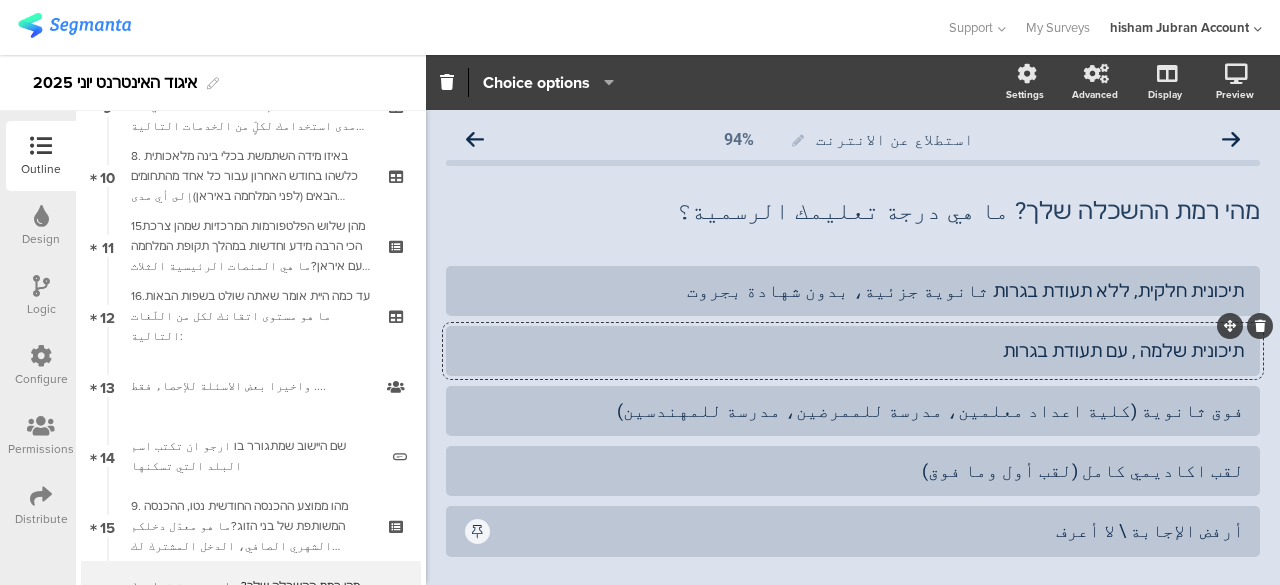 click on "תיכונית שלמה , עם תעודת בגרותثانوية كاملة، مع شهادة بجروت كاملة" at bounding box center [853, 350] 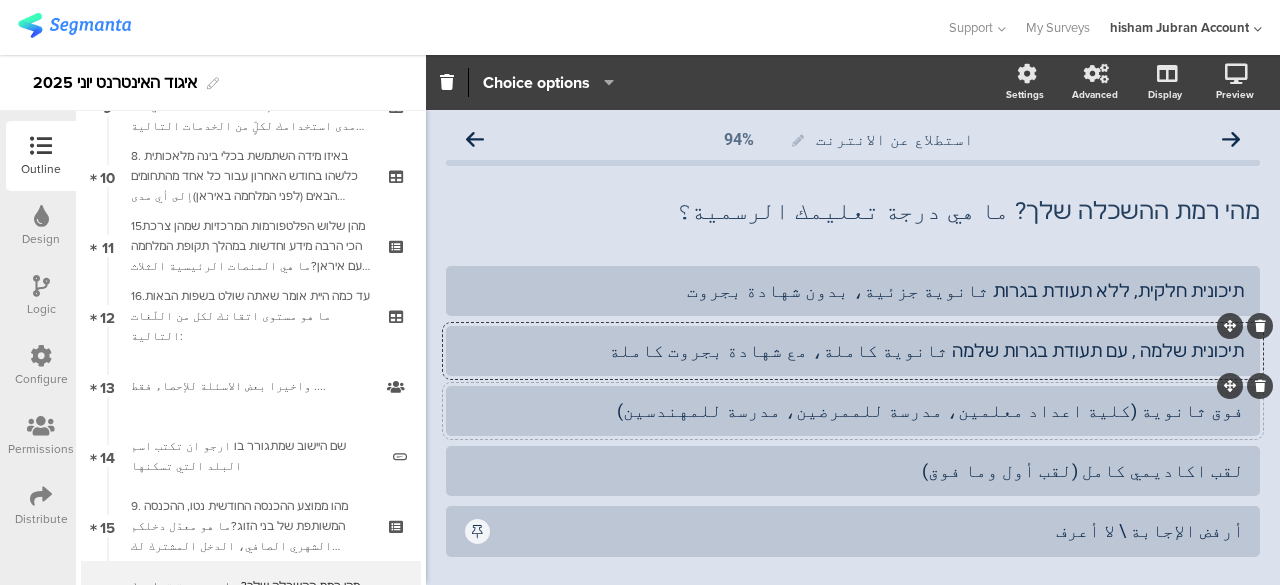 click on "فوق ثانوية (كلية اعداد معلمين، مدرسة للممرضين، مدرسة للمهندسين)" at bounding box center (853, 410) 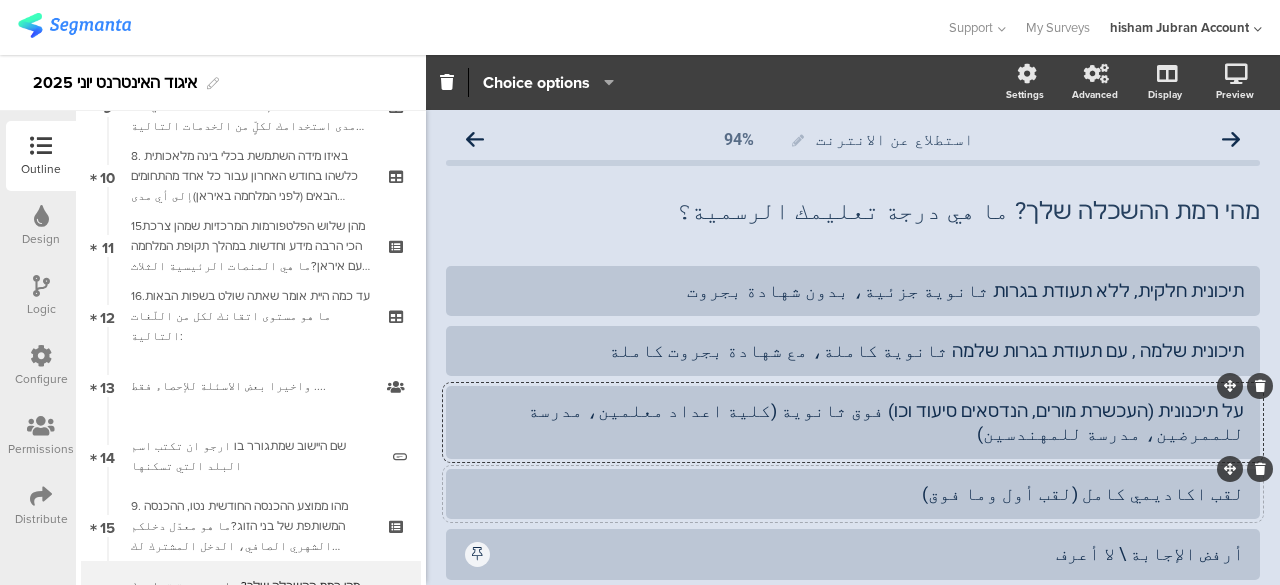 click at bounding box center (853, 291) 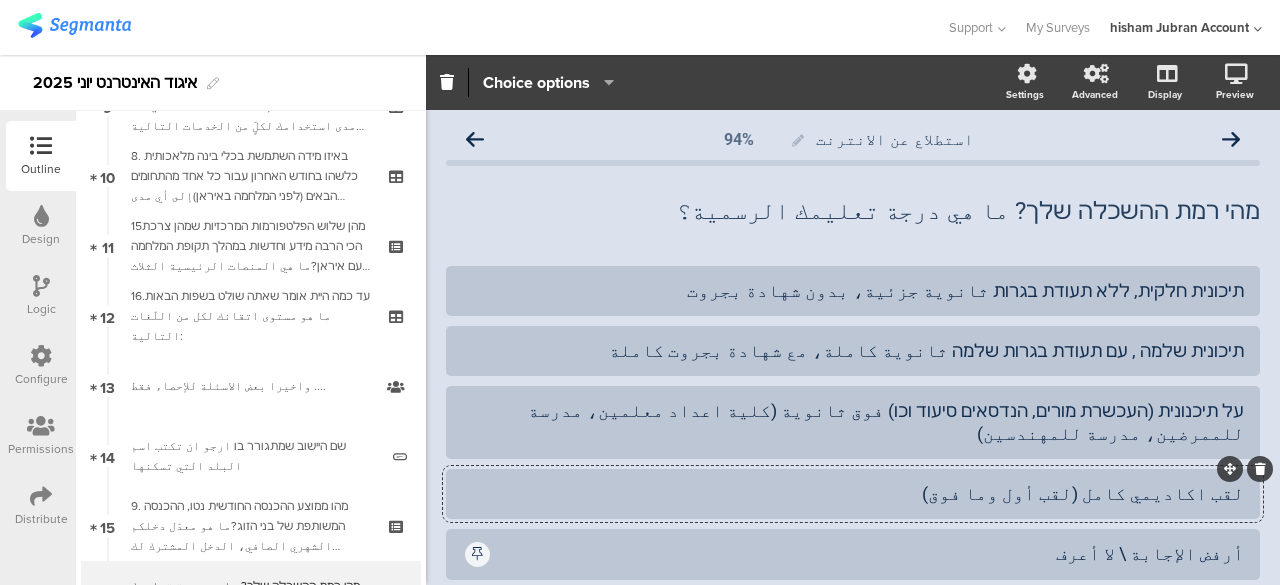 click at bounding box center (853, 494) 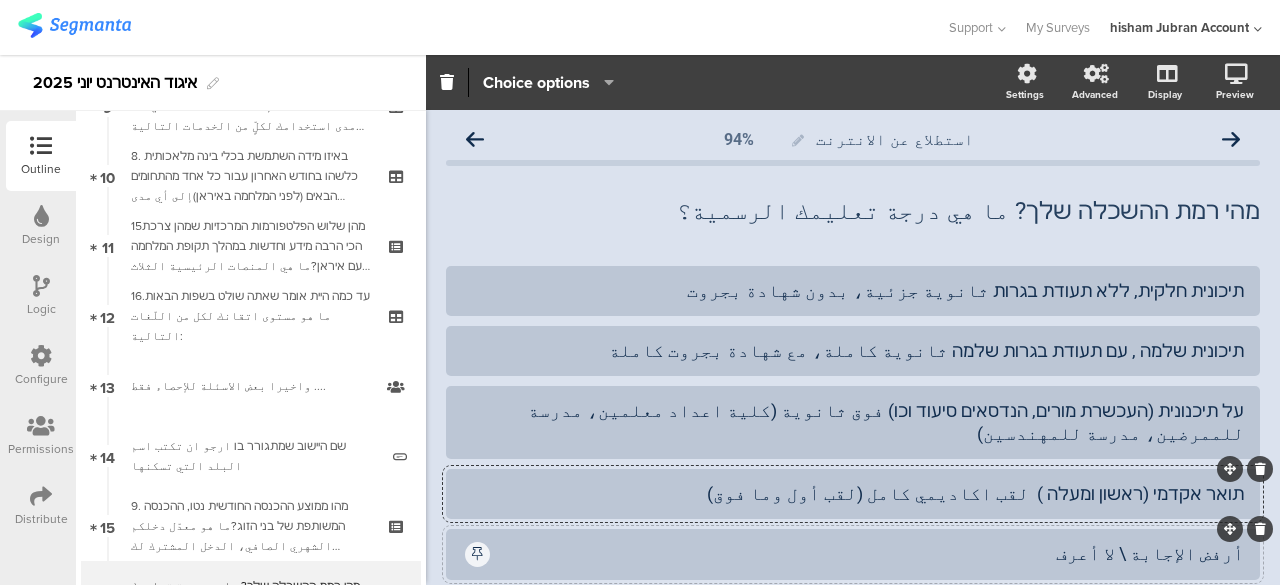 click on "أرفض الإجابة \ لا أعرف" at bounding box center [868, 553] 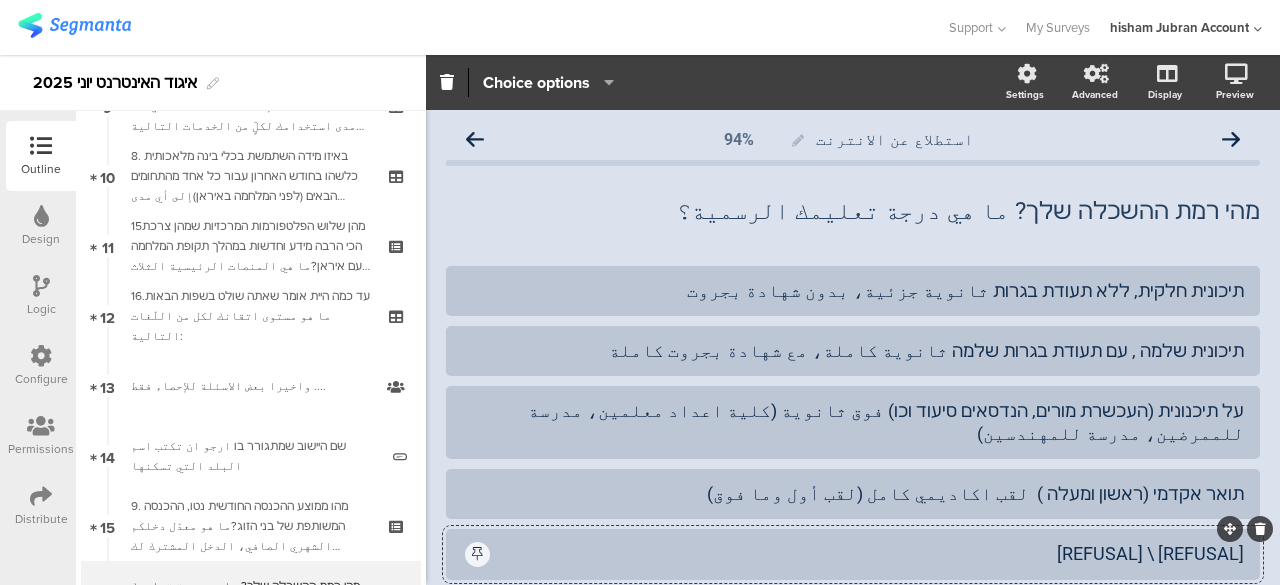 click on "מסרב לענו / לא יודע أرفض الإجابة \ لا أعرف" at bounding box center (868, 553) 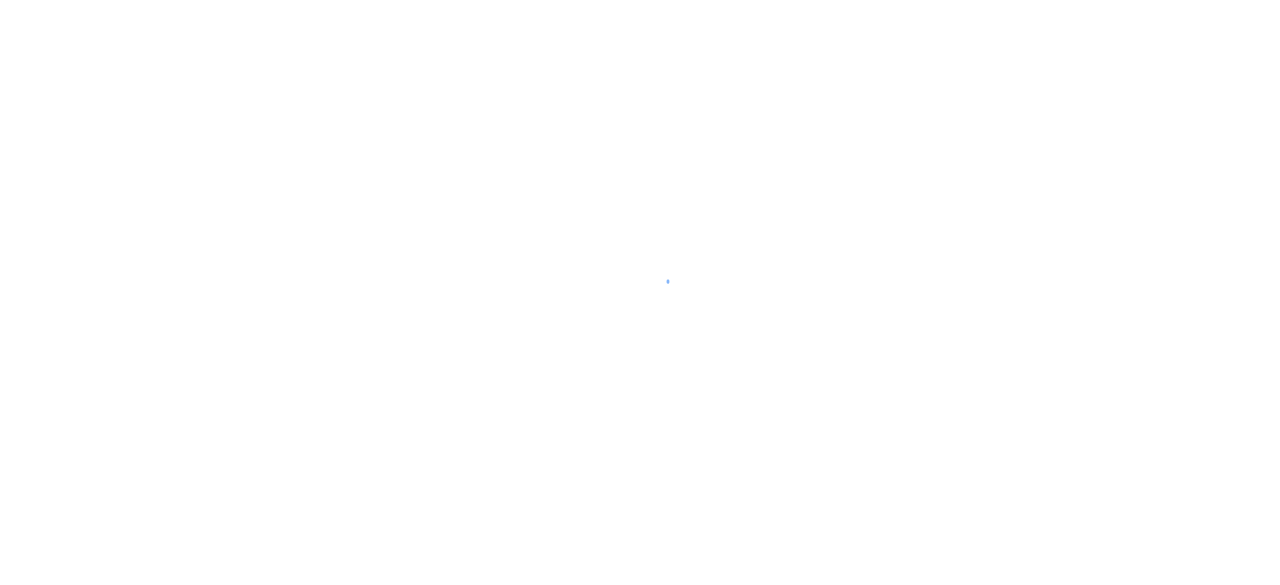 scroll, scrollTop: 0, scrollLeft: 0, axis: both 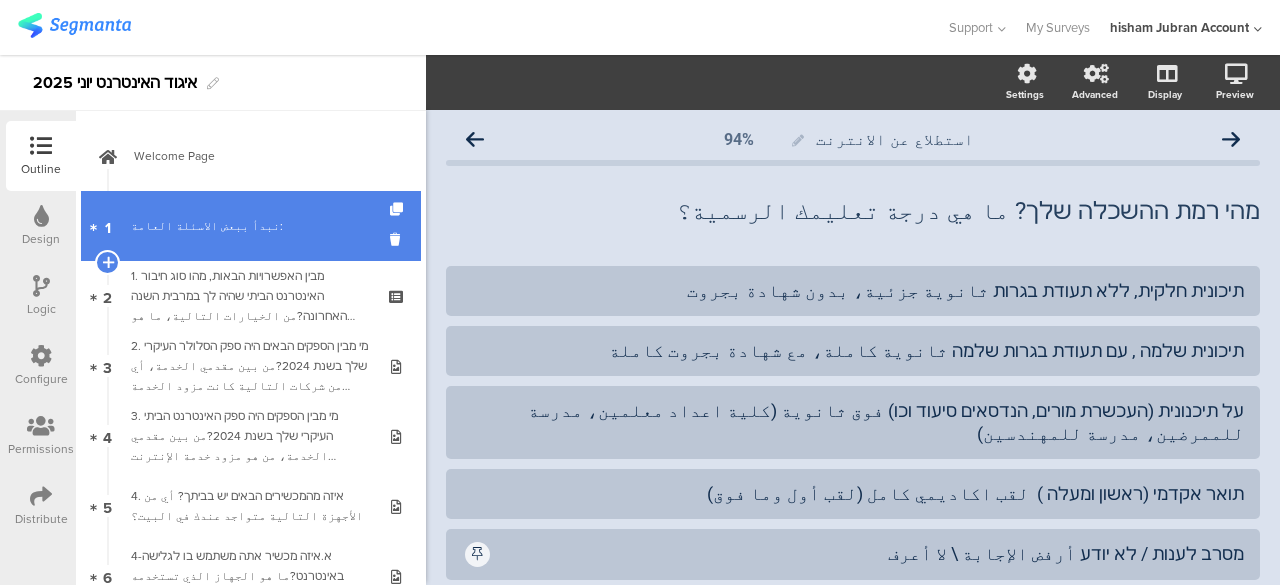 click on "نبدأ ببعض الاسئلة العامة:" at bounding box center [250, 226] 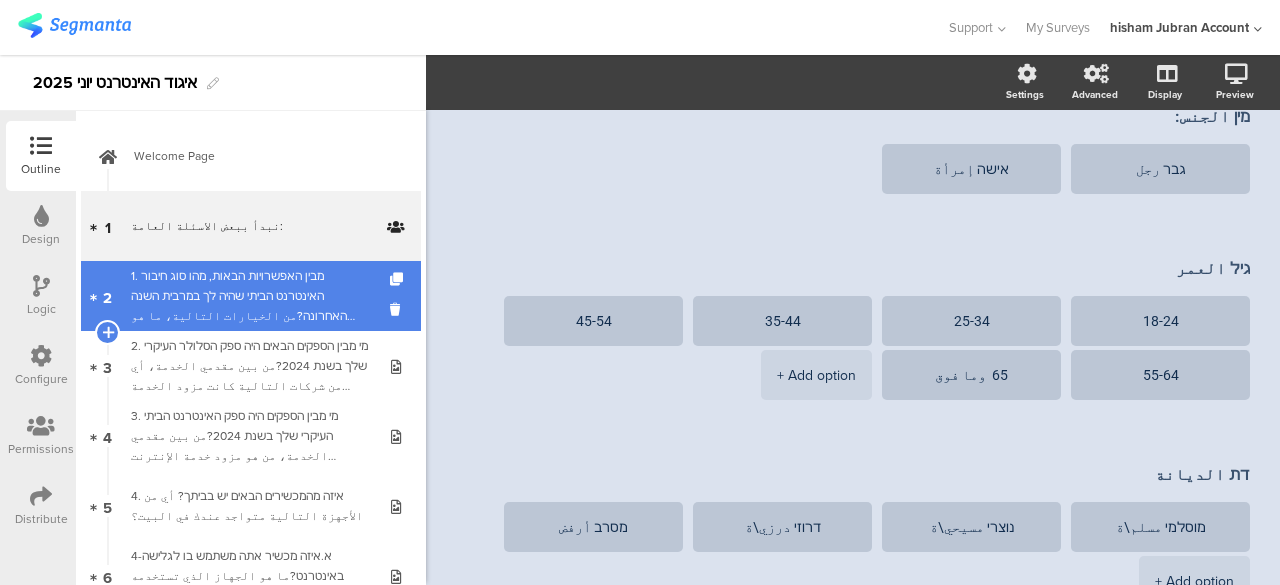 scroll, scrollTop: 206, scrollLeft: 0, axis: vertical 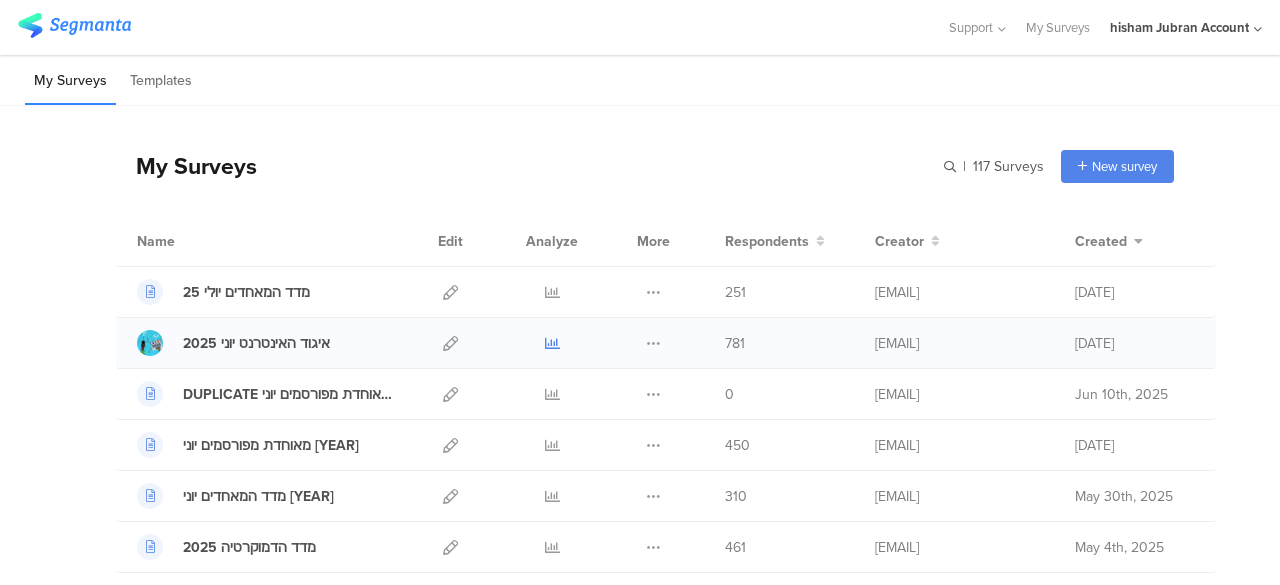 click at bounding box center [552, 343] 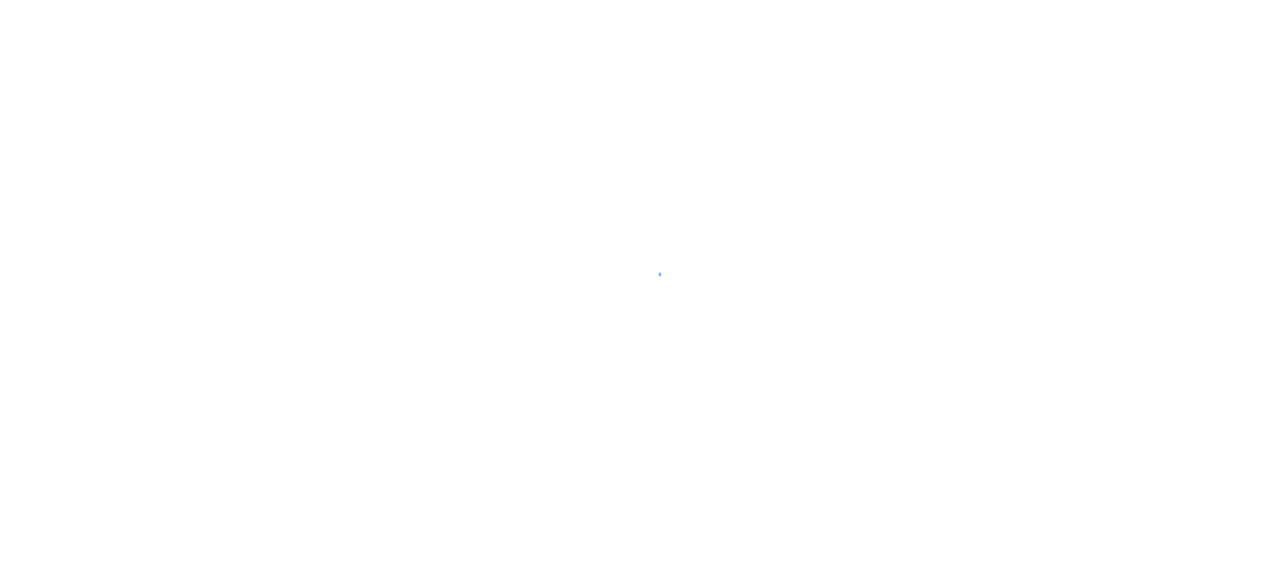 scroll, scrollTop: 0, scrollLeft: 0, axis: both 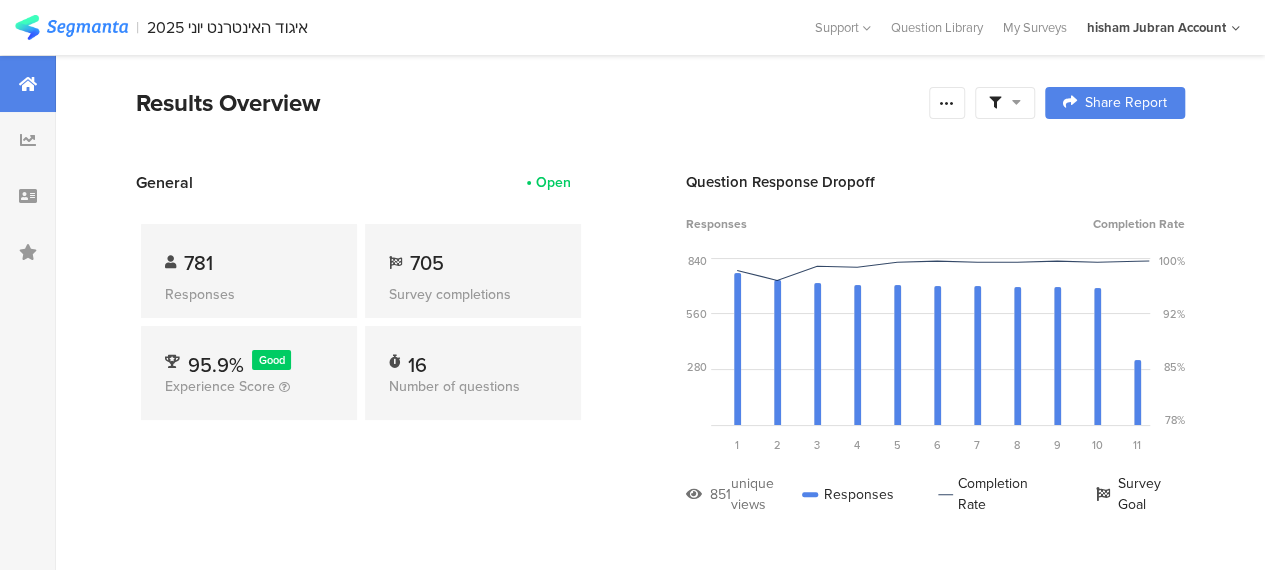 click at bounding box center [1016, 102] 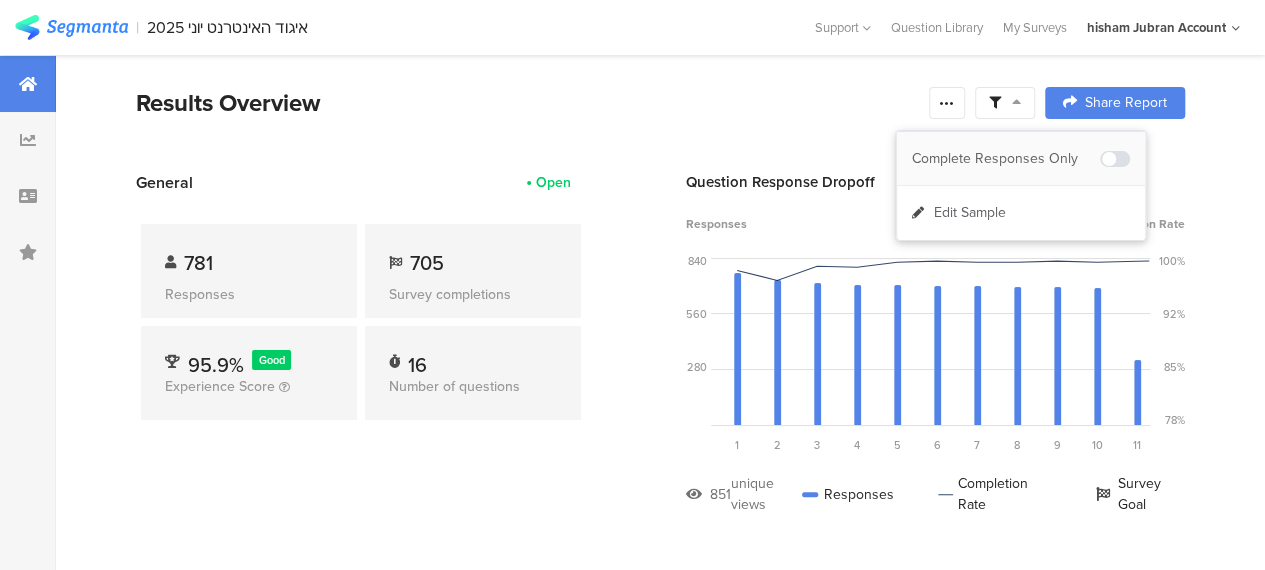 click on "Complete Responses Only" at bounding box center [1006, 159] 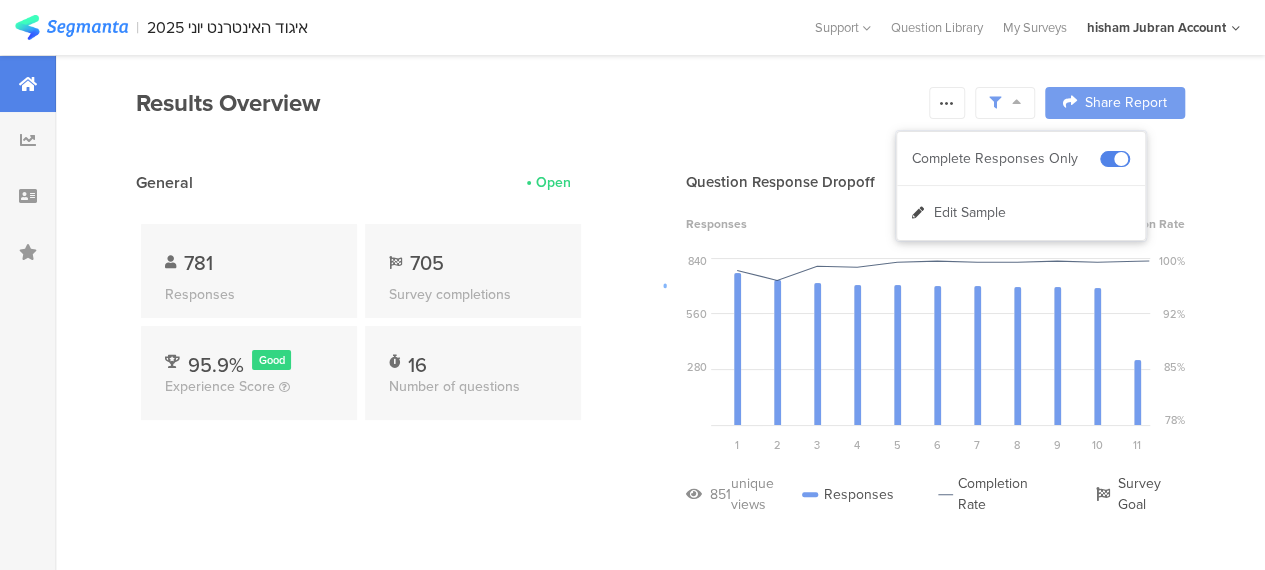 click at bounding box center (632, 285) 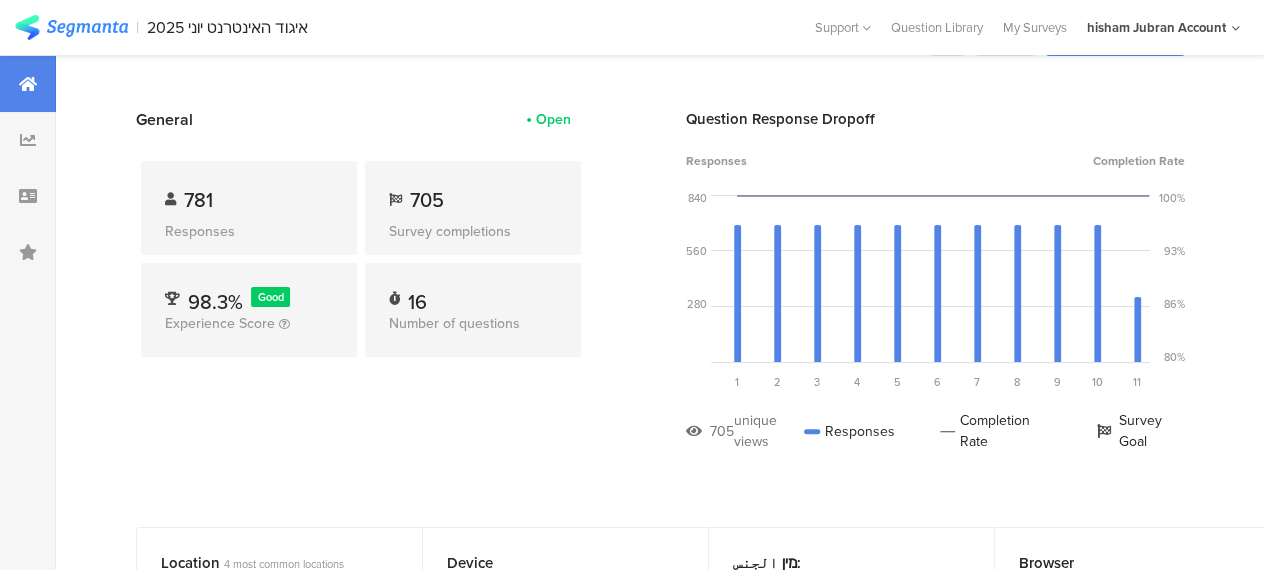scroll, scrollTop: 0, scrollLeft: 0, axis: both 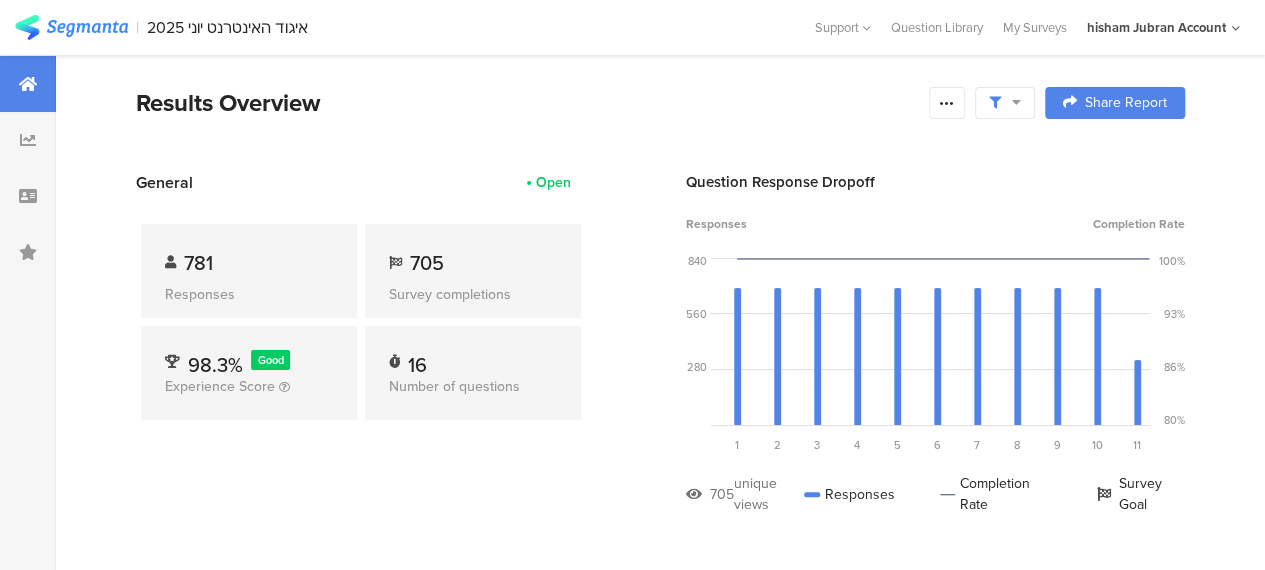 drag, startPoint x: 959, startPoint y: 101, endPoint x: 947, endPoint y: 125, distance: 26.832815 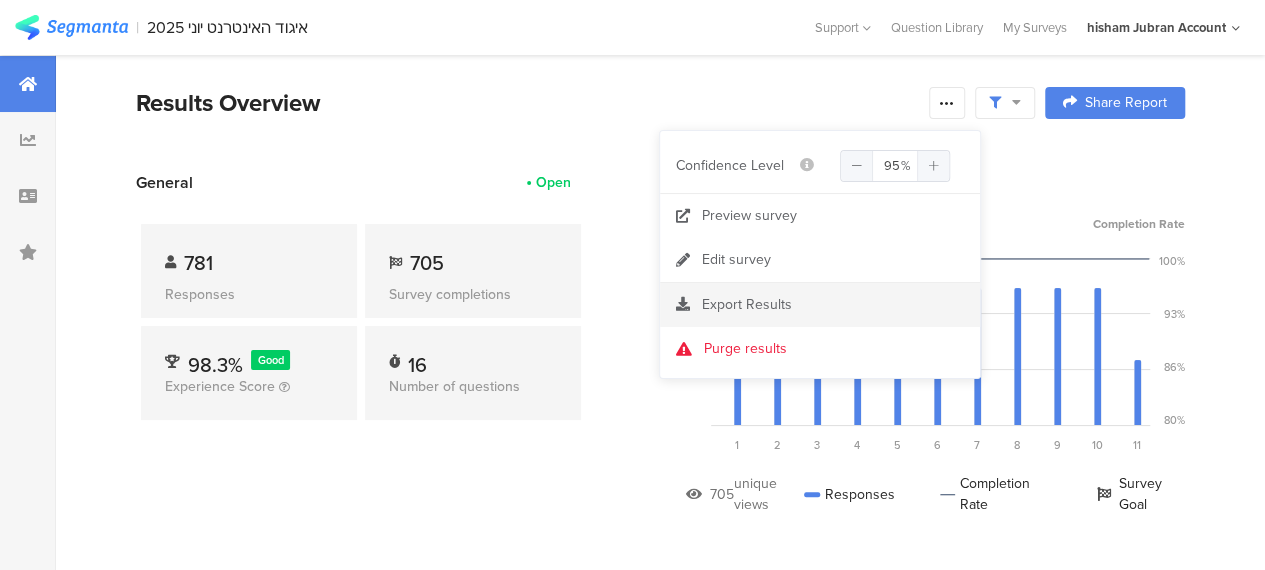 click on "Export Results" at bounding box center (747, 304) 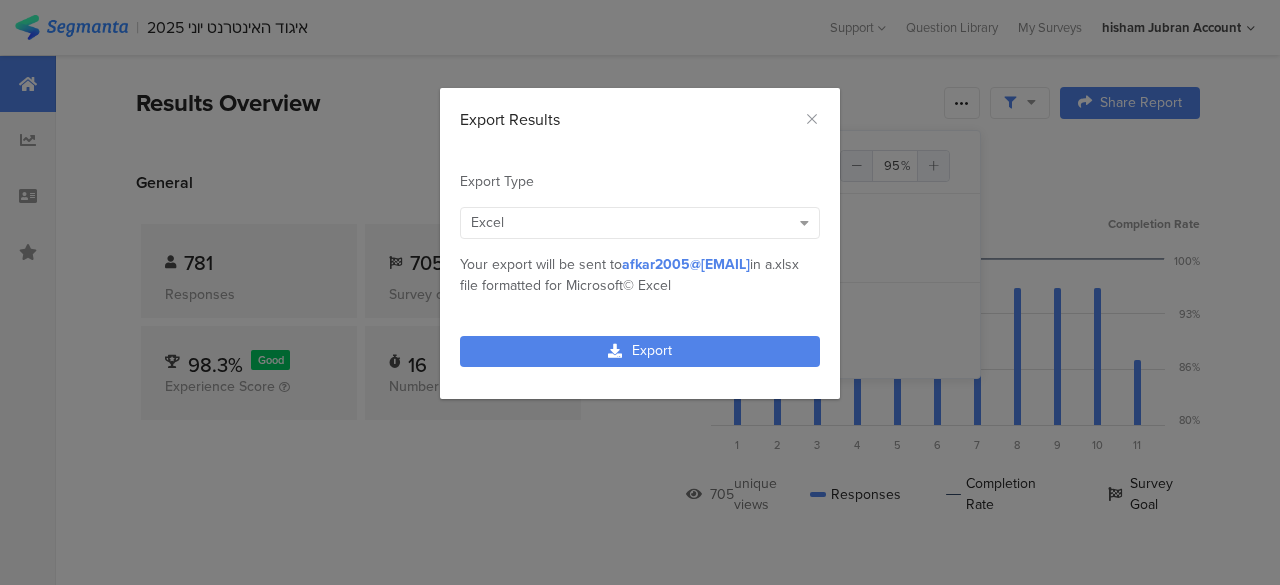 click at bounding box center (804, 223) 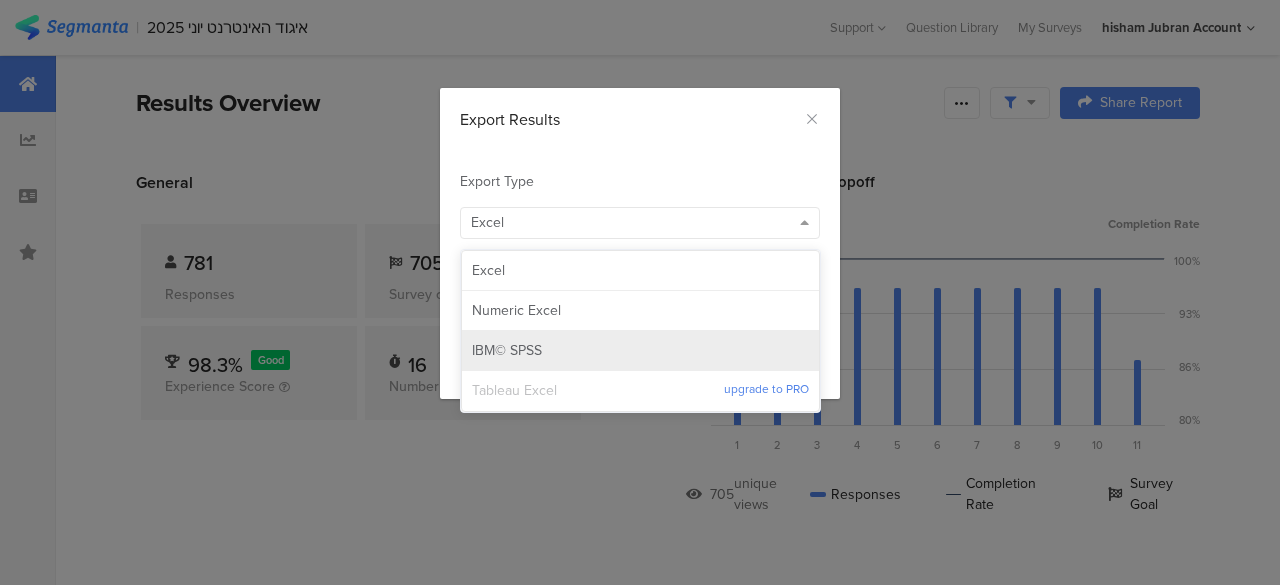 click on "IBM© SPSS" at bounding box center [488, 271] 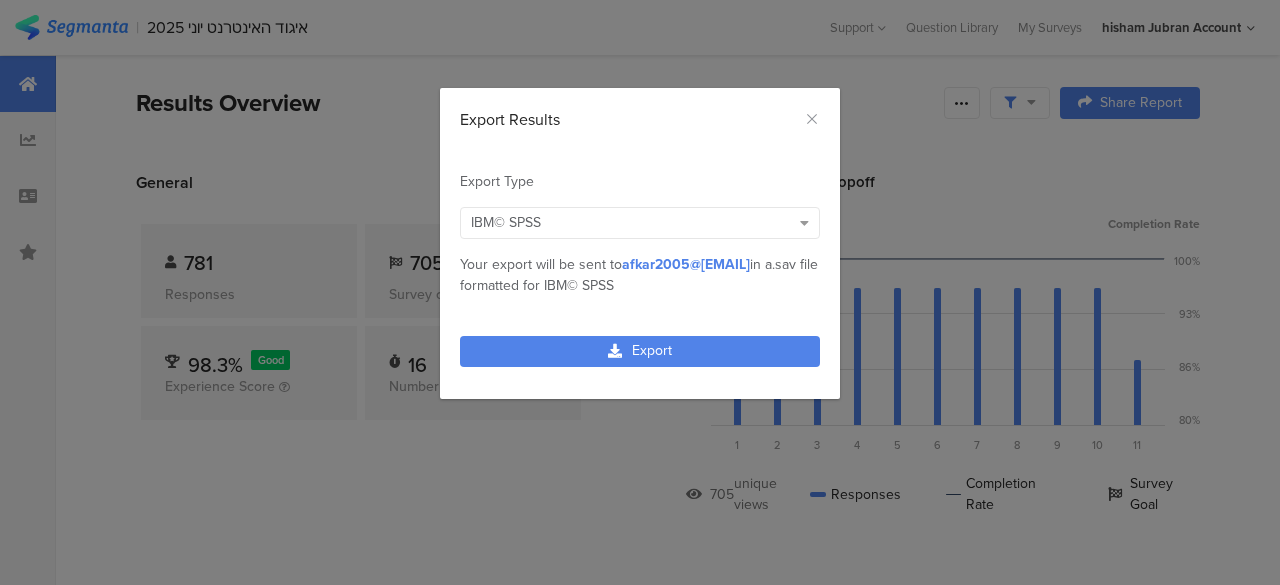 click on "Export" at bounding box center [640, 351] 